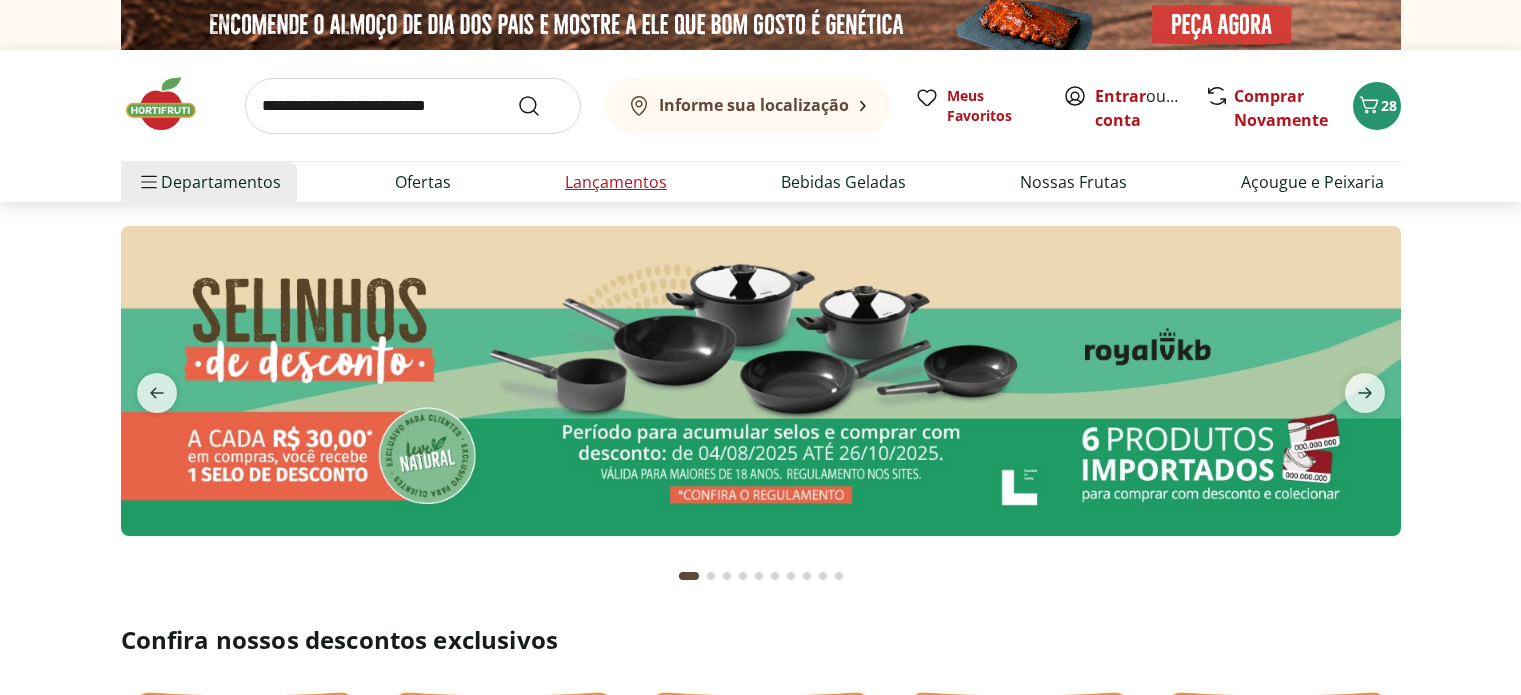 scroll, scrollTop: 0, scrollLeft: 0, axis: both 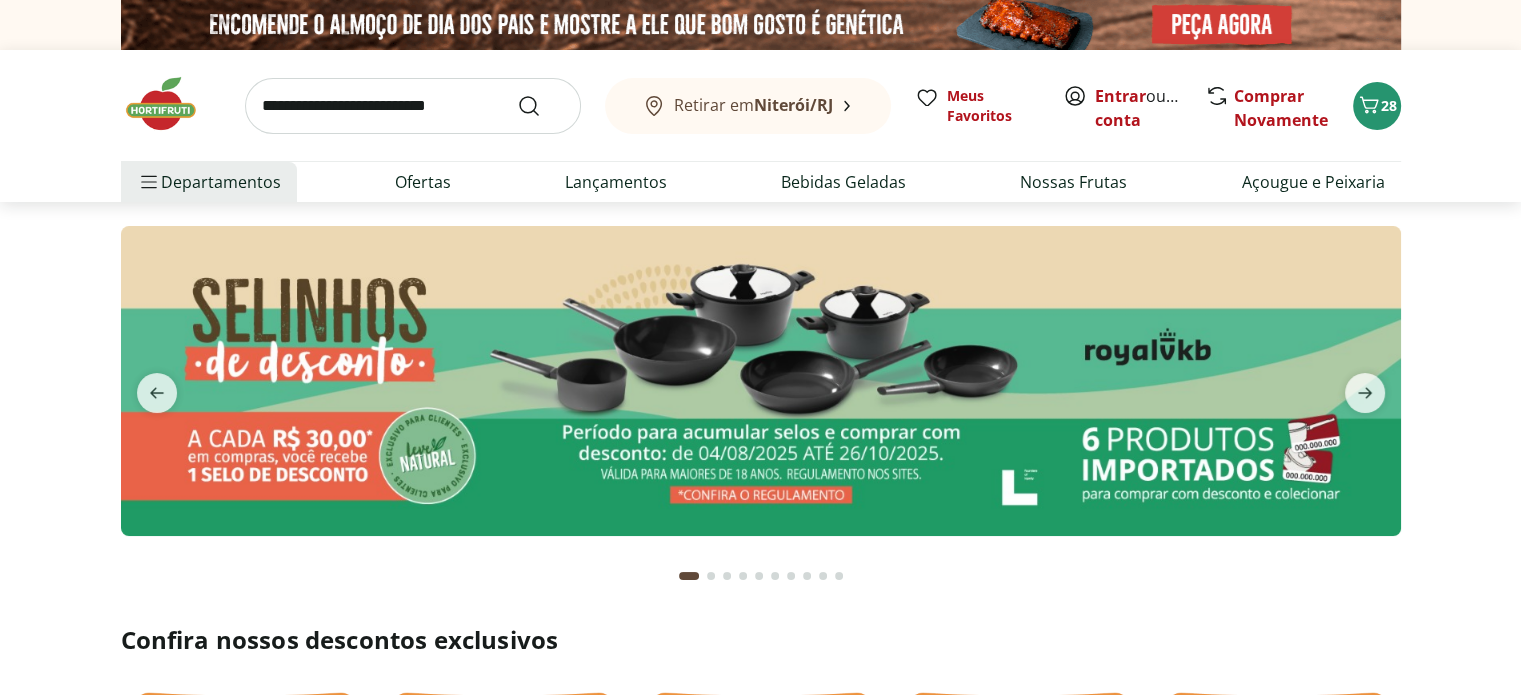 click on "Retirar em  Niterói/RJ" at bounding box center [753, 105] 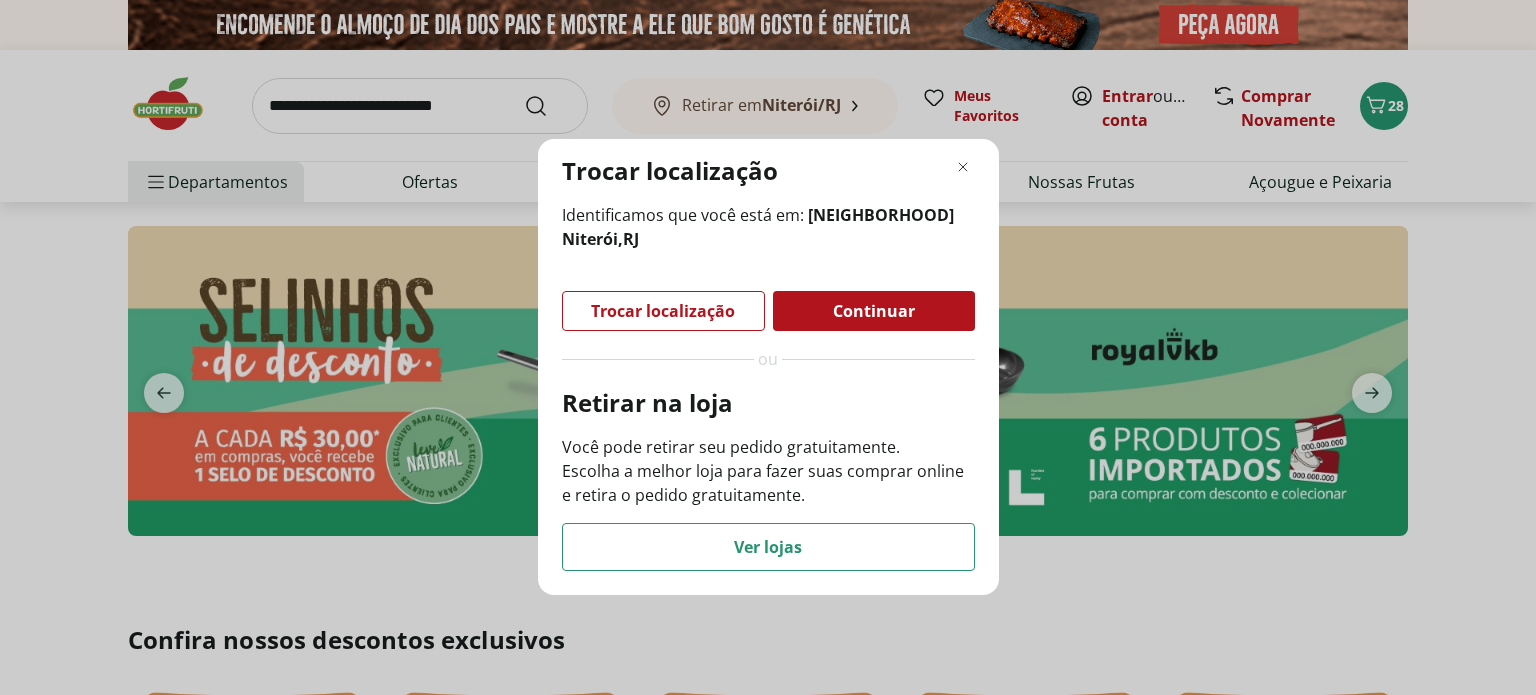 click on "Trocar localização" at bounding box center [663, 311] 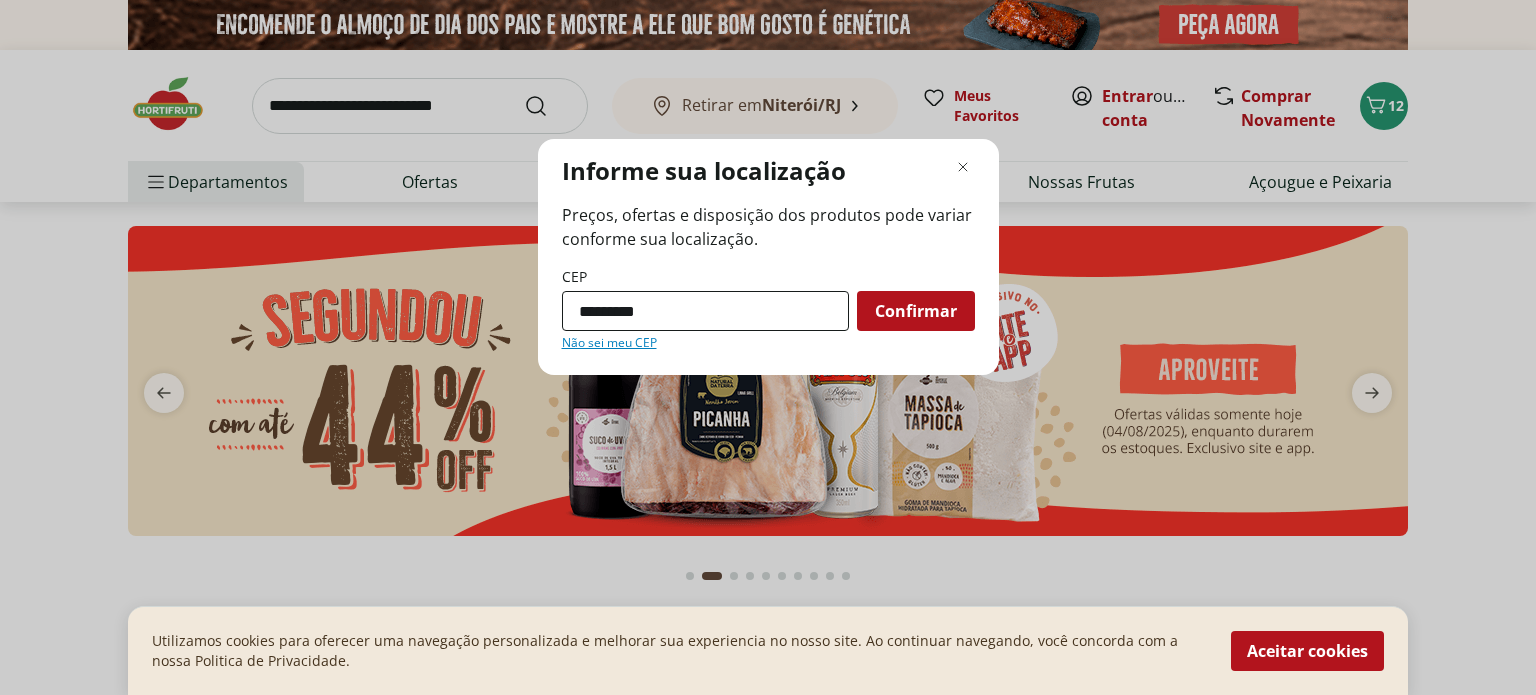 type on "*********" 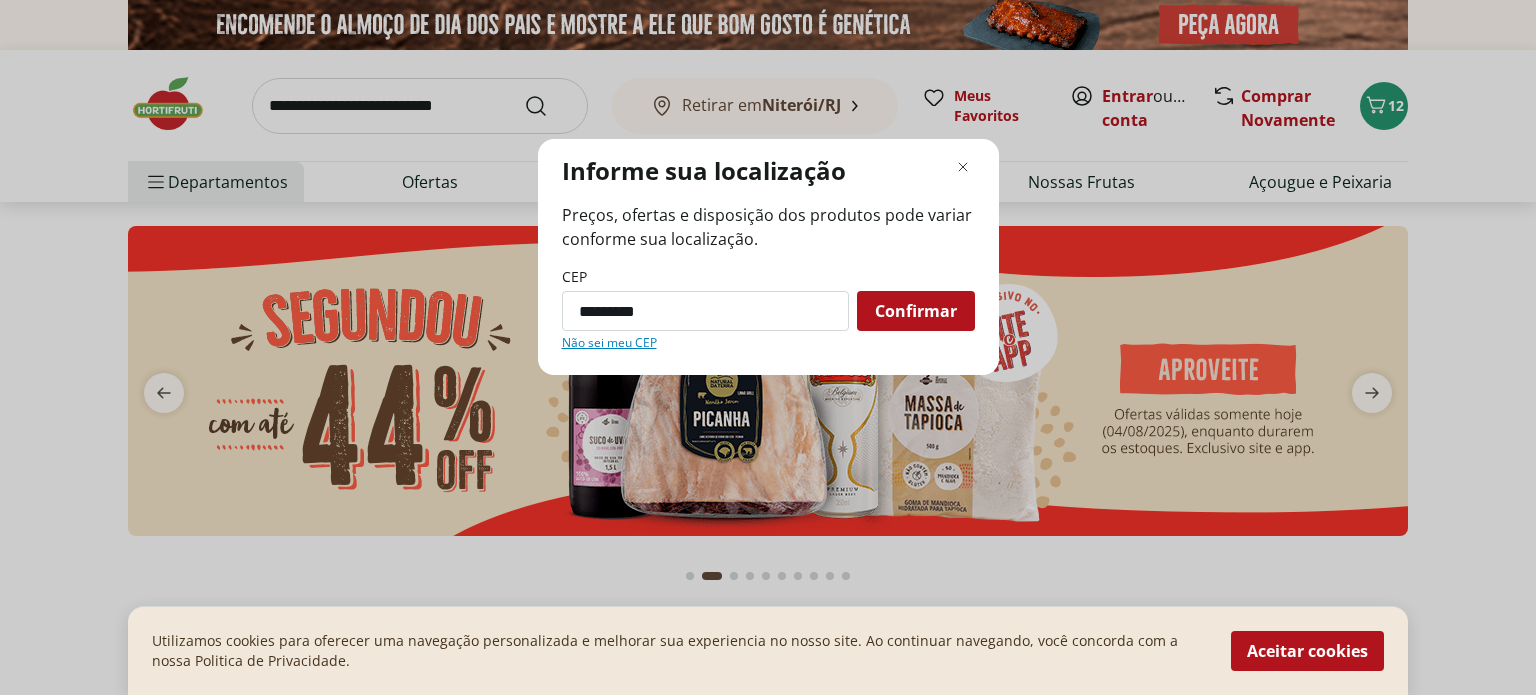click on "Confirmar" at bounding box center [916, 311] 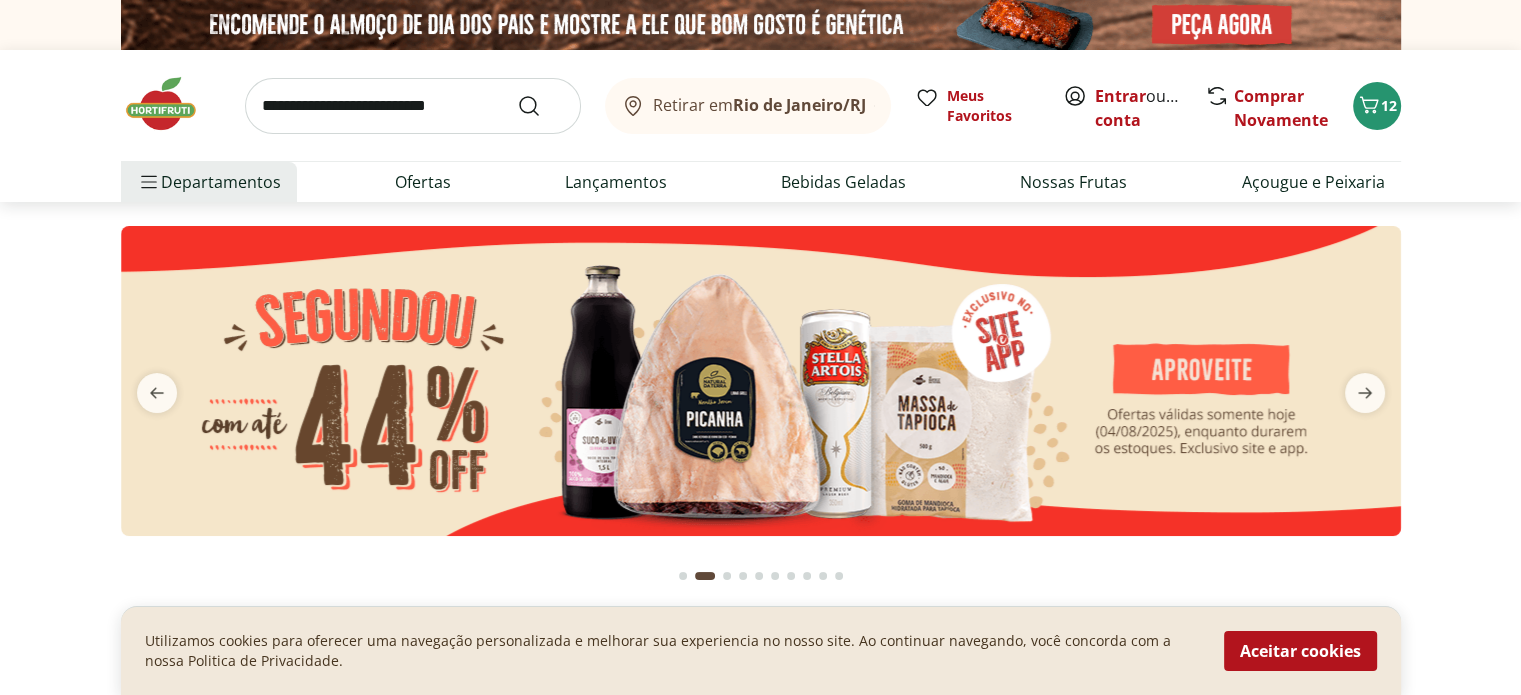 click on "Retirar em [CITY]/[STATE]" at bounding box center [743, 106] 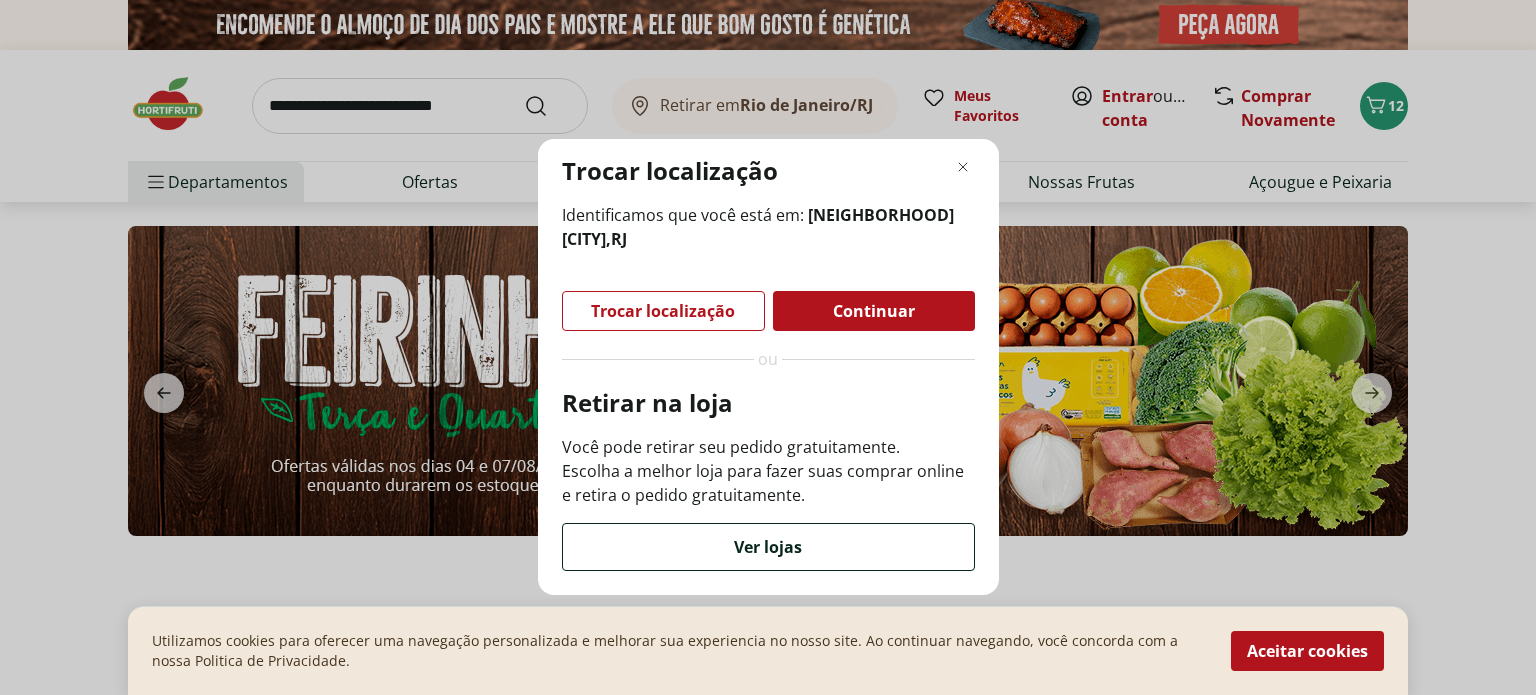 click on "Ver lojas" at bounding box center (768, 547) 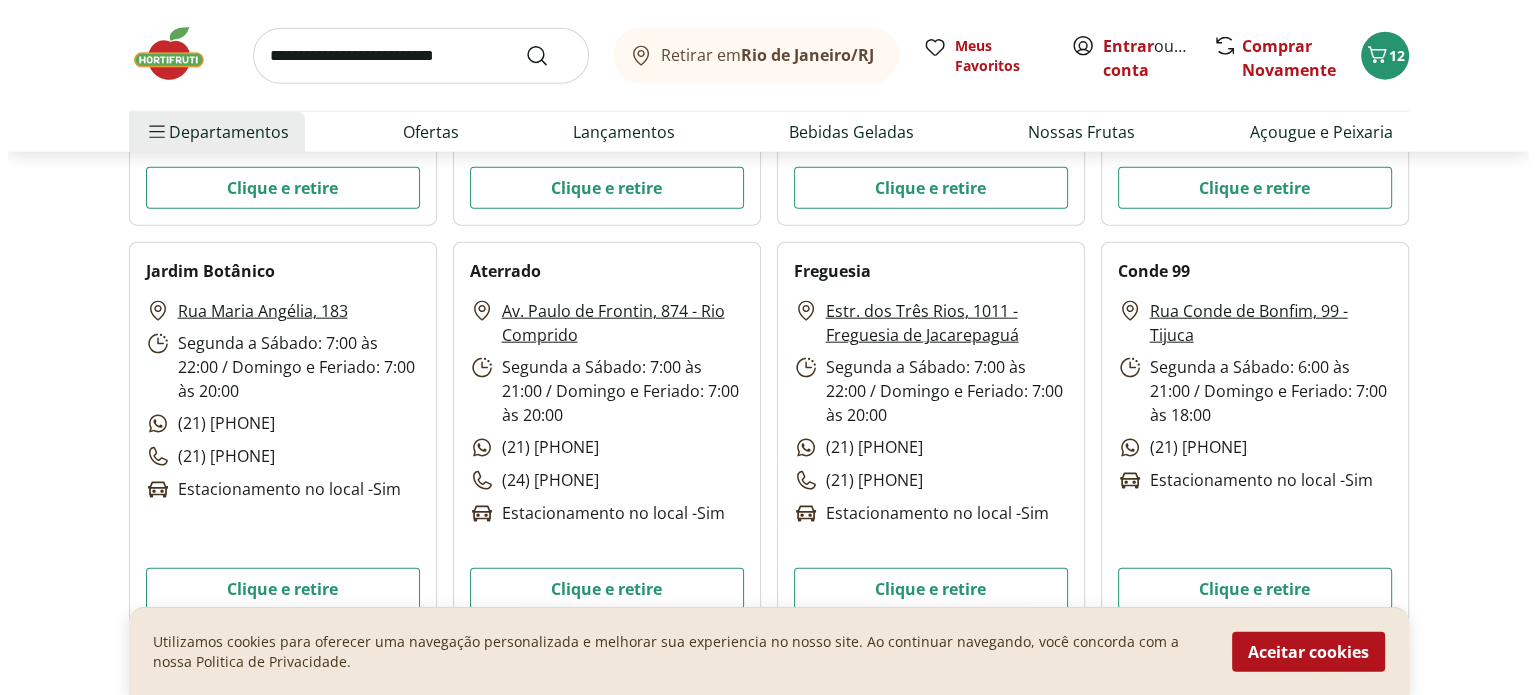 scroll, scrollTop: 4800, scrollLeft: 0, axis: vertical 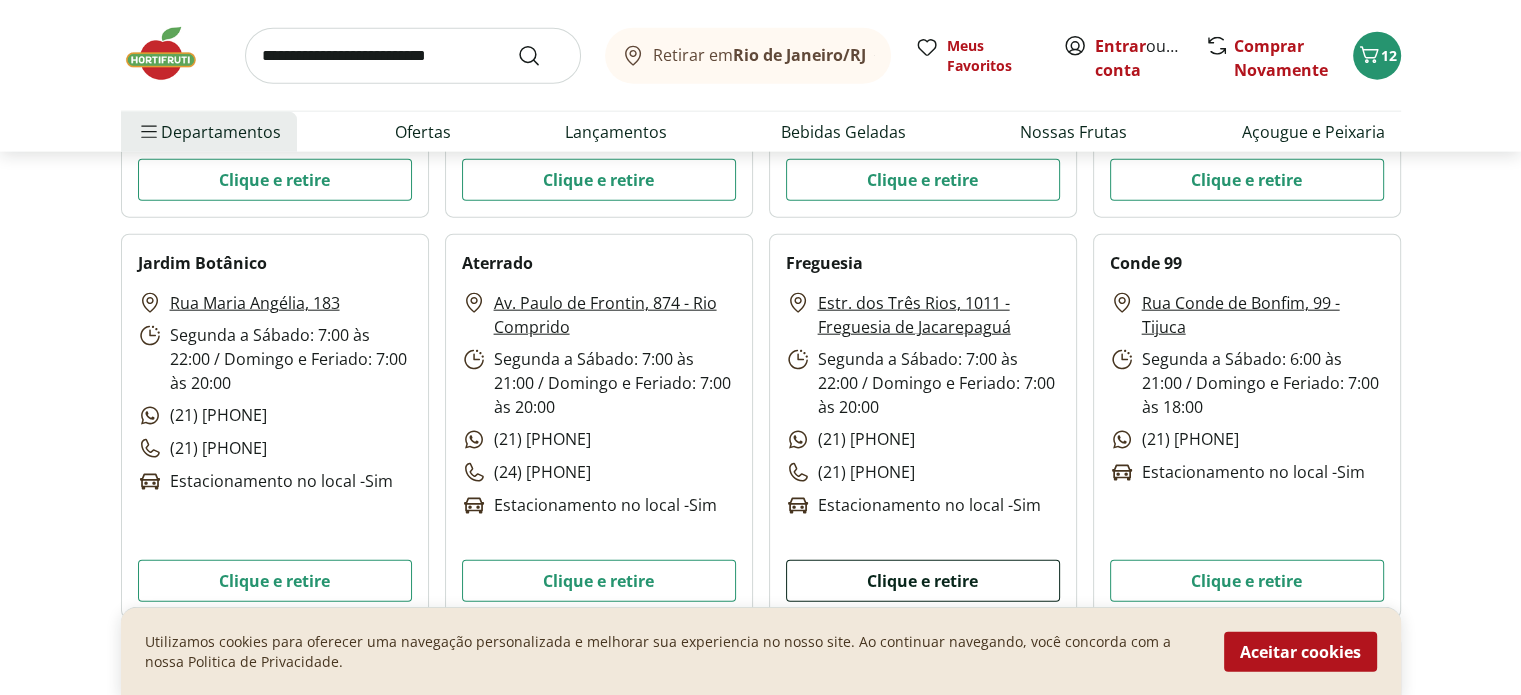 click on "Clique e retire" at bounding box center (923, 581) 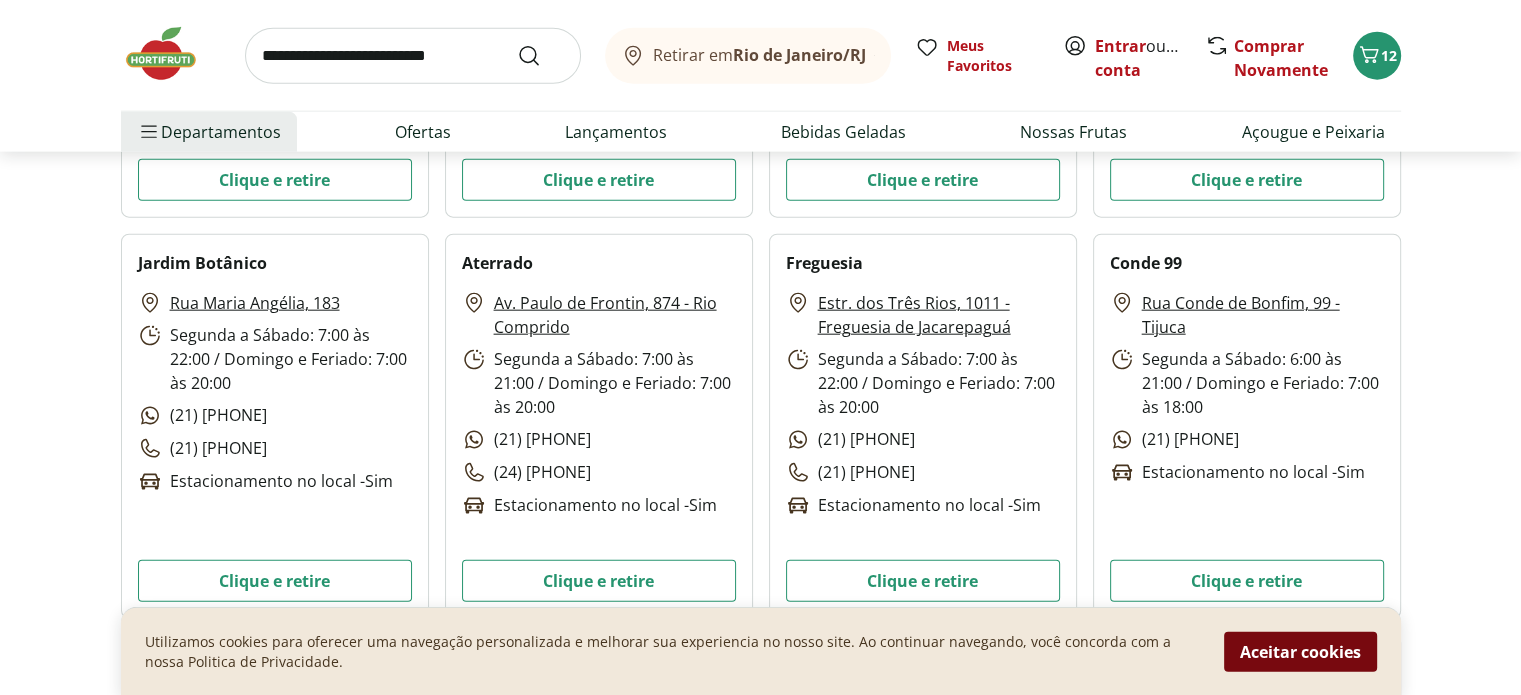 click on "Aceitar cookies" at bounding box center (1300, 651) 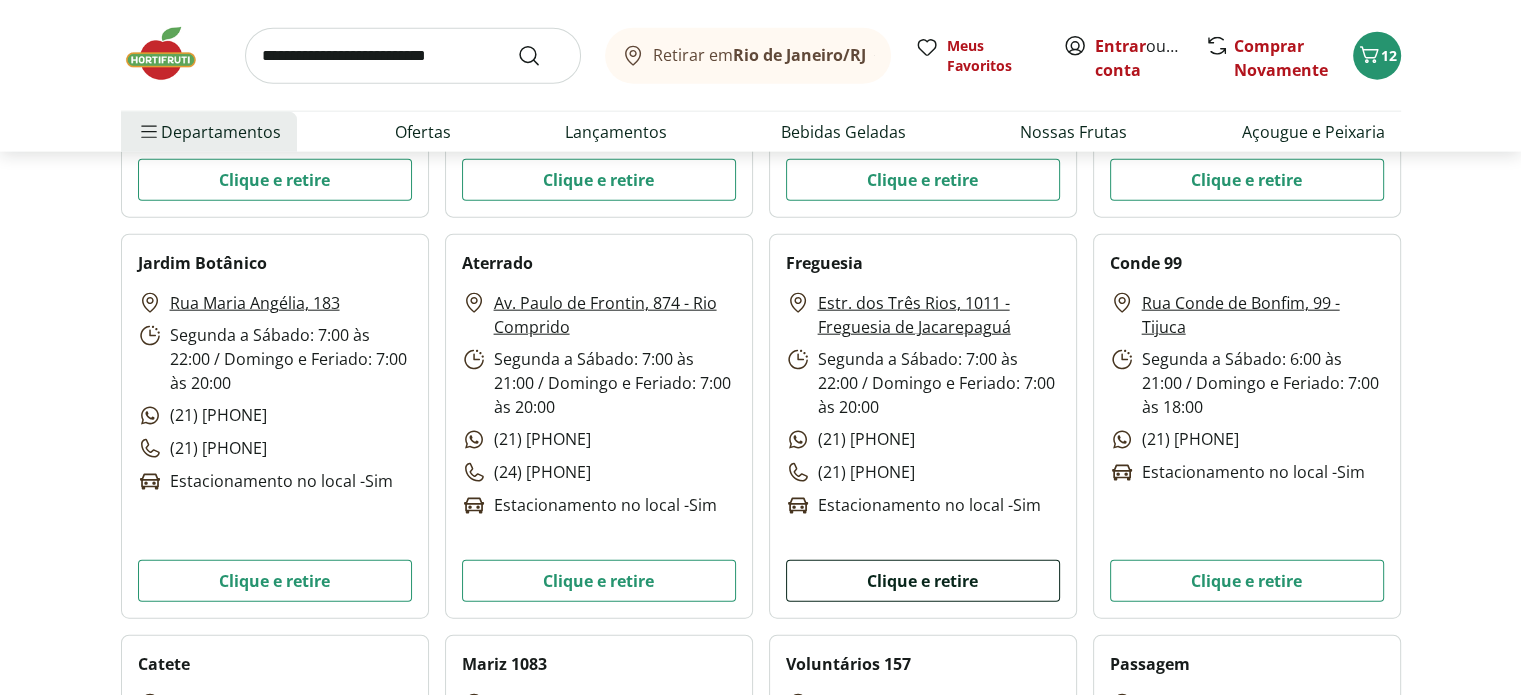 click on "Clique e retire" at bounding box center (923, 581) 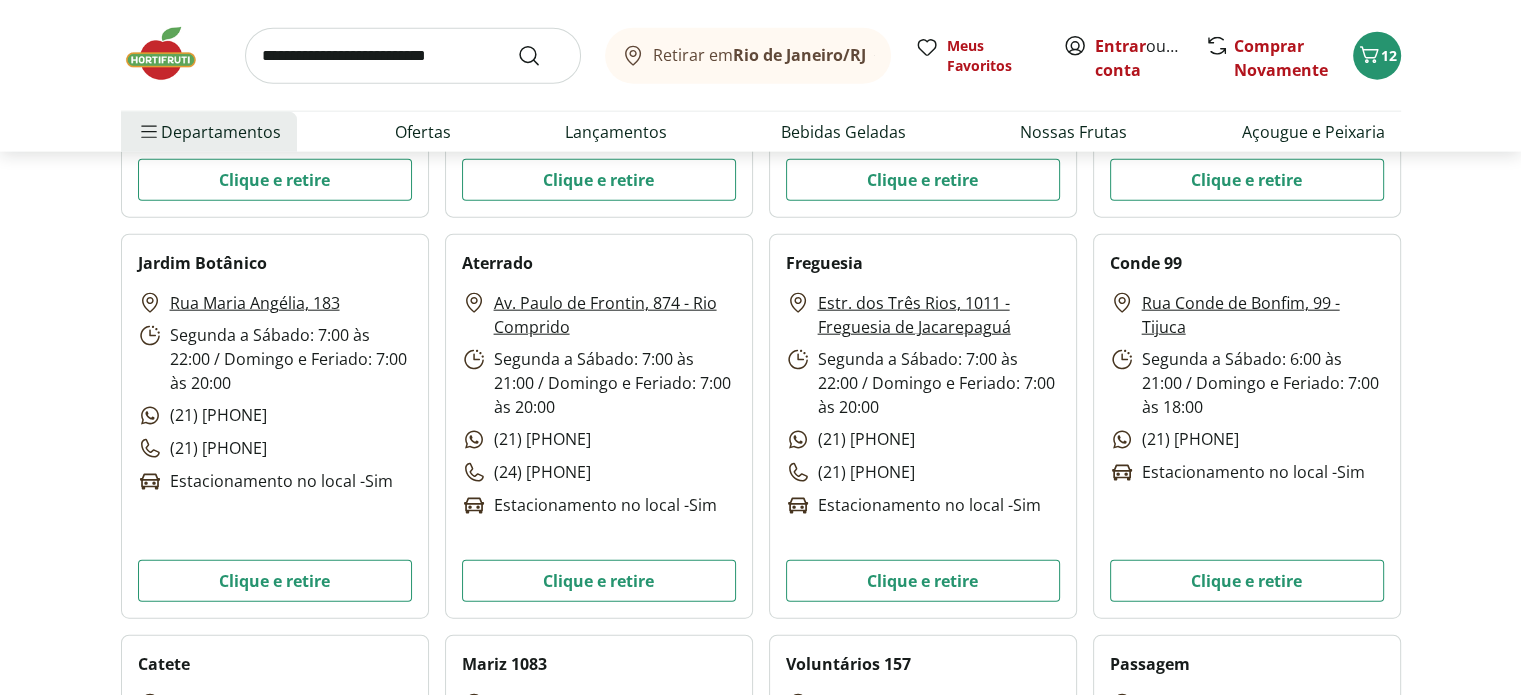 click on "Freguesia Estr. dos Três Rios, 1011 - Freguesia de Jacarepaguá Segunda a Sábado: 7:00 às 22:00 / Domingo e Feriado: 7:00 às 20:00 (21) 99922-2000 (21) 2007-4710   Estacionamento no local -  Sim Clique e retire" at bounding box center (923, 426) 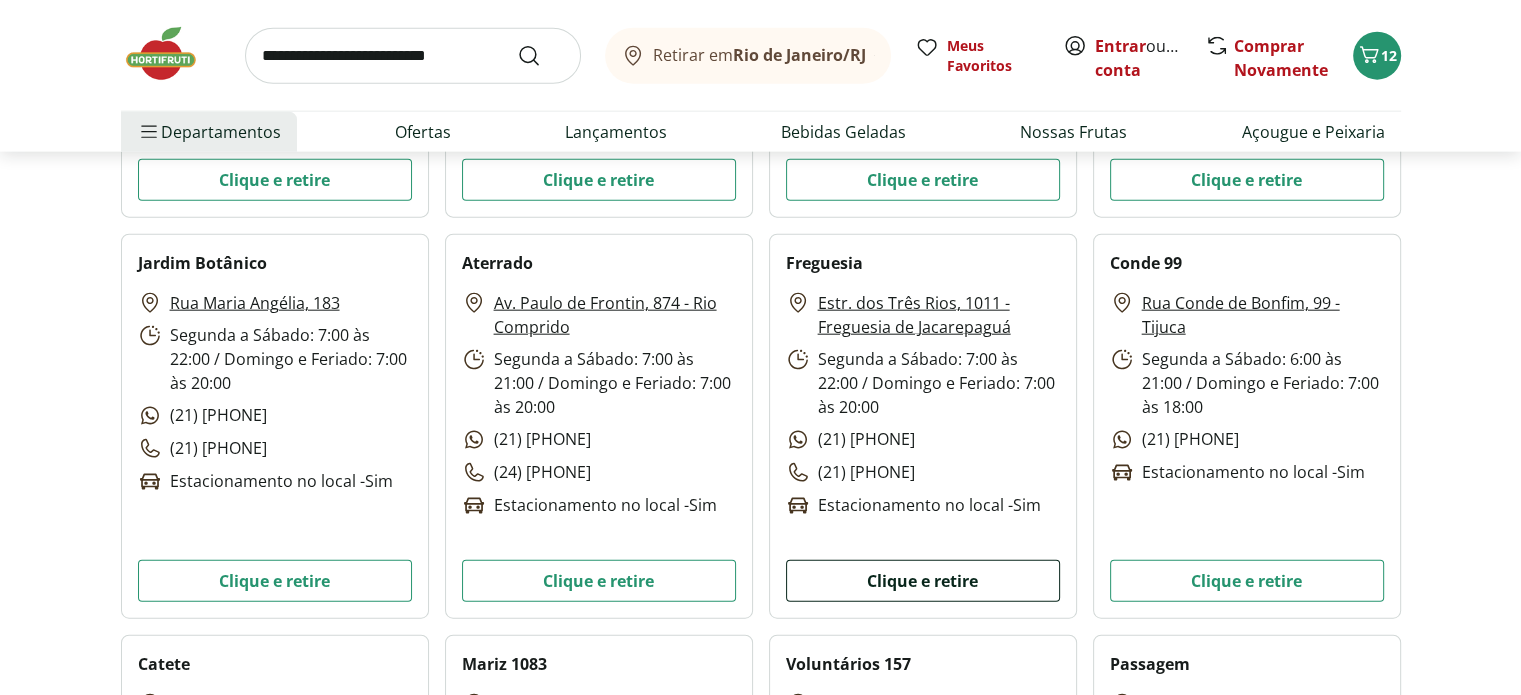 click on "Clique e retire" at bounding box center [923, 581] 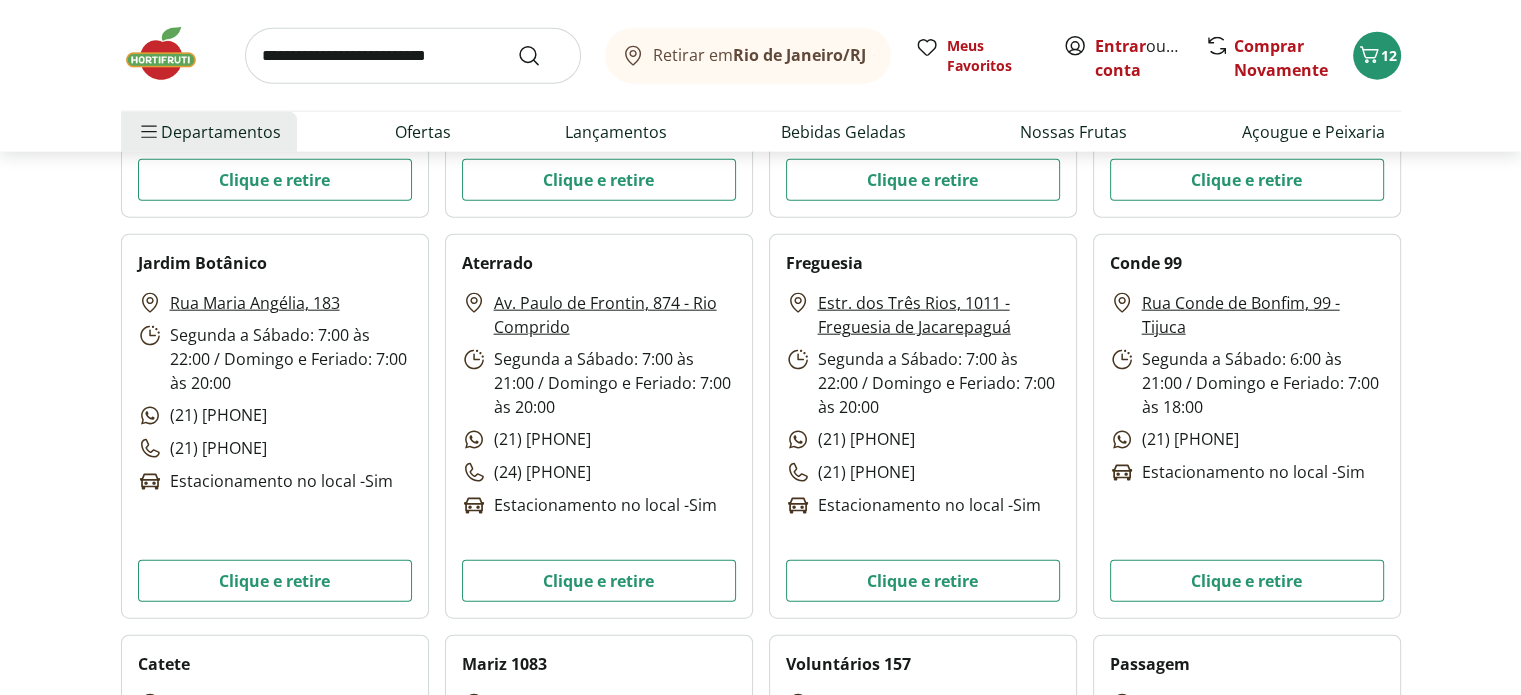 click on "Retirar em [CITY]/[STATE]" at bounding box center [748, 56] 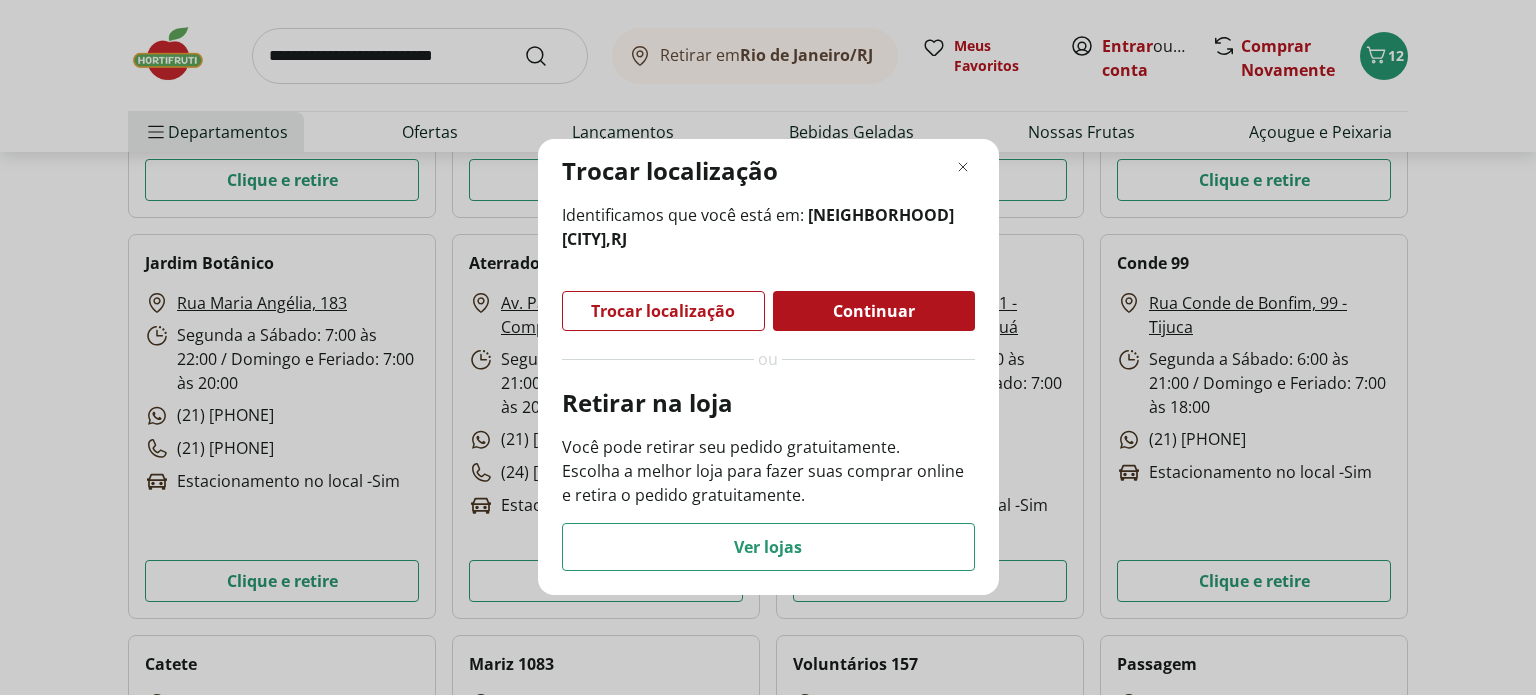 click 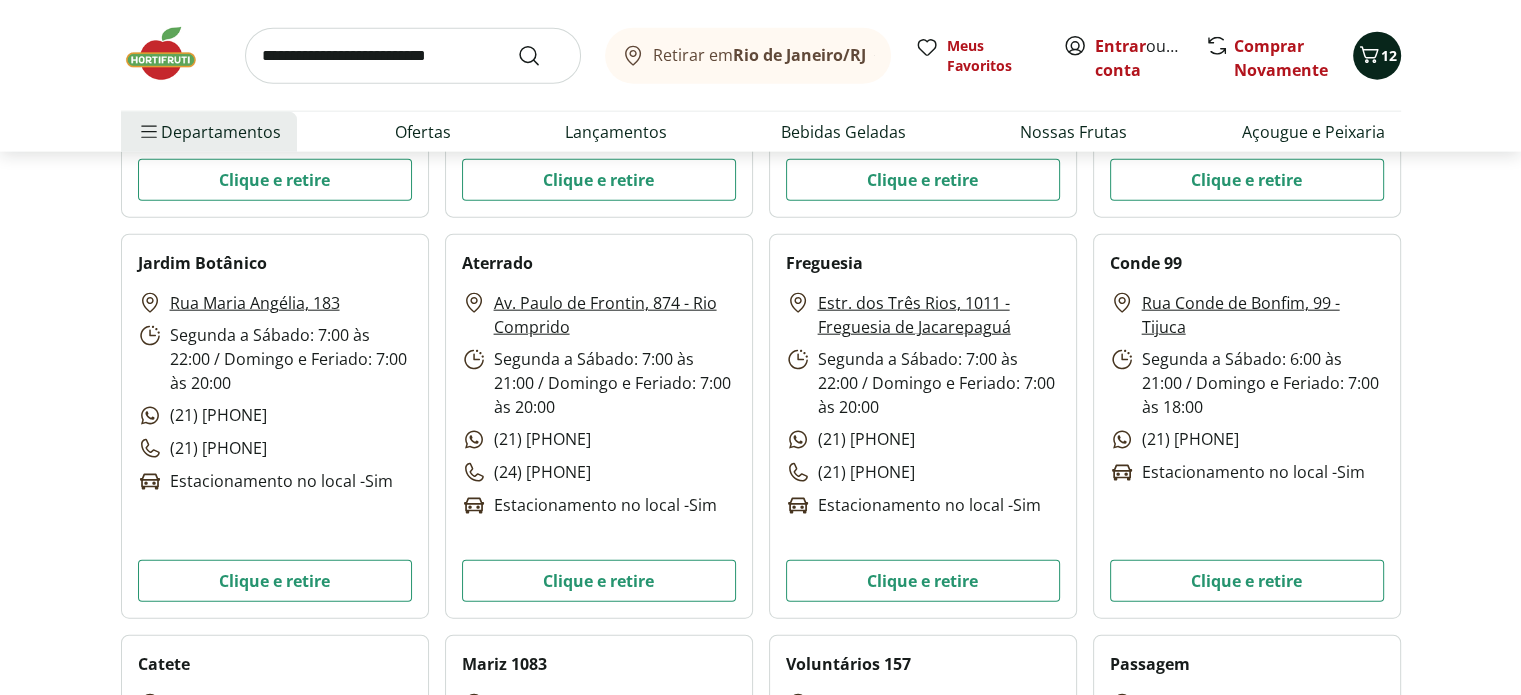 click on "12" at bounding box center (1377, 56) 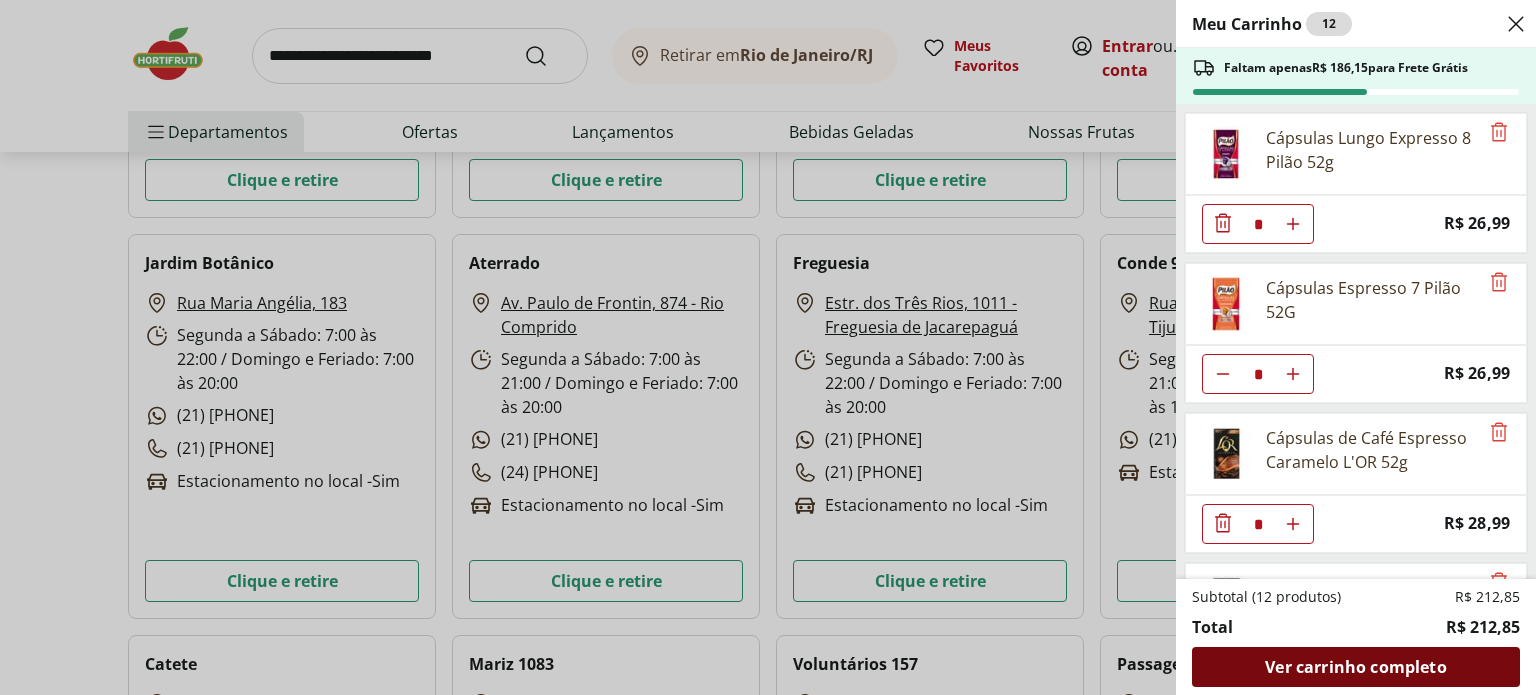 click on "Ver carrinho completo" at bounding box center (1355, 667) 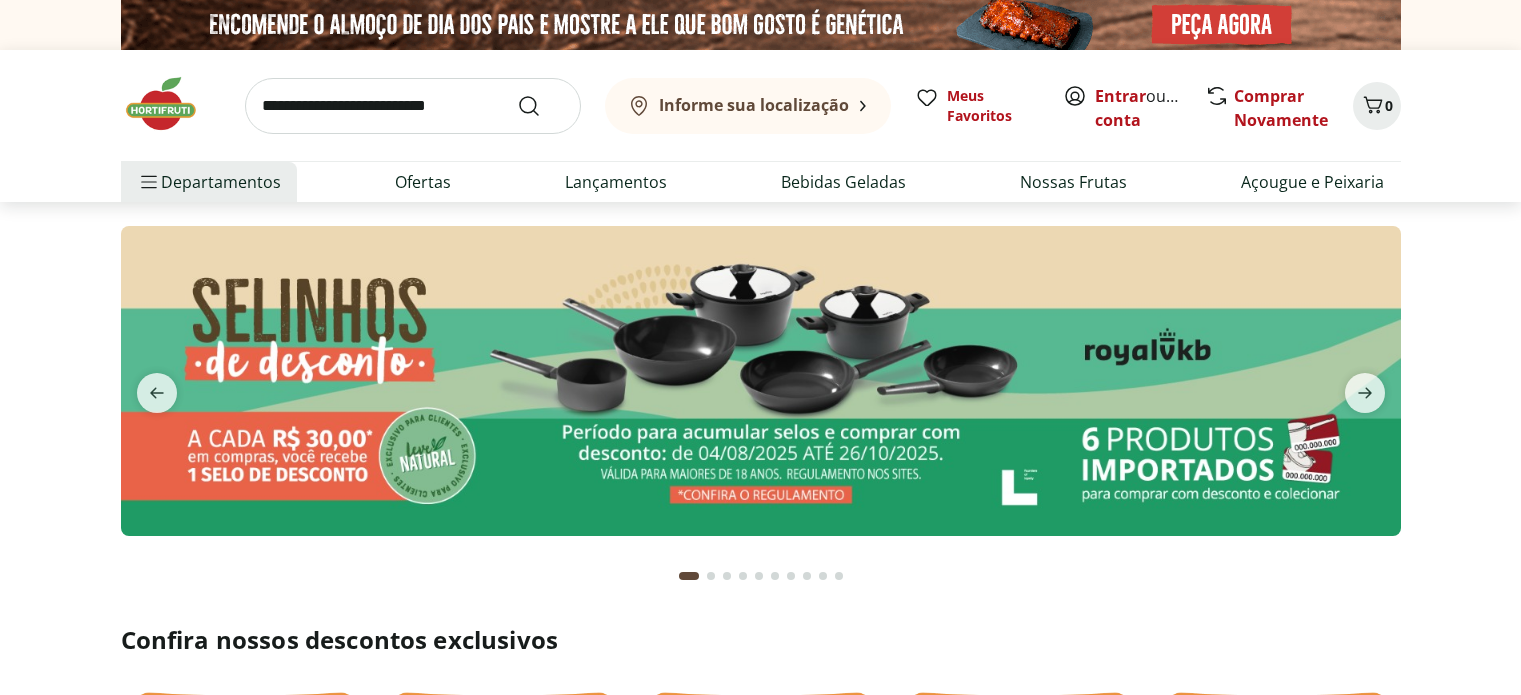 scroll, scrollTop: 0, scrollLeft: 0, axis: both 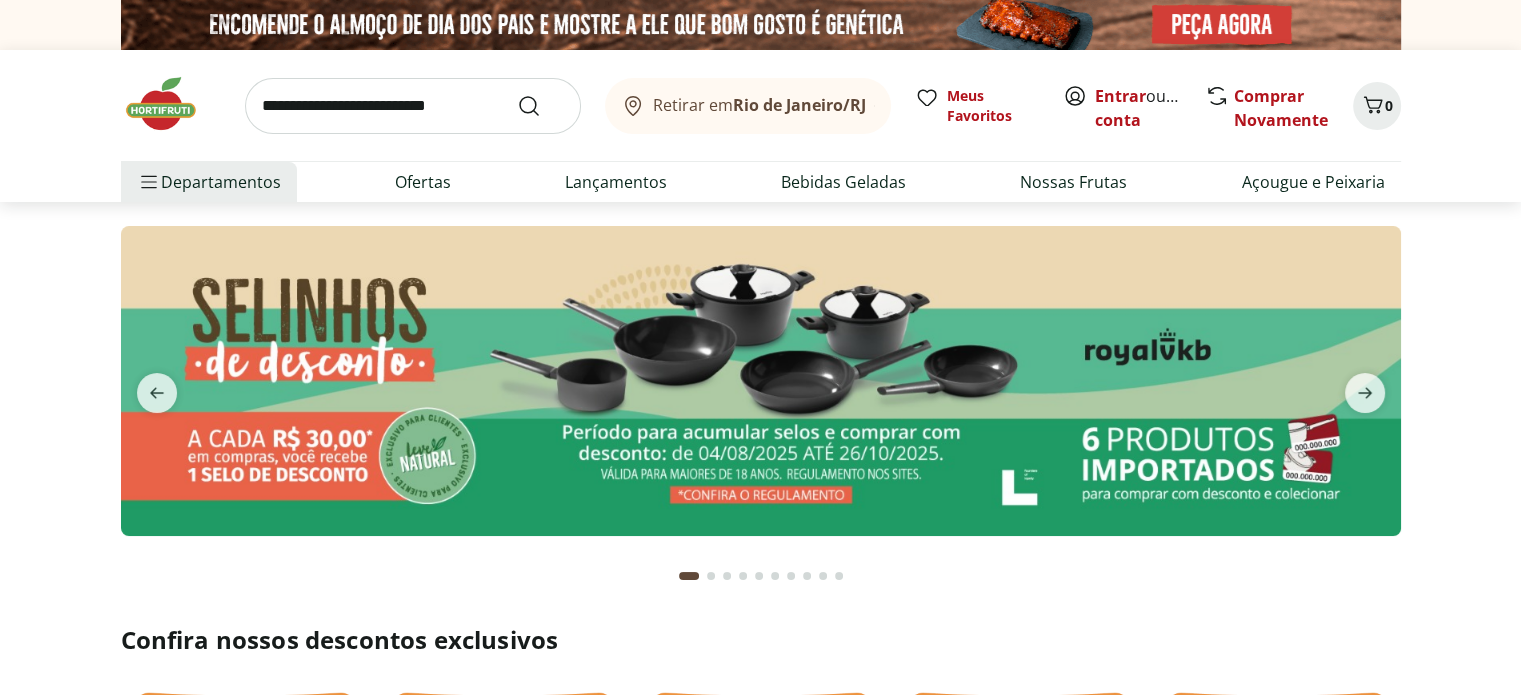 click on "Rio de Janeiro/RJ" at bounding box center [799, 105] 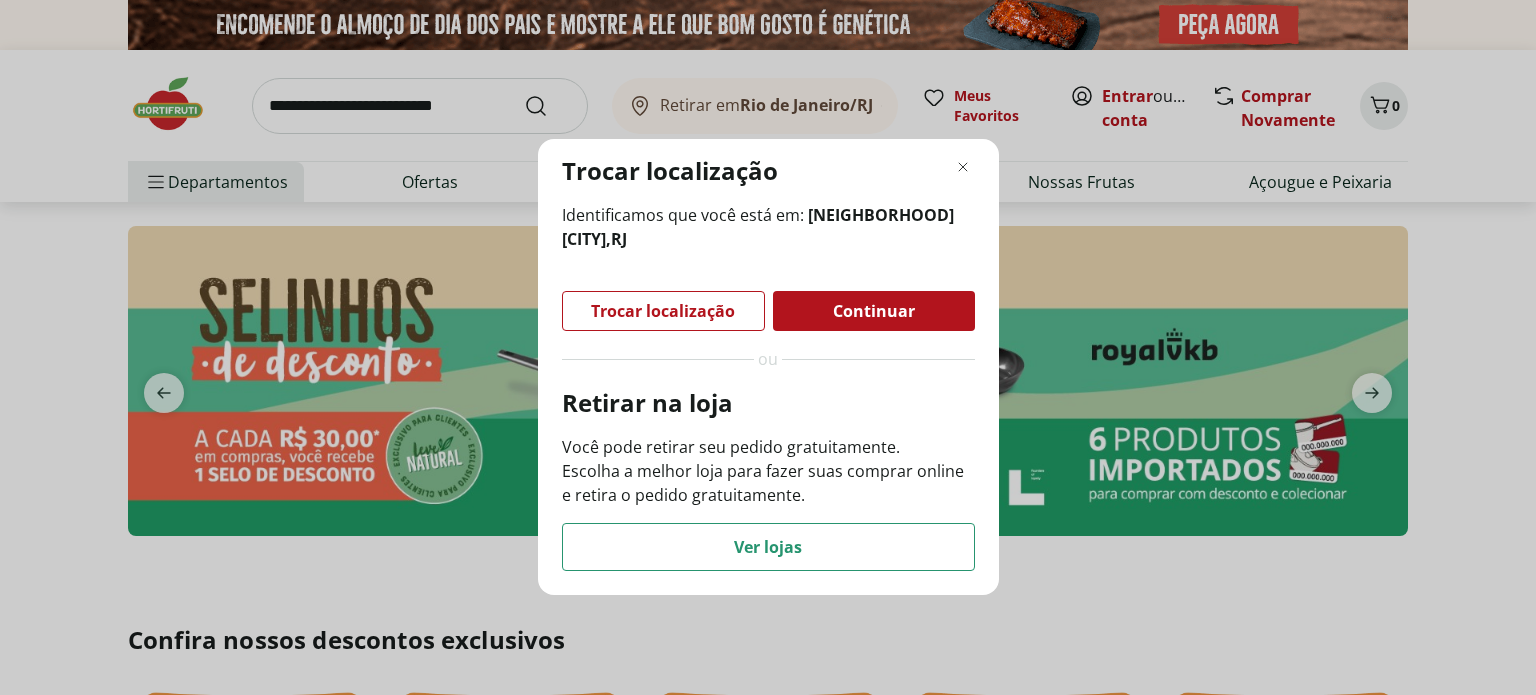 click on "Trocar localização" at bounding box center [663, 311] 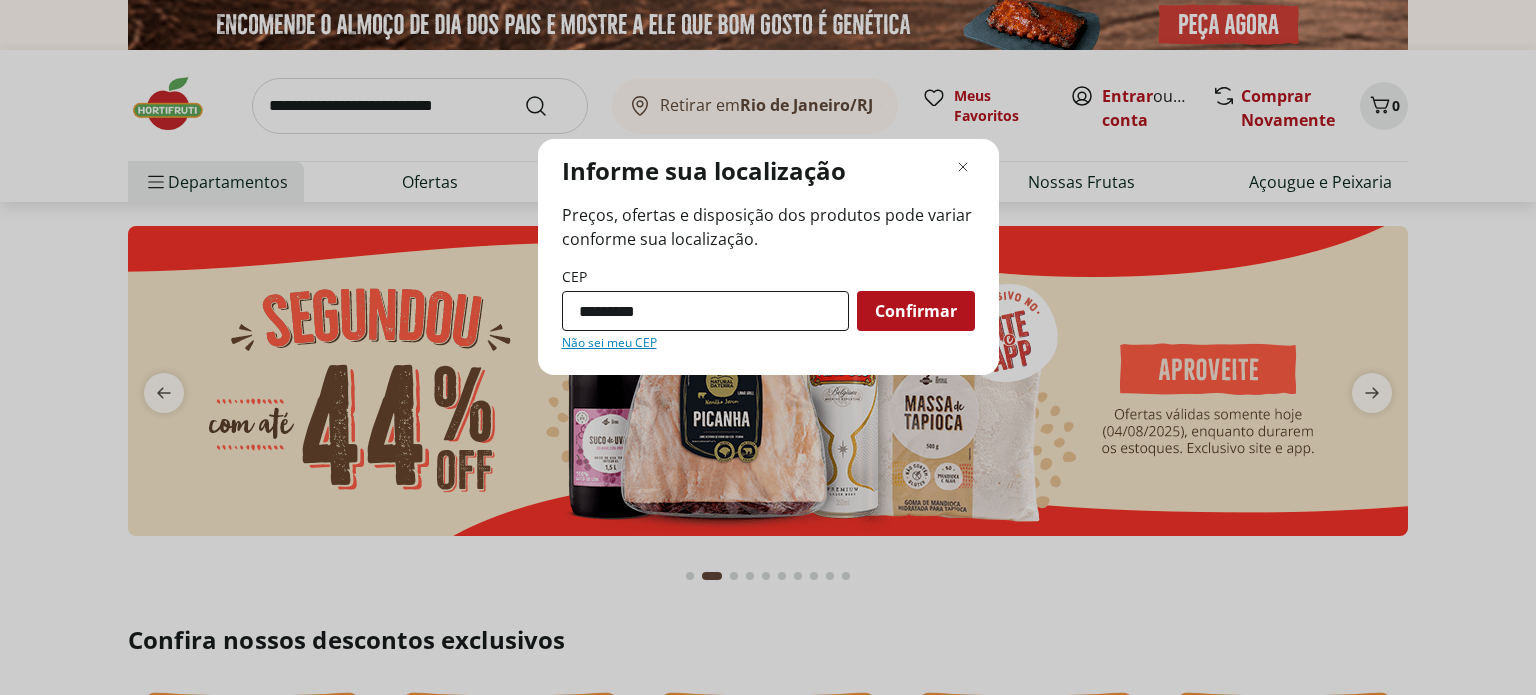 type on "*********" 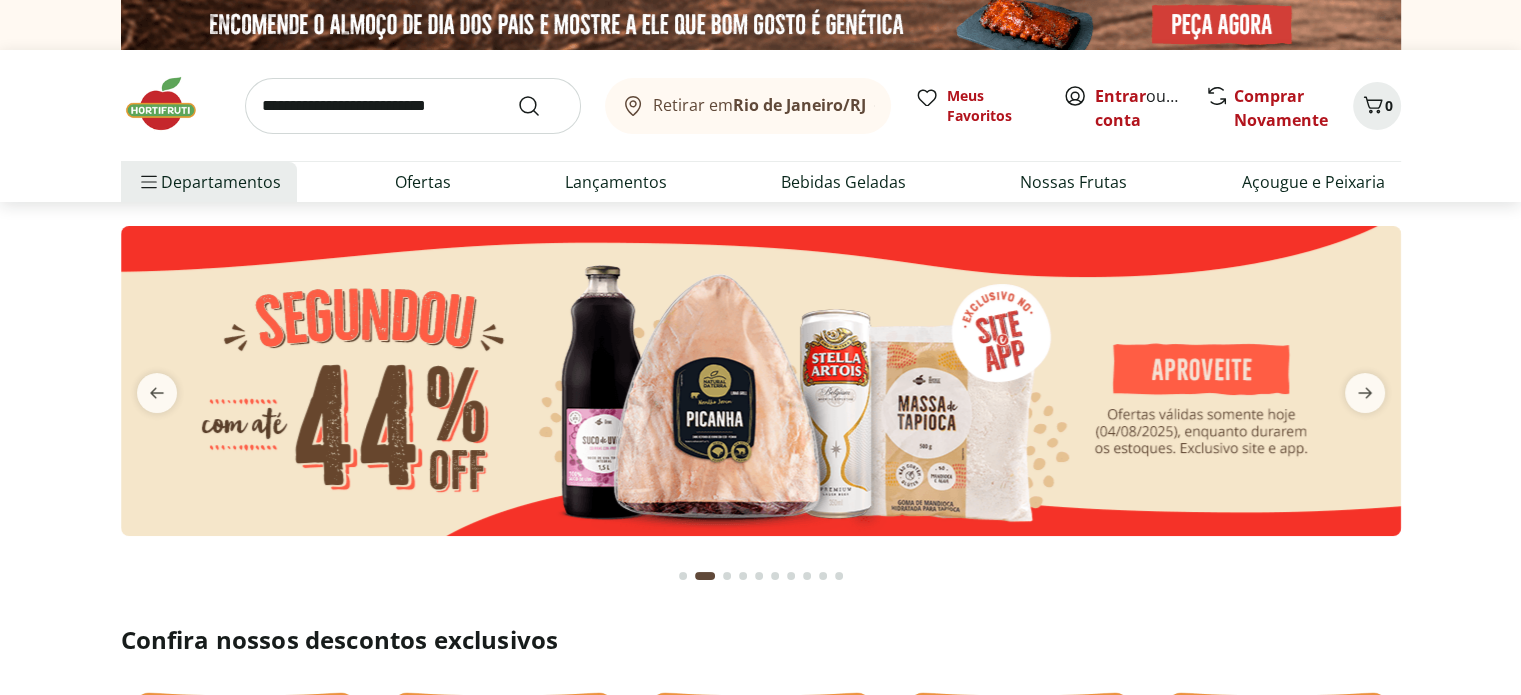 click on "Retirar em [CITY]/[STATE]" at bounding box center (743, 106) 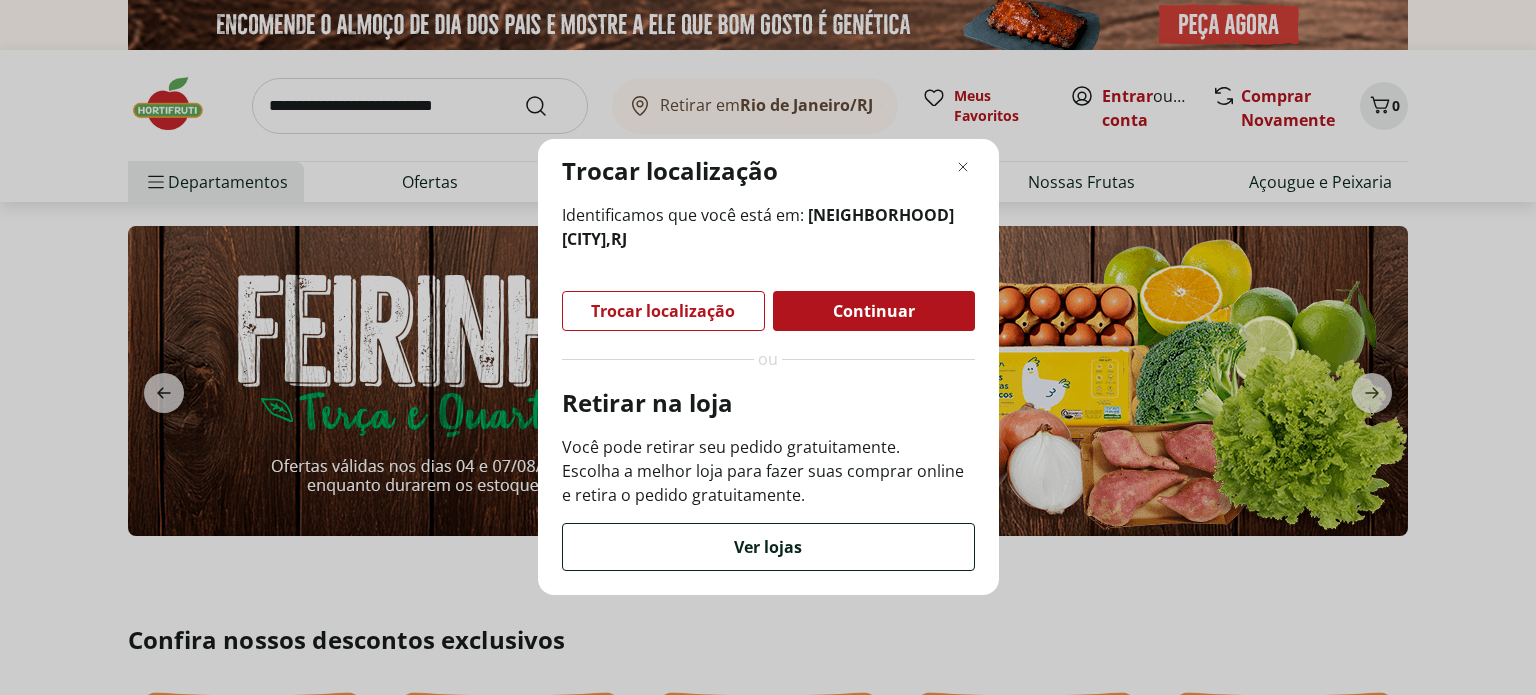 click on "Ver lojas" at bounding box center [768, 547] 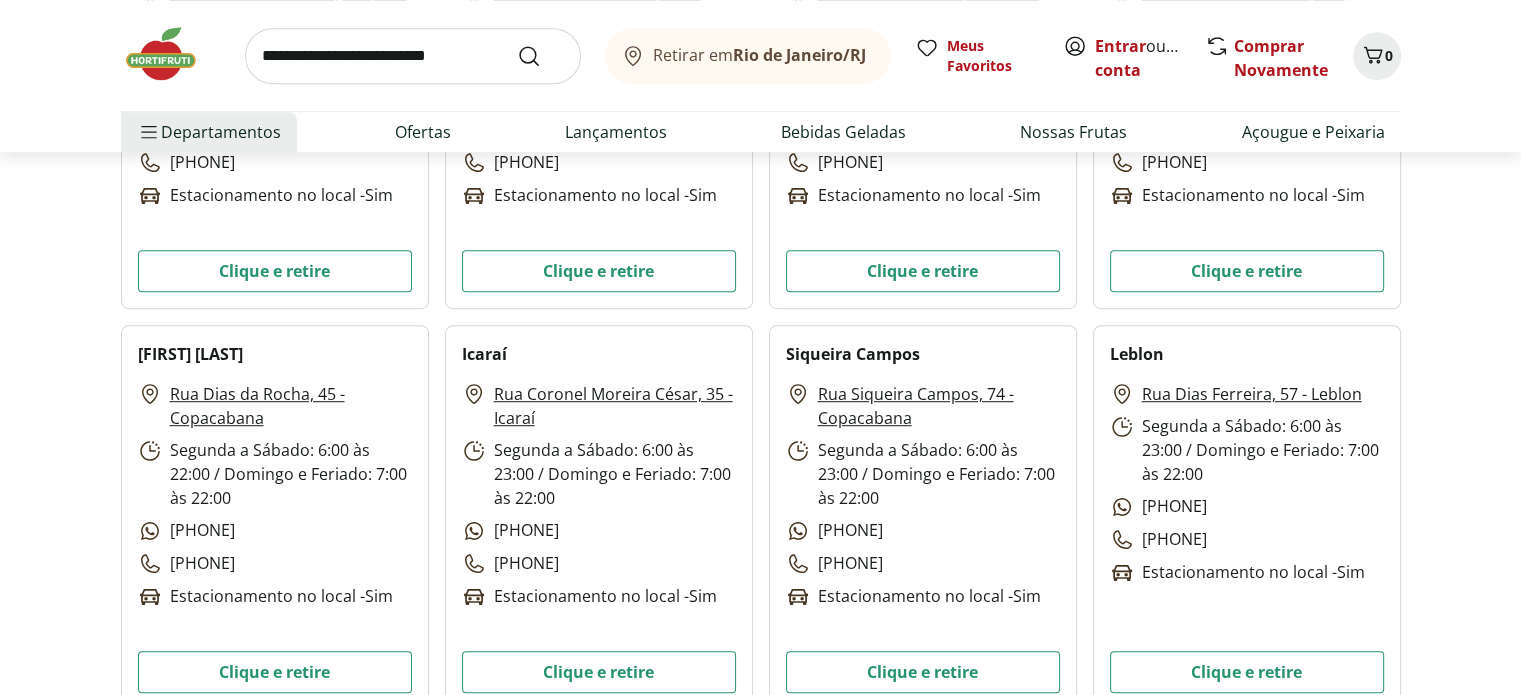 scroll, scrollTop: 4715, scrollLeft: 0, axis: vertical 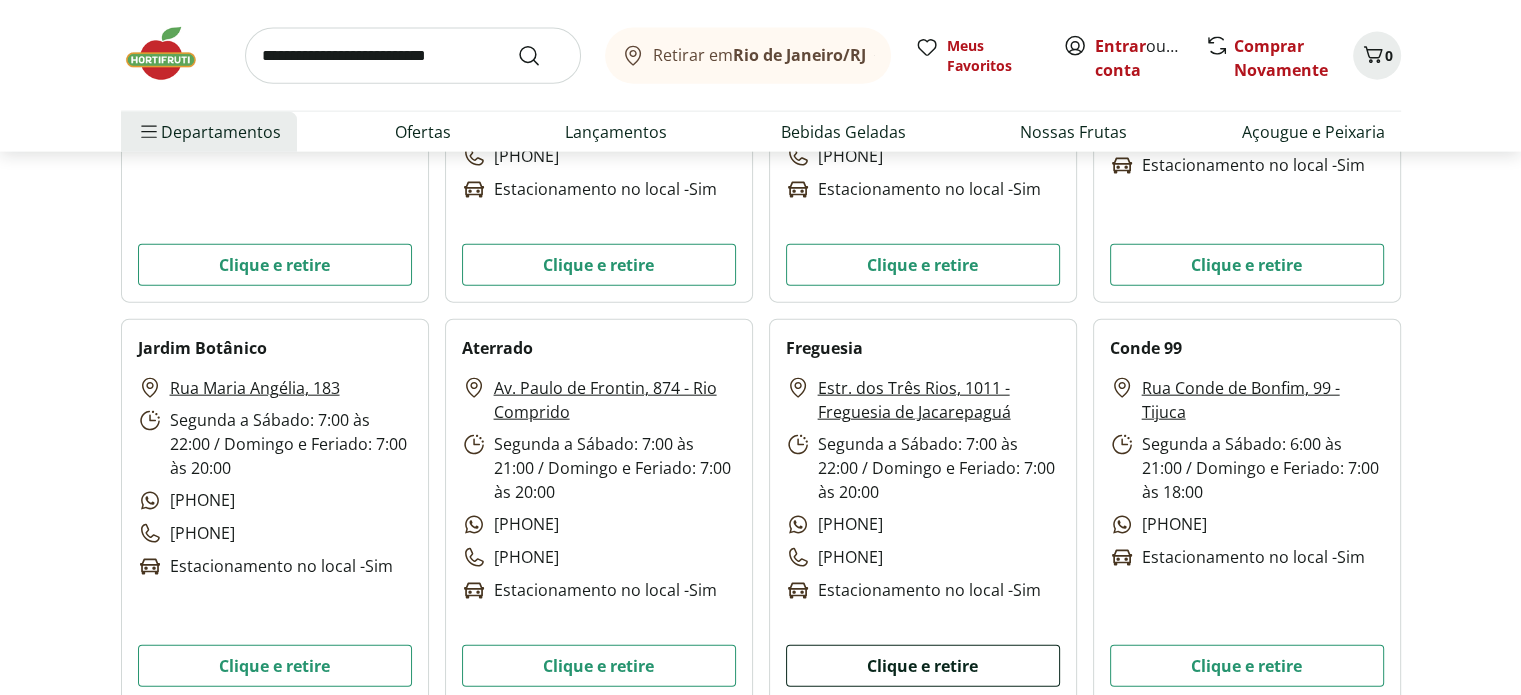 click on "Clique e retire" at bounding box center (923, 666) 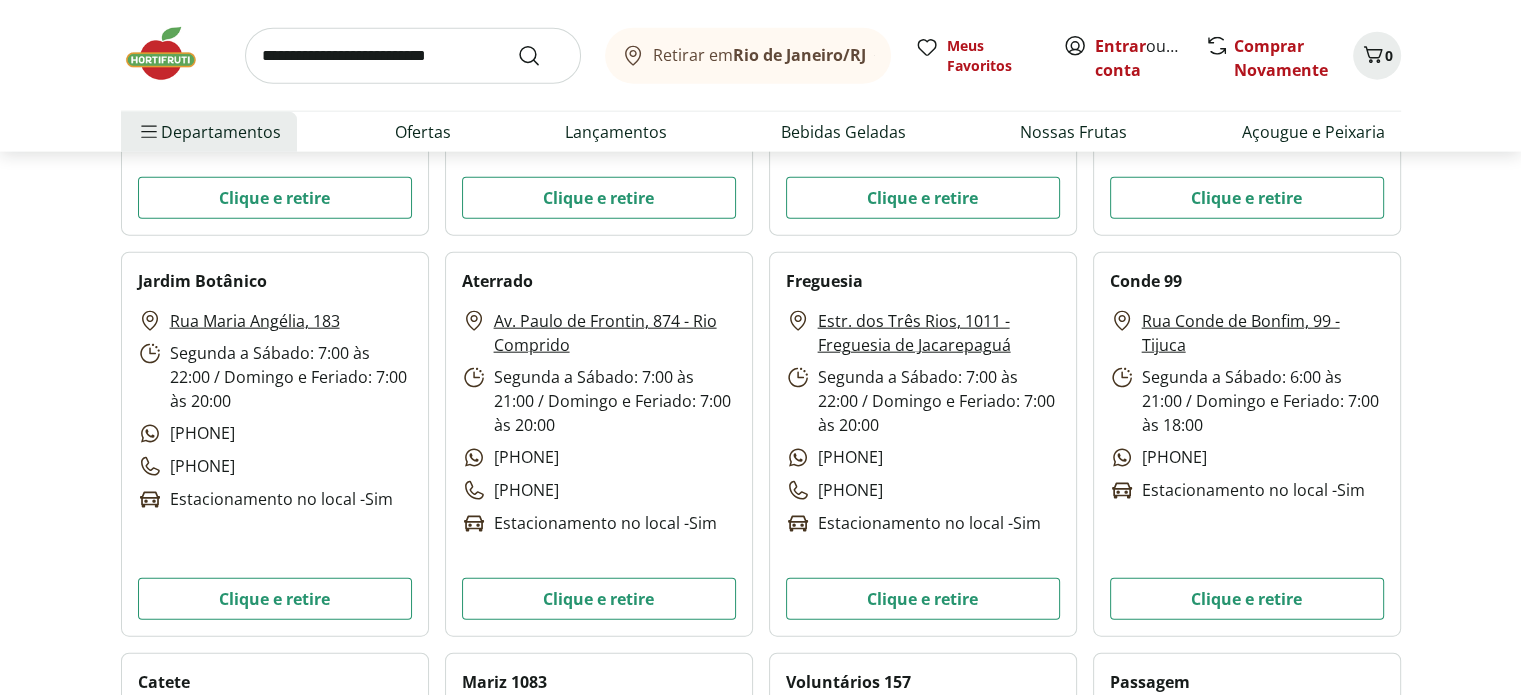 scroll, scrollTop: 4915, scrollLeft: 0, axis: vertical 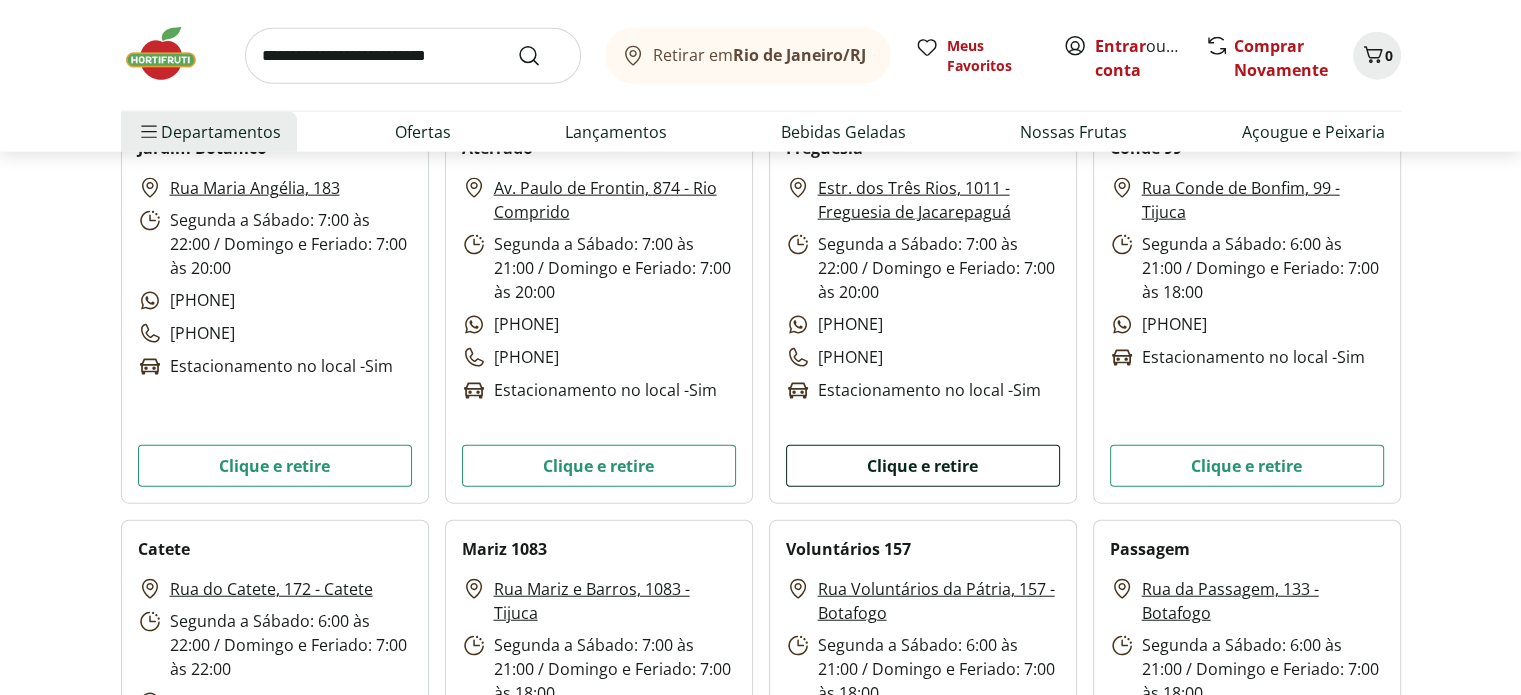 click on "Clique e retire" at bounding box center [923, 466] 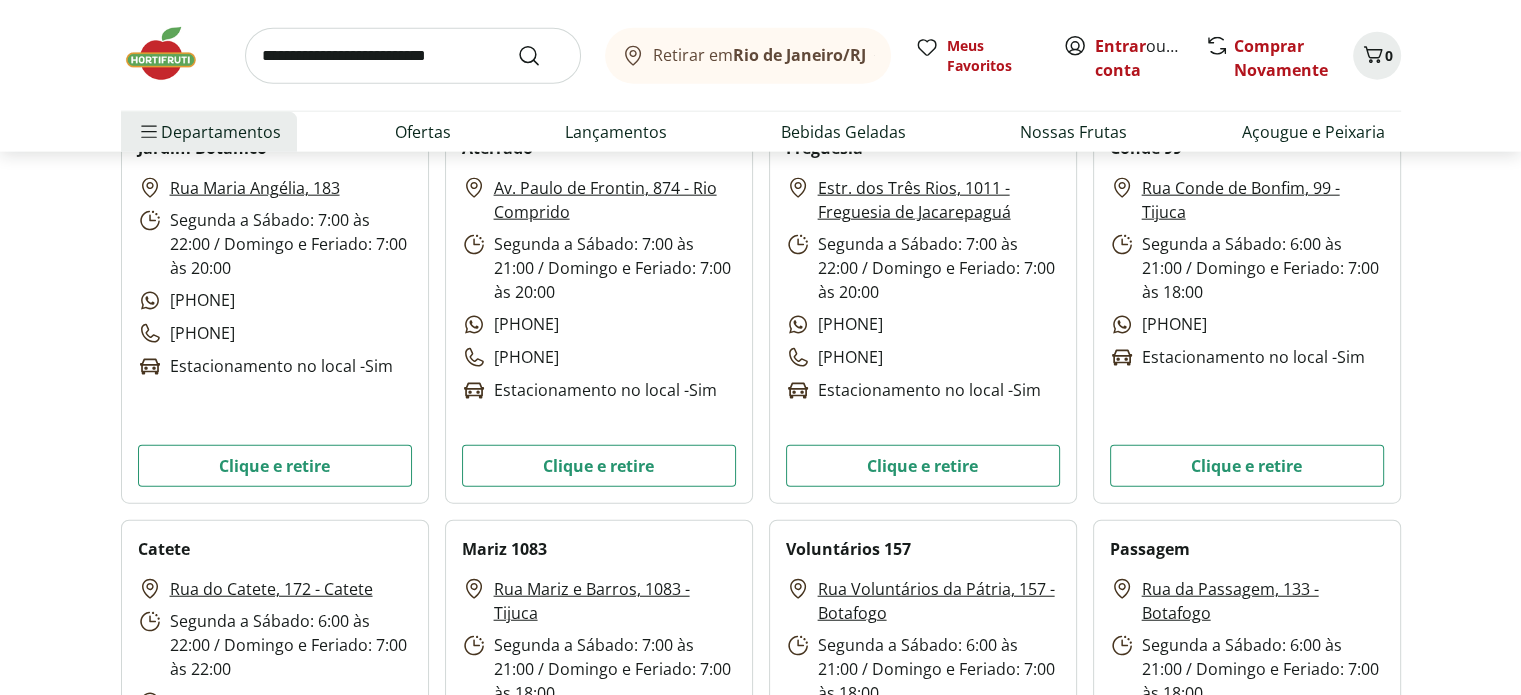 click on "Rio de Janeiro/RJ" at bounding box center [799, 55] 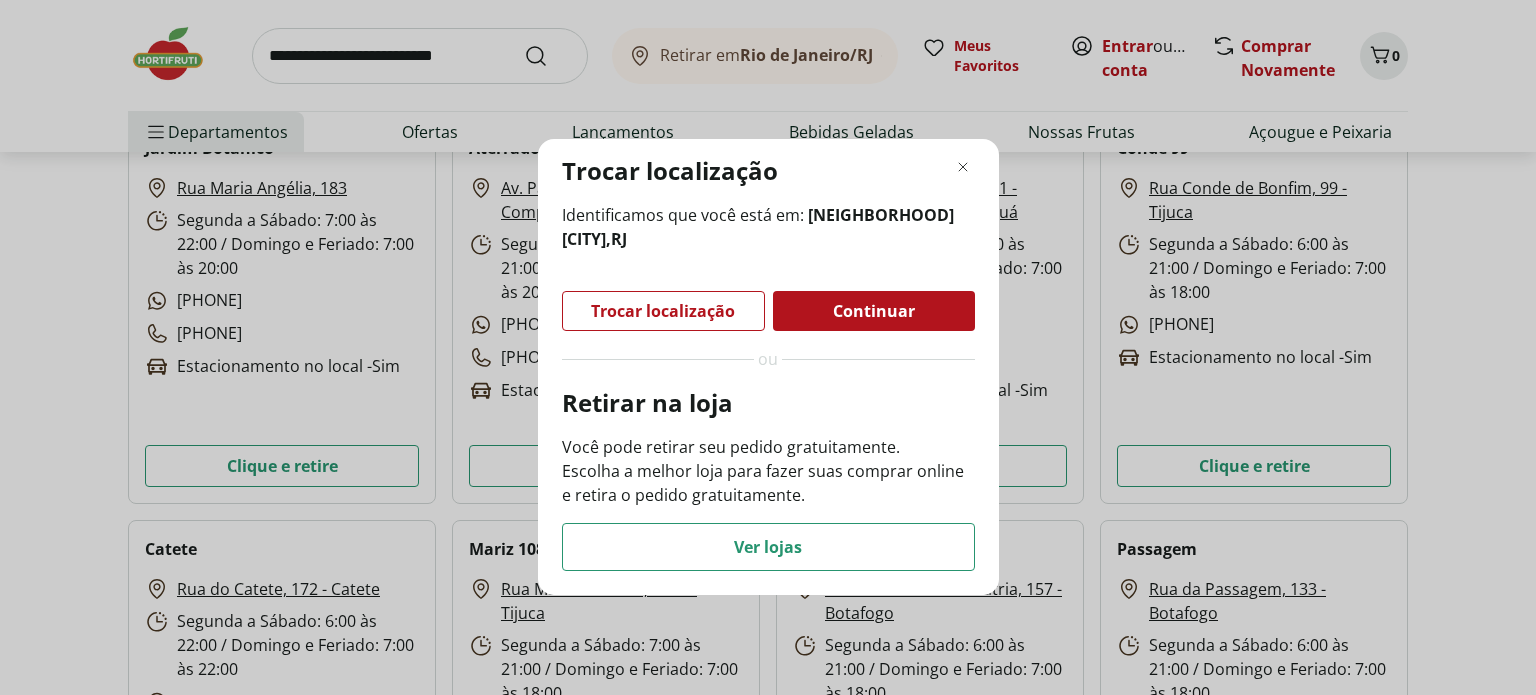 click on "Continuar" at bounding box center (874, 311) 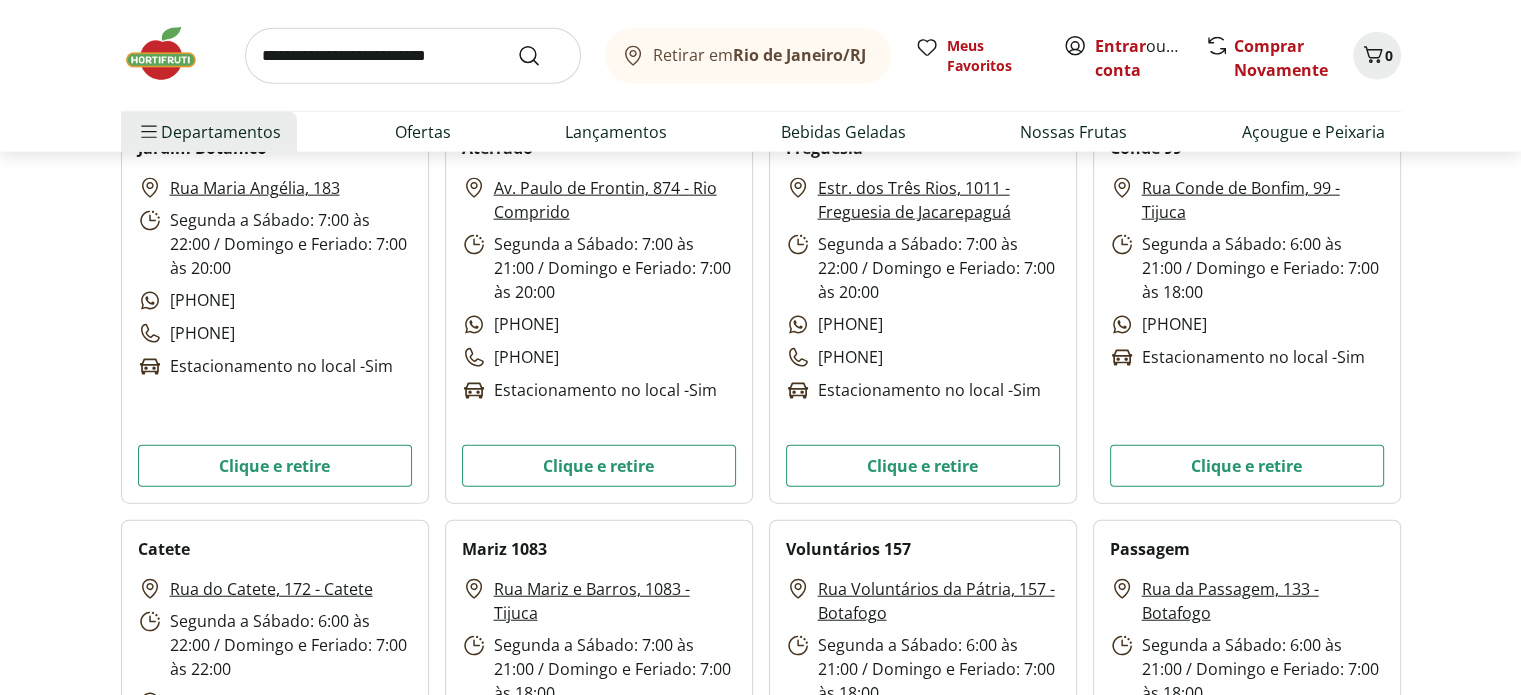 click at bounding box center (171, 54) 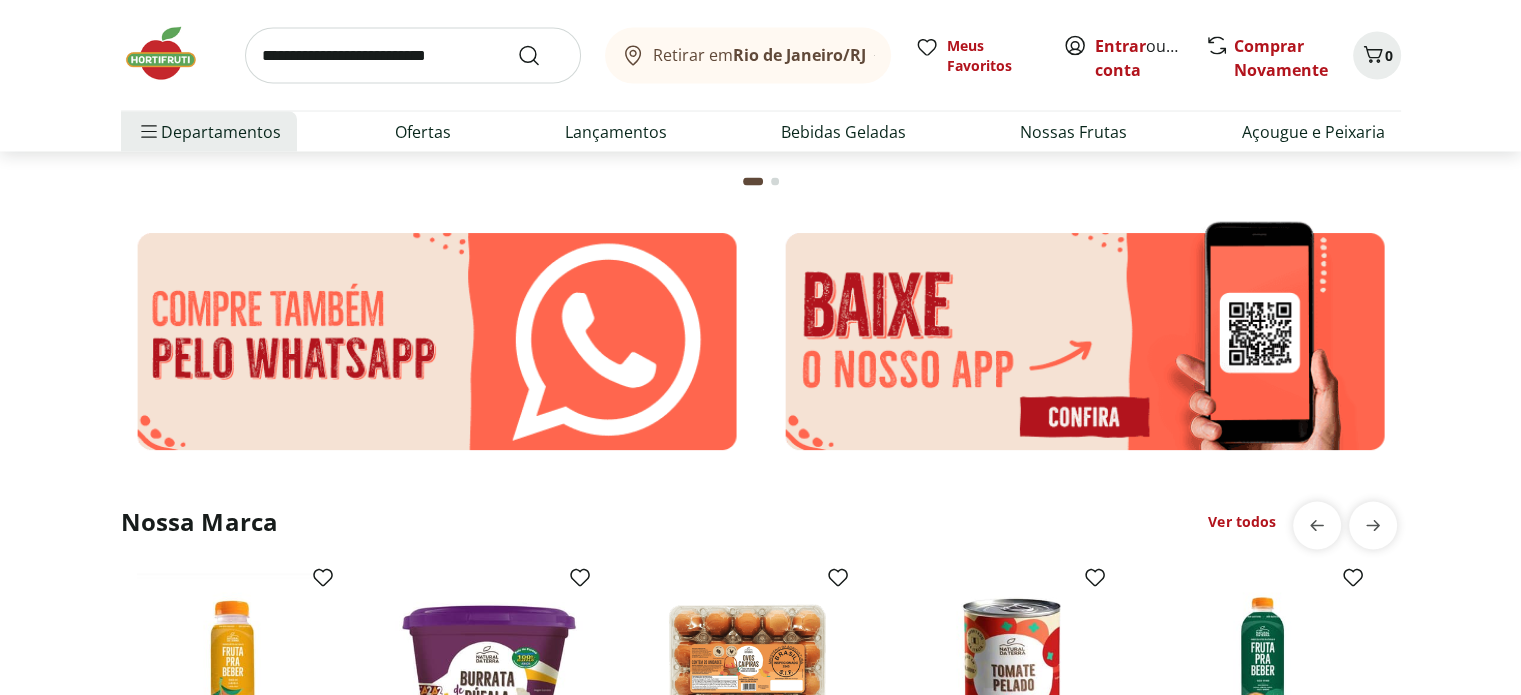 scroll, scrollTop: 4200, scrollLeft: 0, axis: vertical 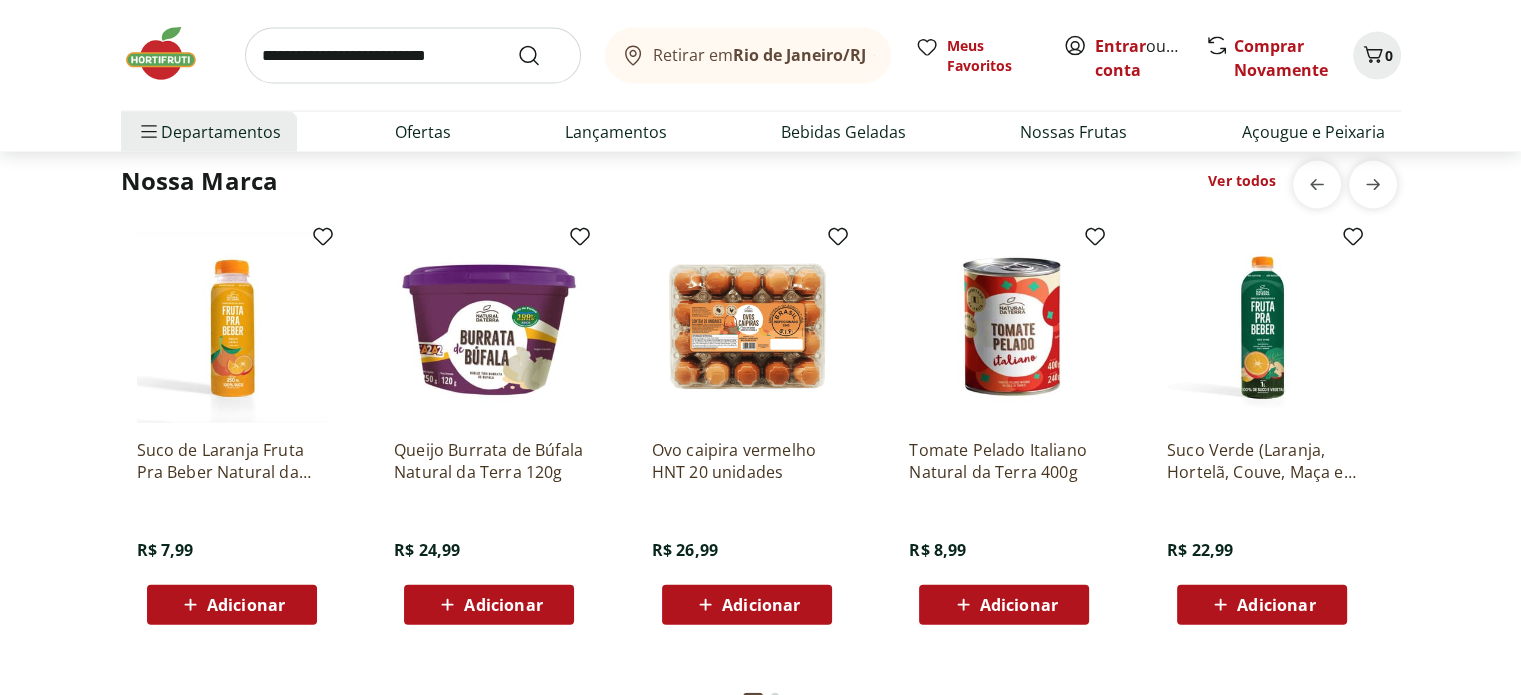 click at bounding box center [413, 56] 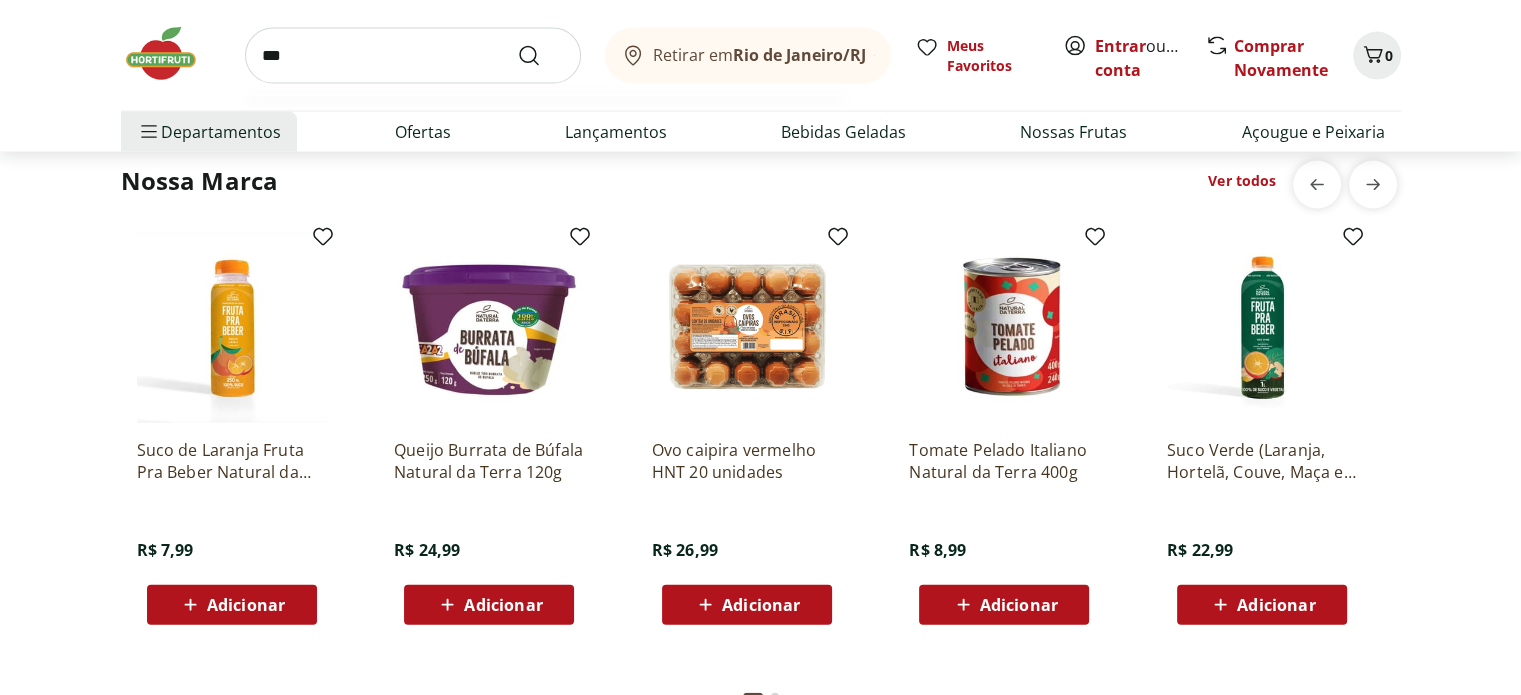 type on "***" 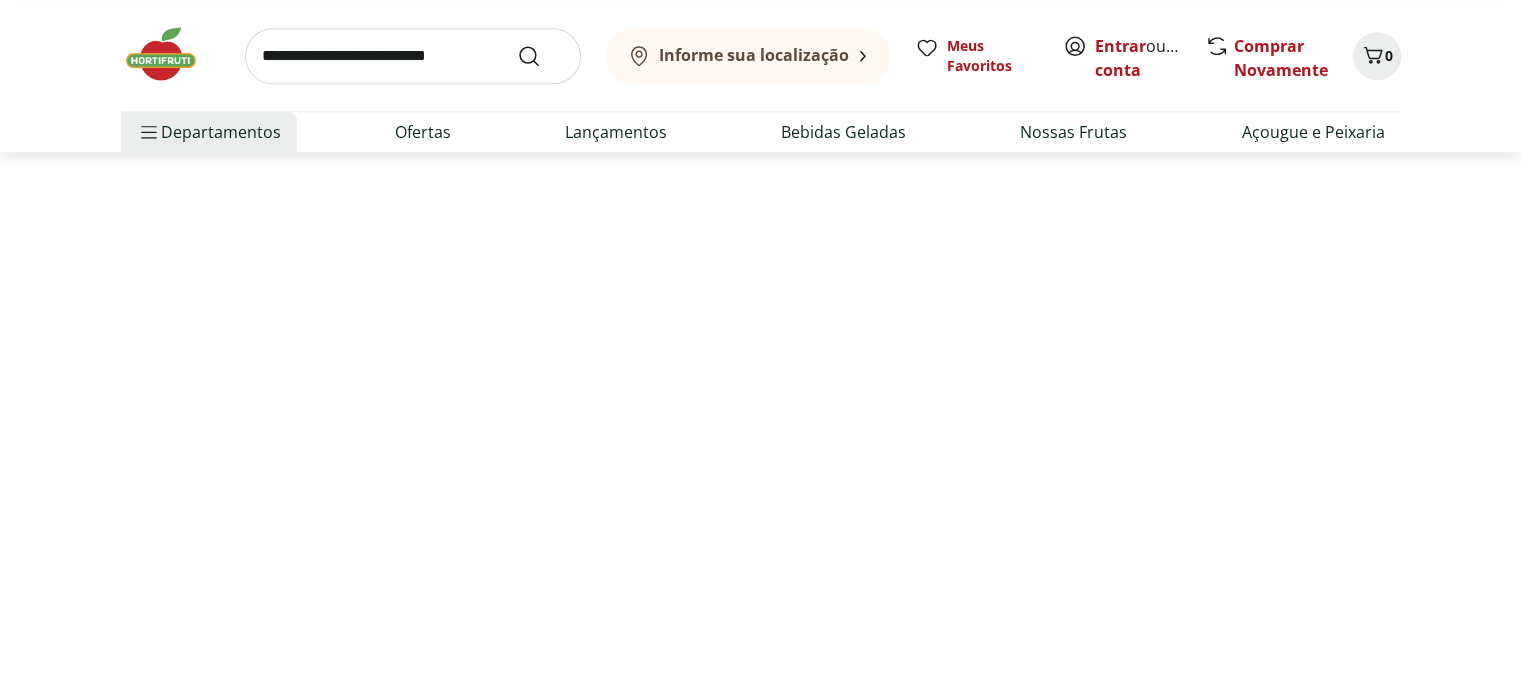 scroll, scrollTop: 0, scrollLeft: 0, axis: both 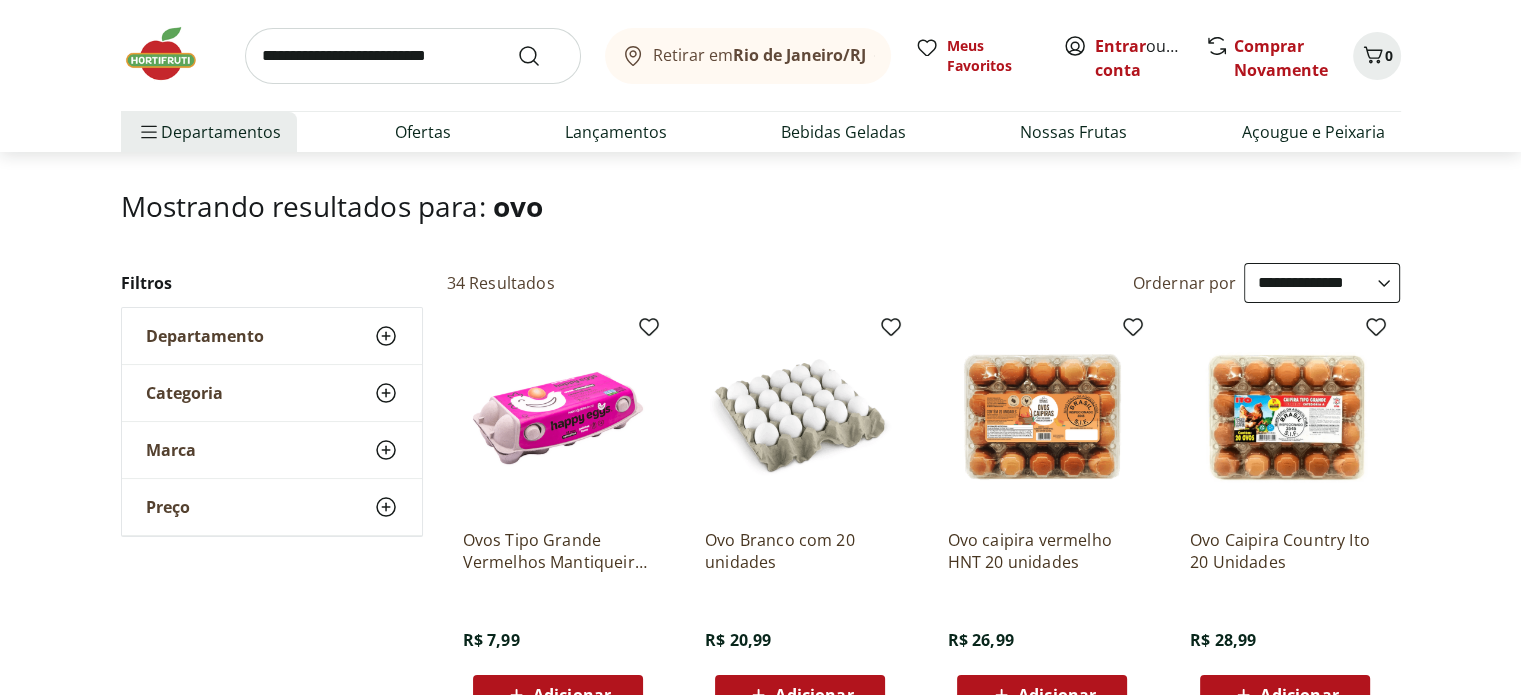 click on "**********" at bounding box center (1322, 283) 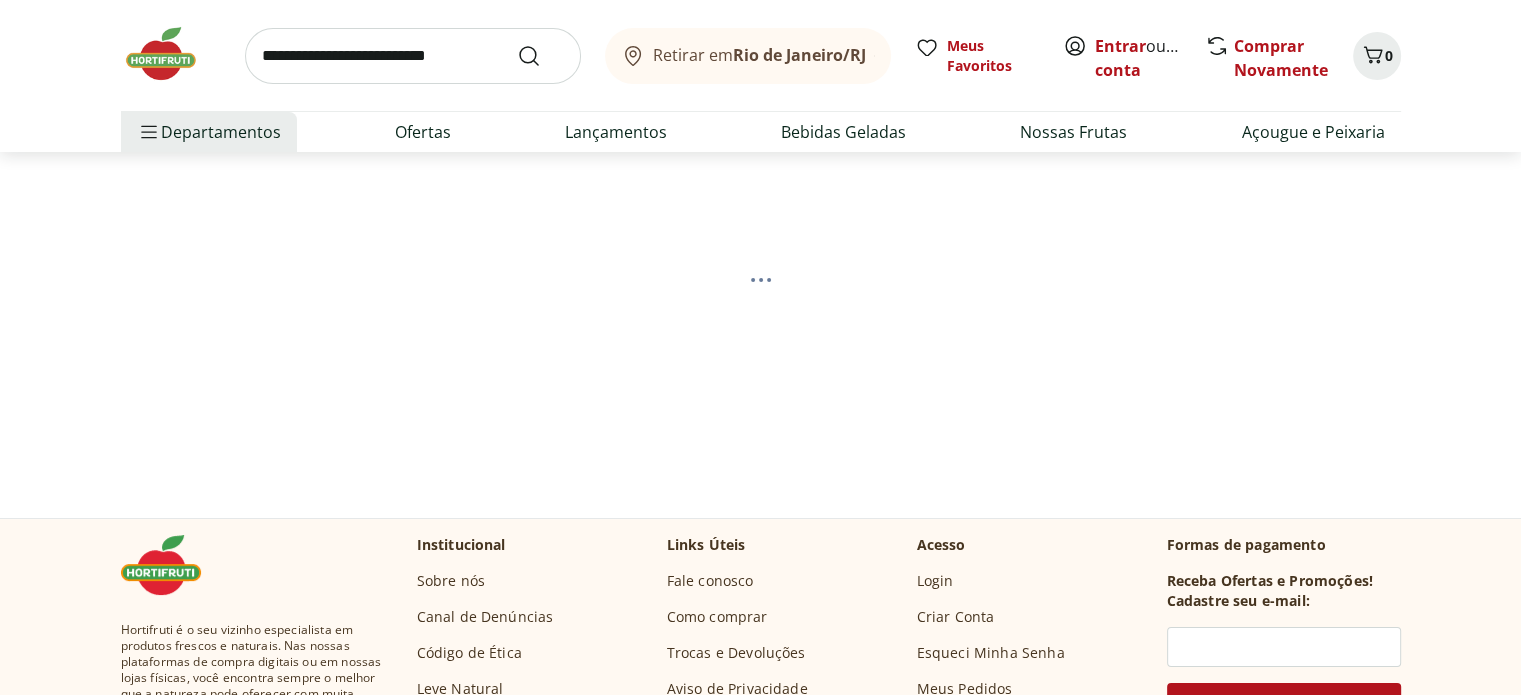 scroll, scrollTop: 100, scrollLeft: 0, axis: vertical 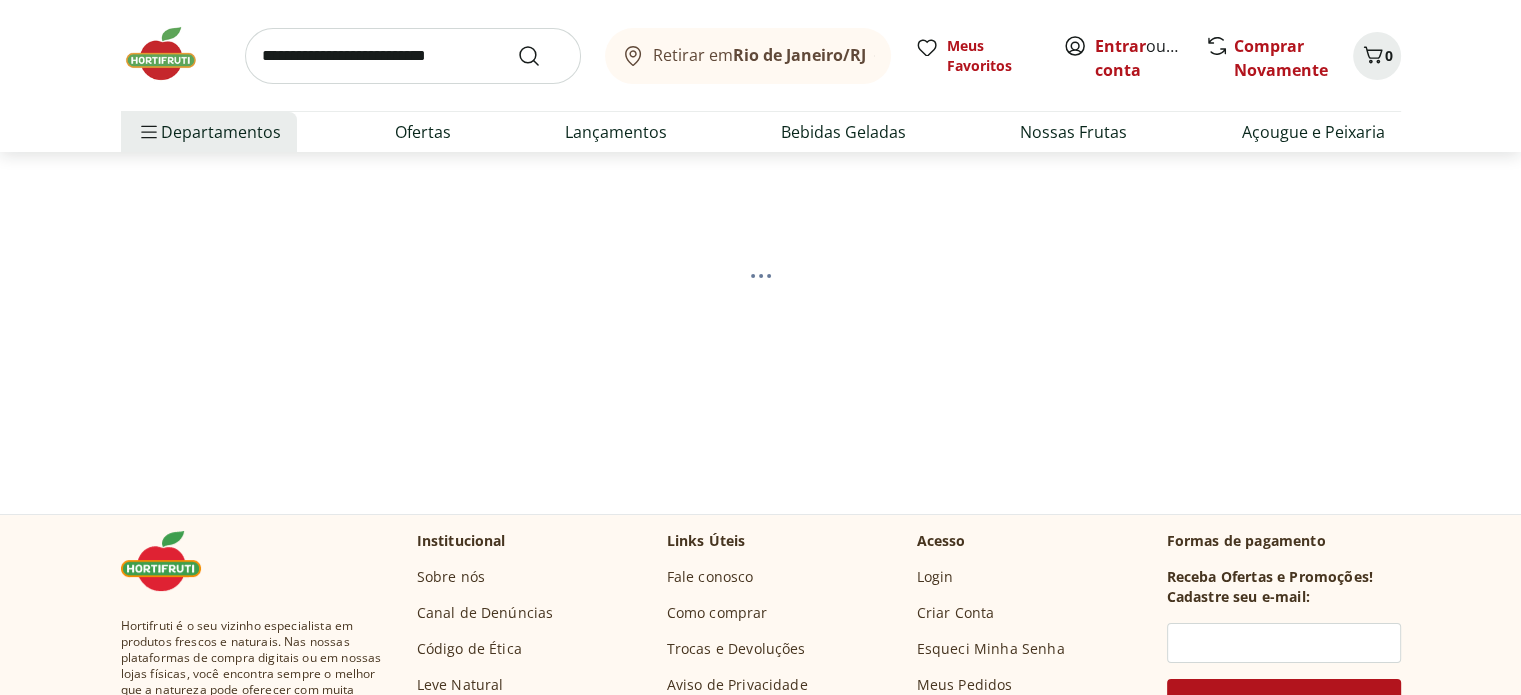 select on "*********" 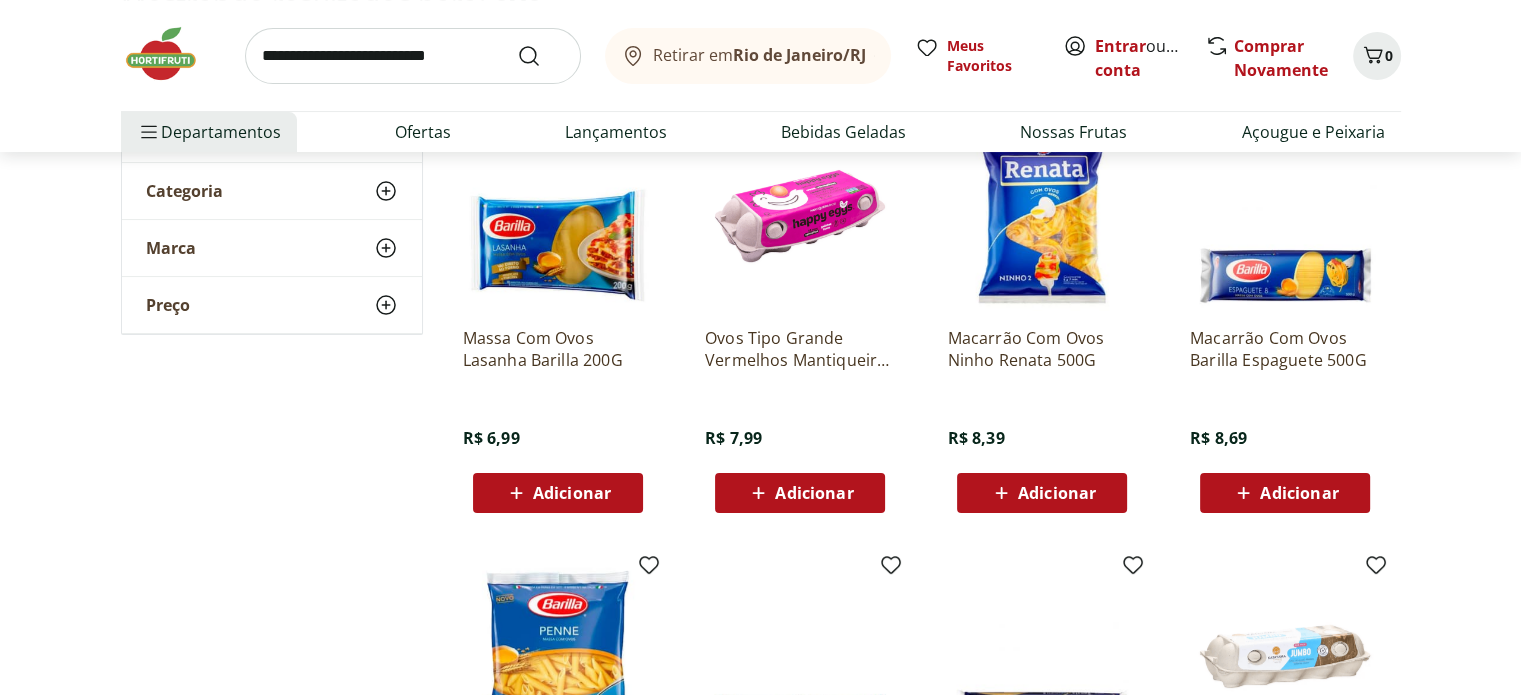 scroll, scrollTop: 300, scrollLeft: 0, axis: vertical 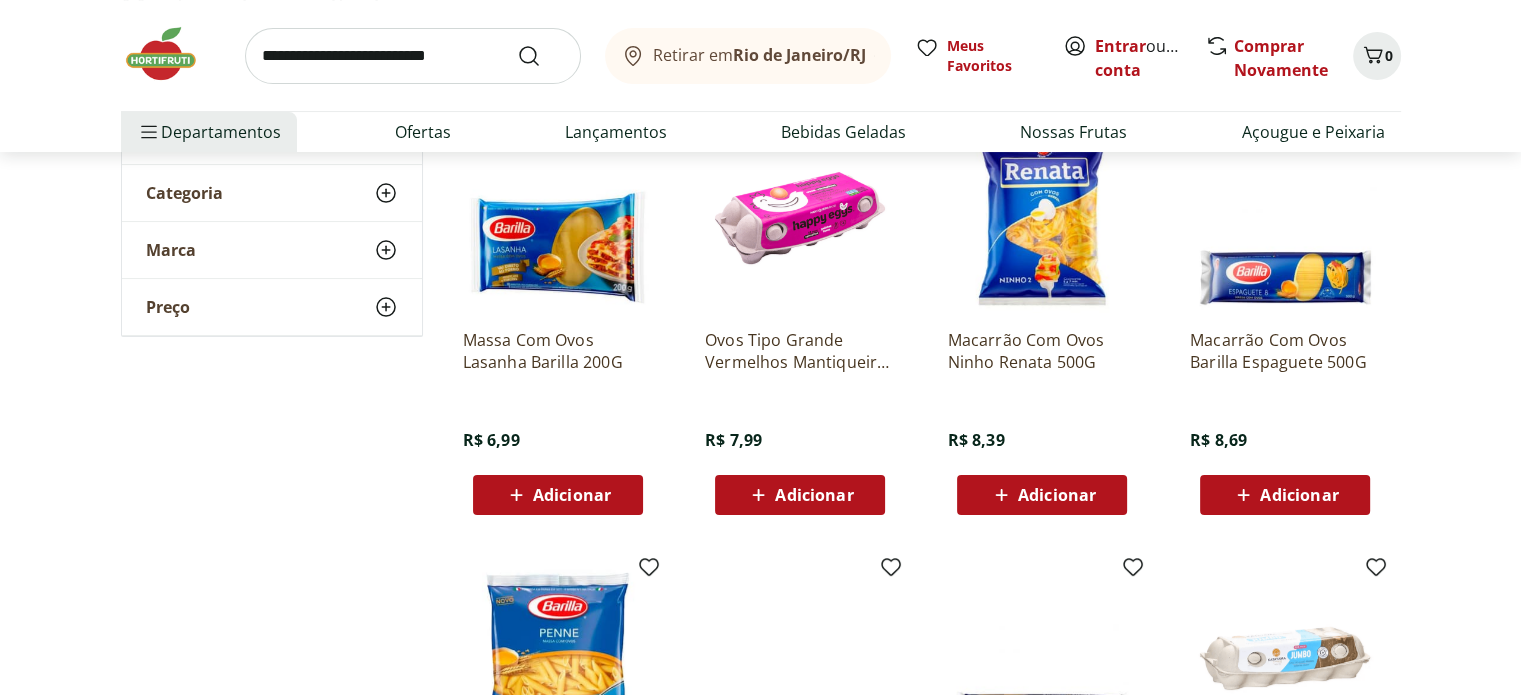 click on "Adicionar" at bounding box center (814, 495) 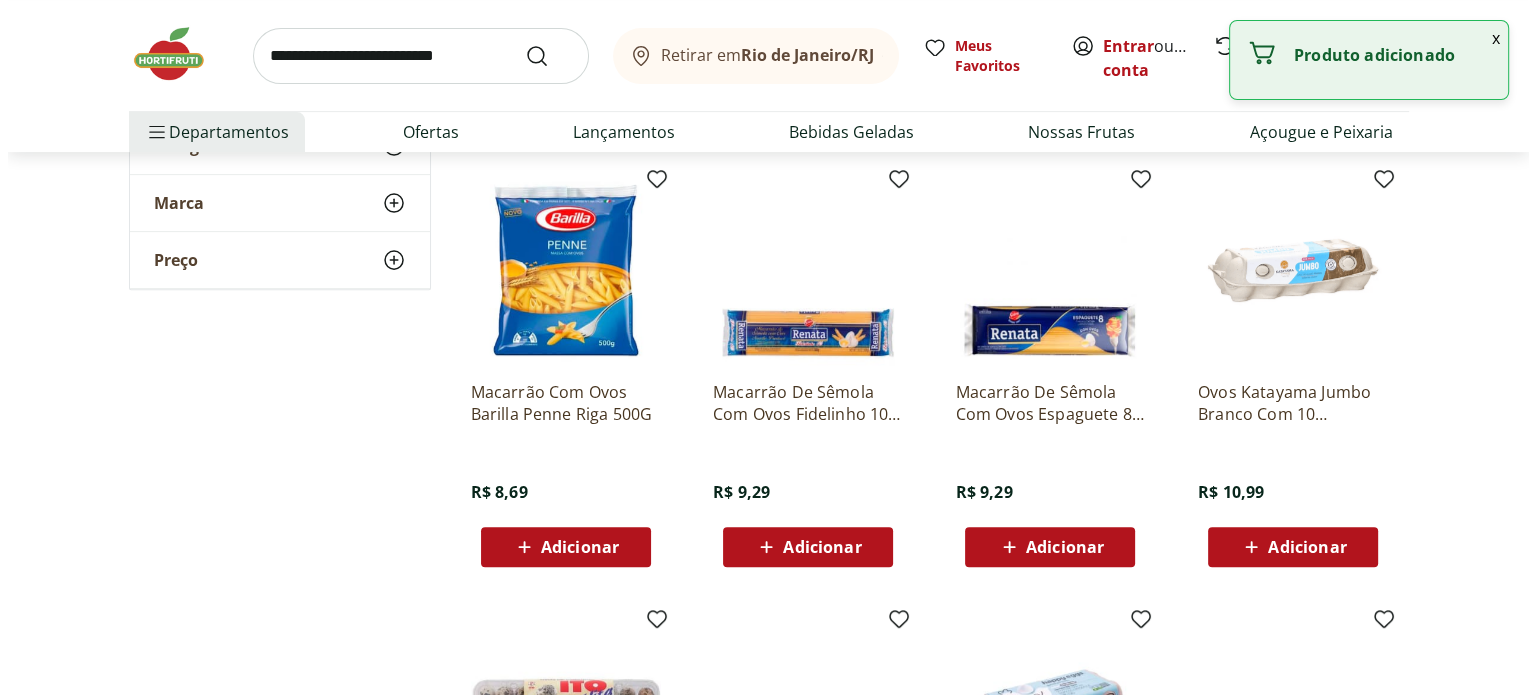 scroll, scrollTop: 700, scrollLeft: 0, axis: vertical 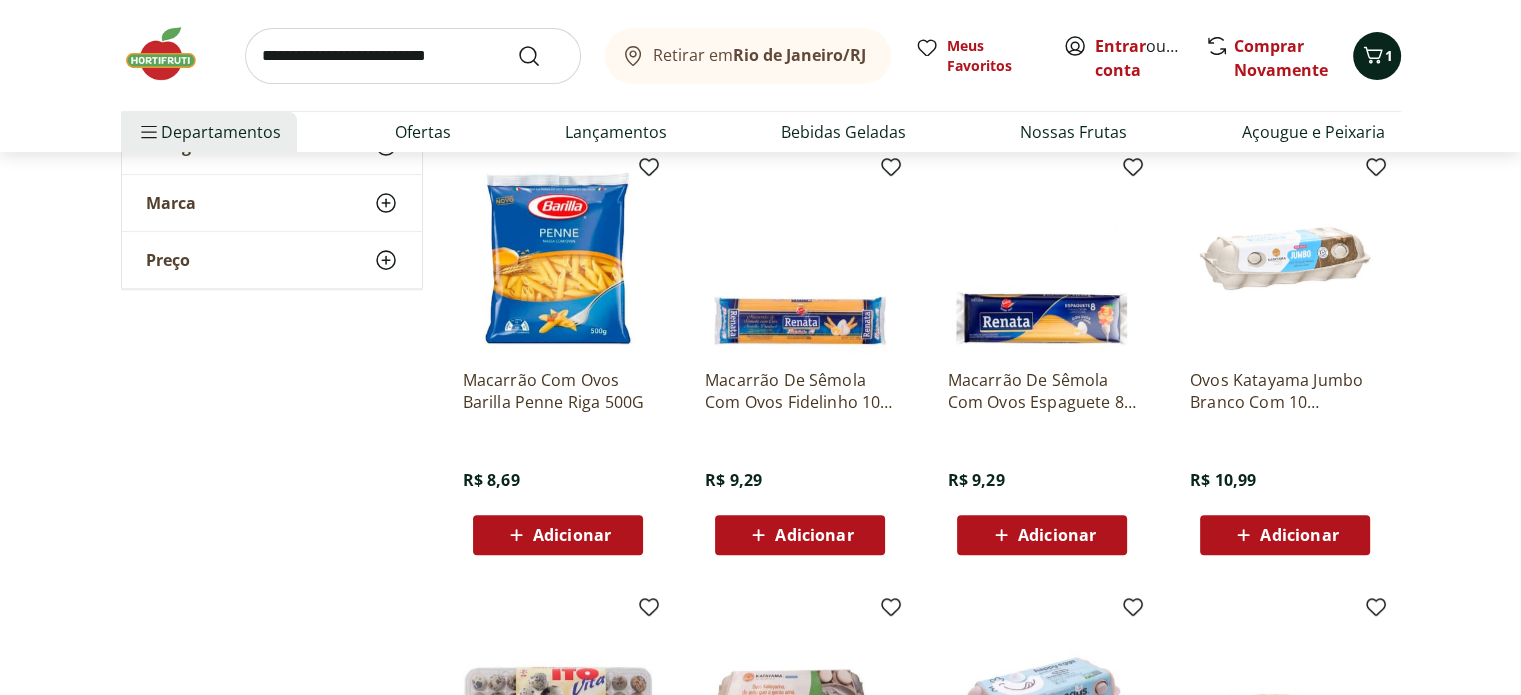 click on "1" at bounding box center [1389, 55] 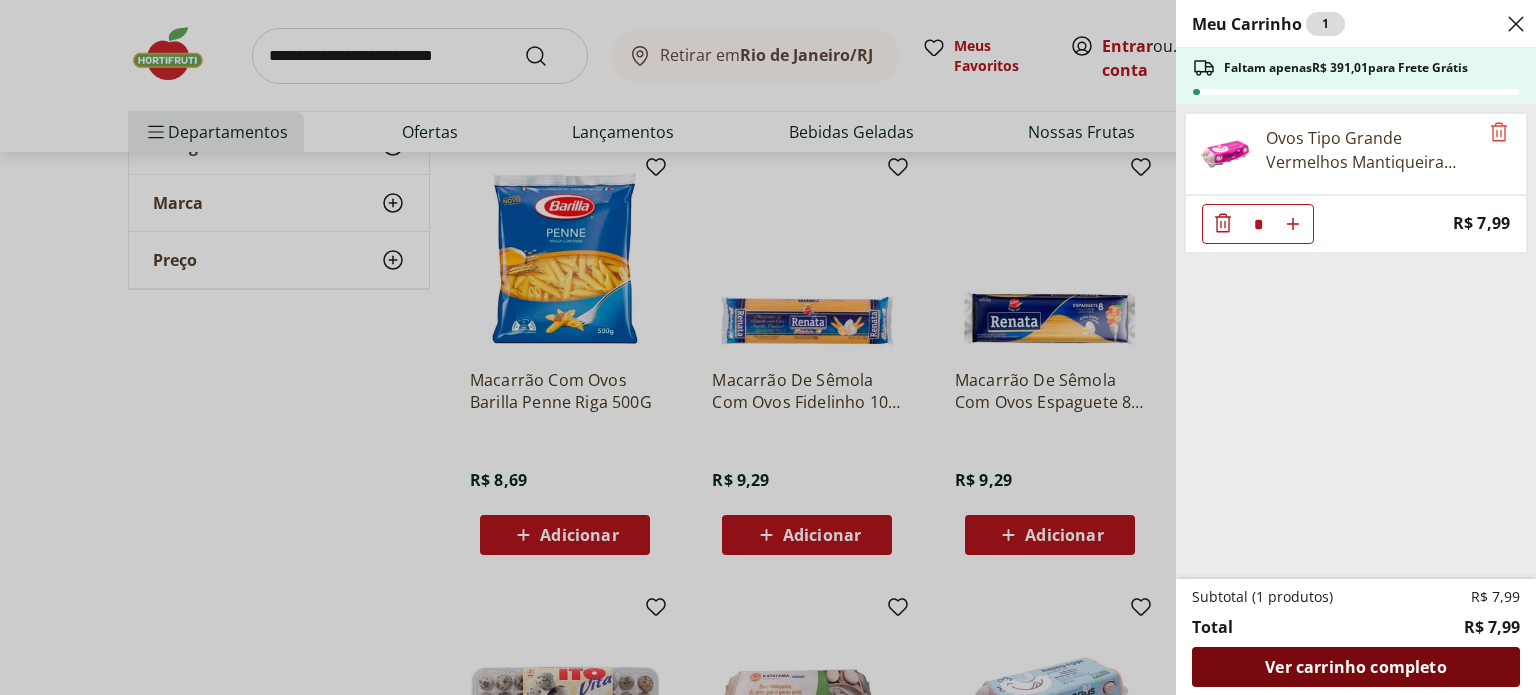 click on "Ver carrinho completo" at bounding box center [1356, 667] 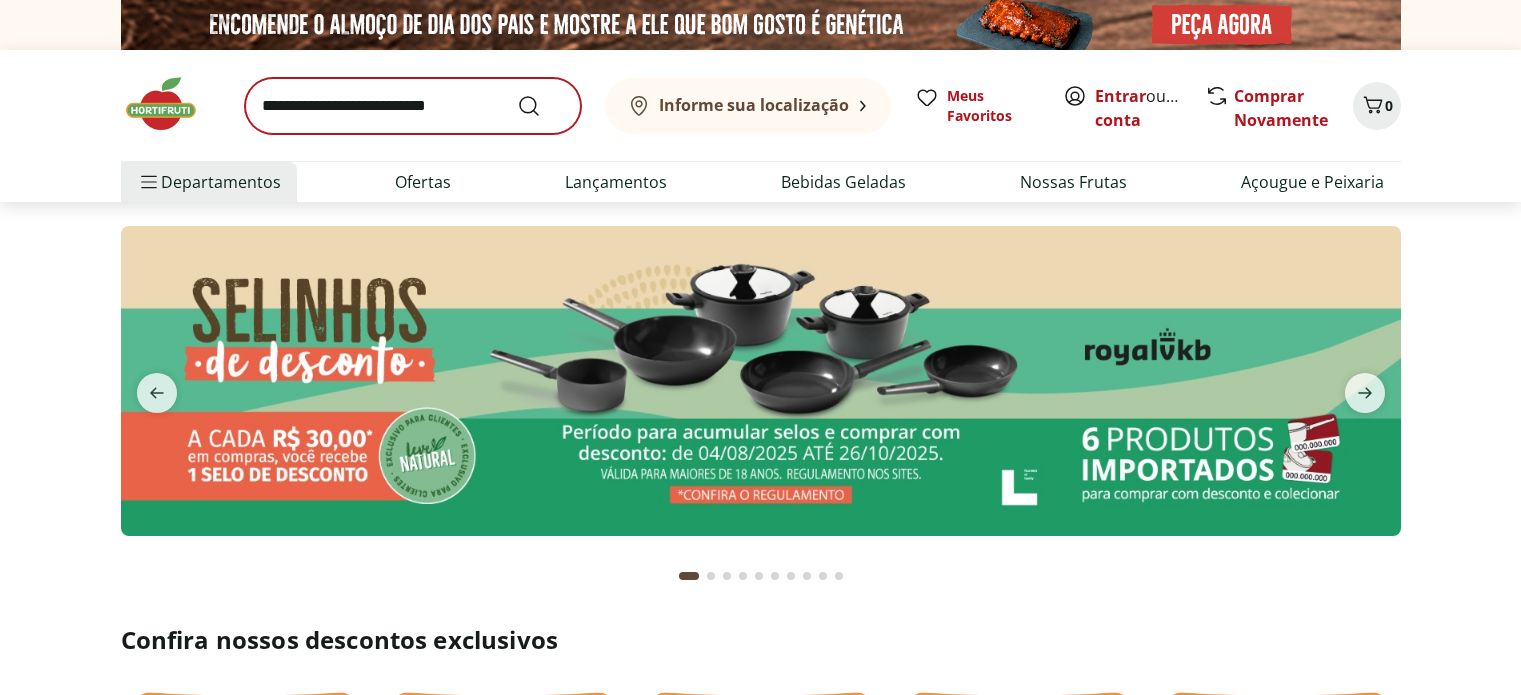 scroll, scrollTop: 0, scrollLeft: 0, axis: both 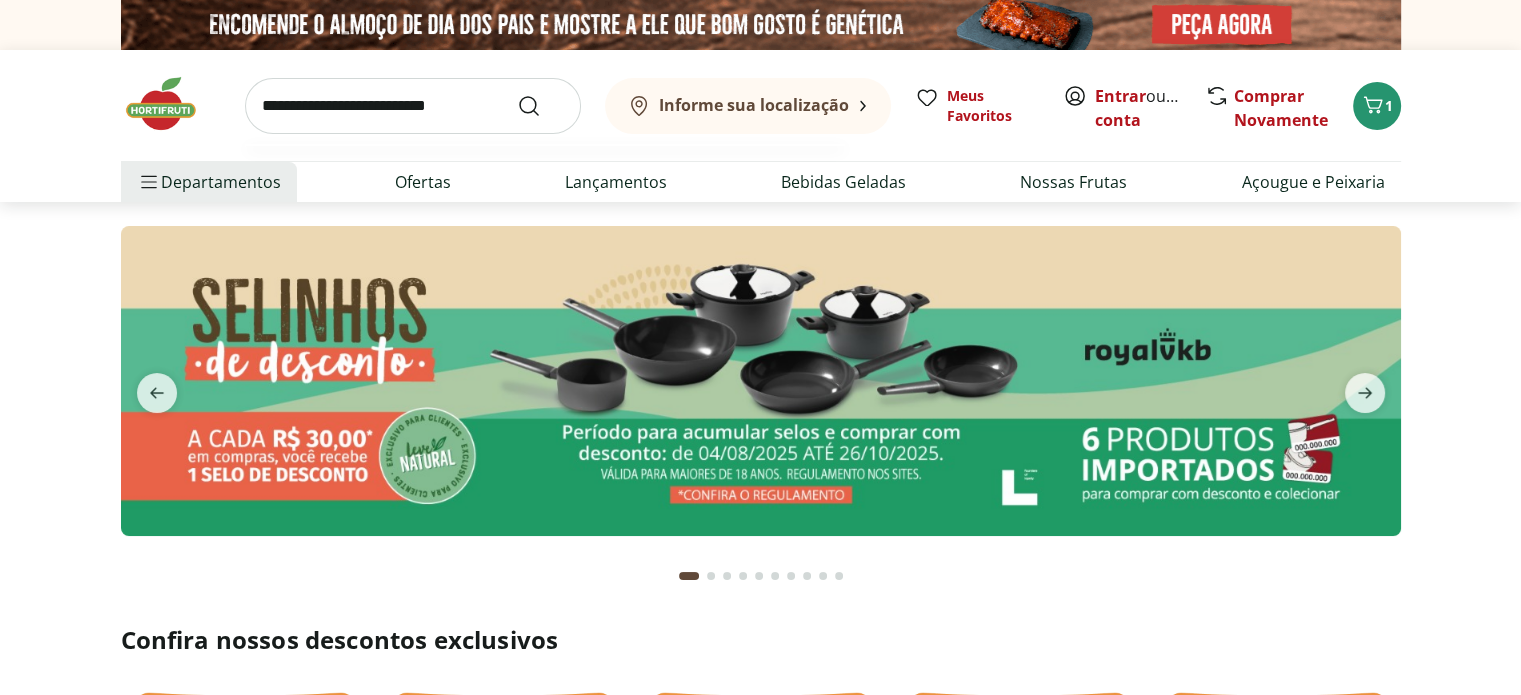 click at bounding box center [413, 106] 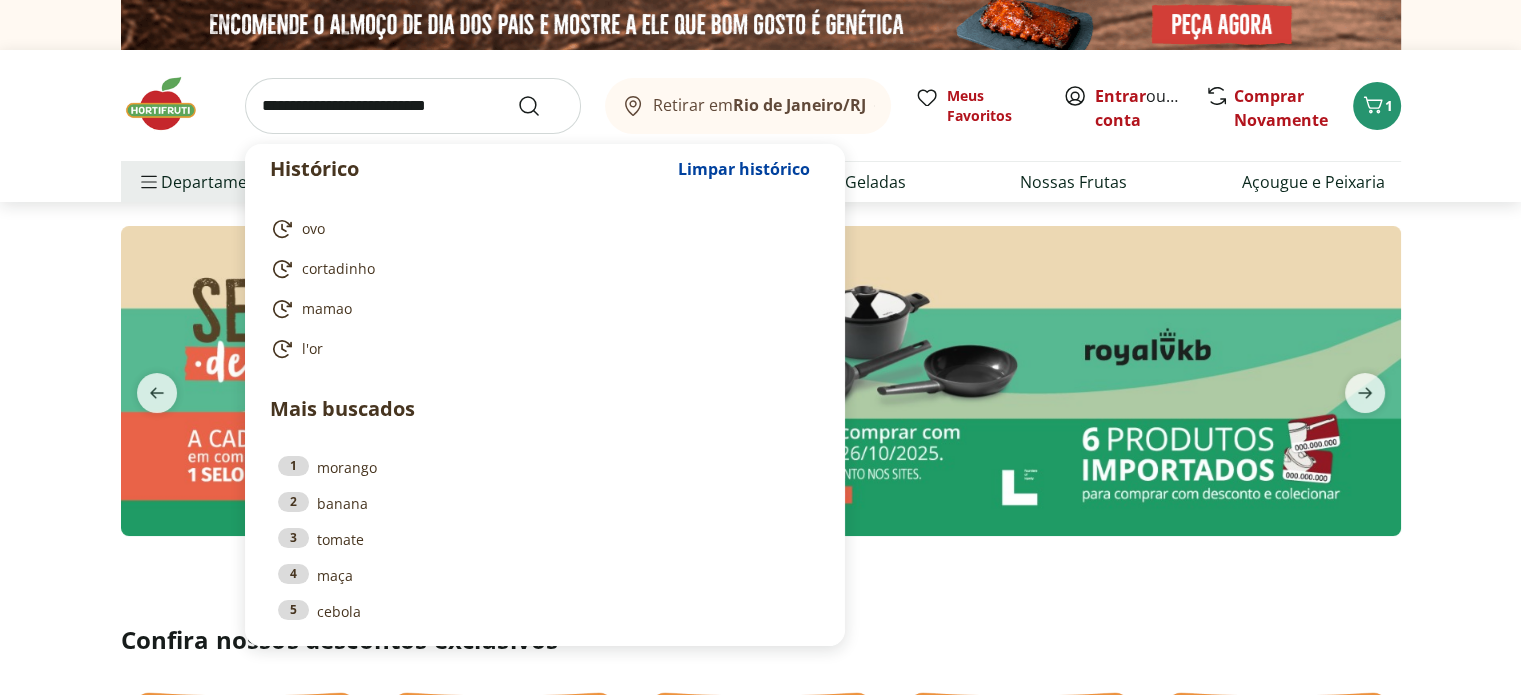 type on "*" 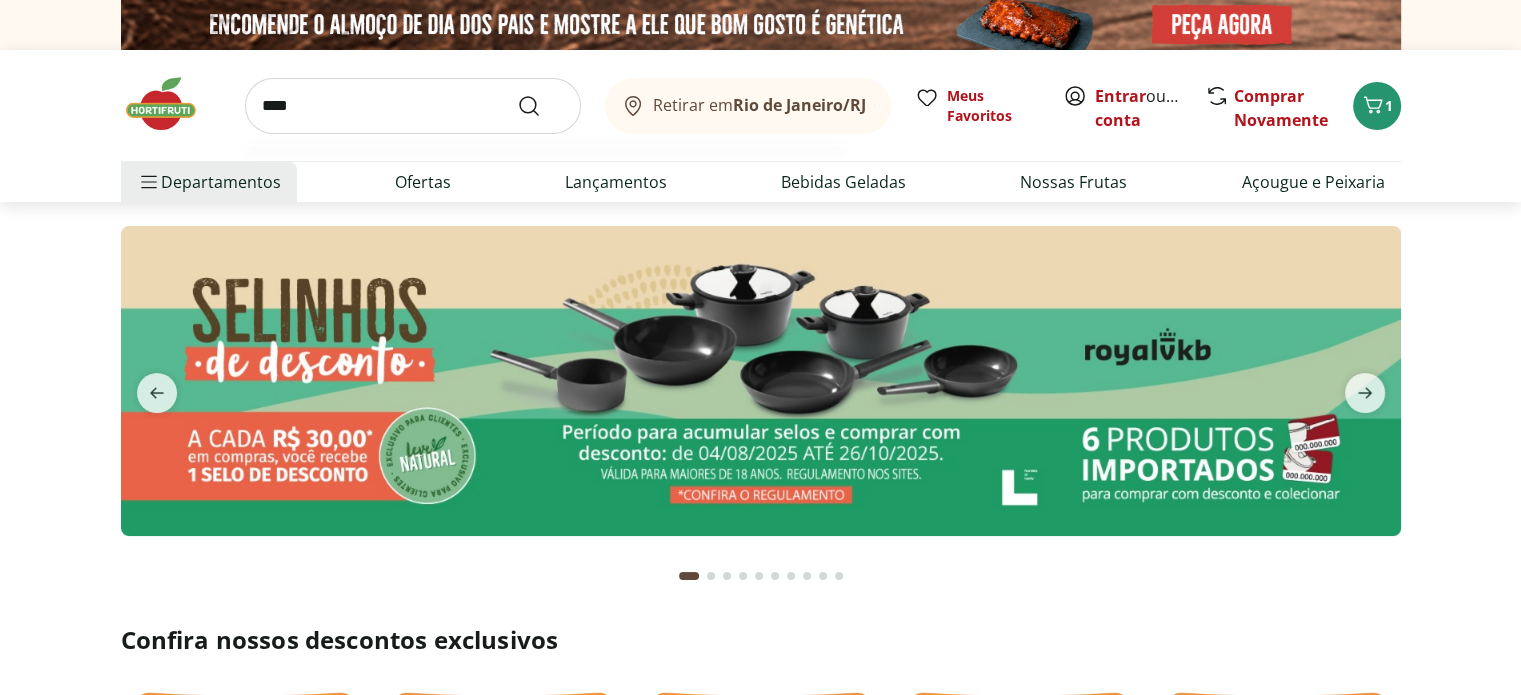 type on "****" 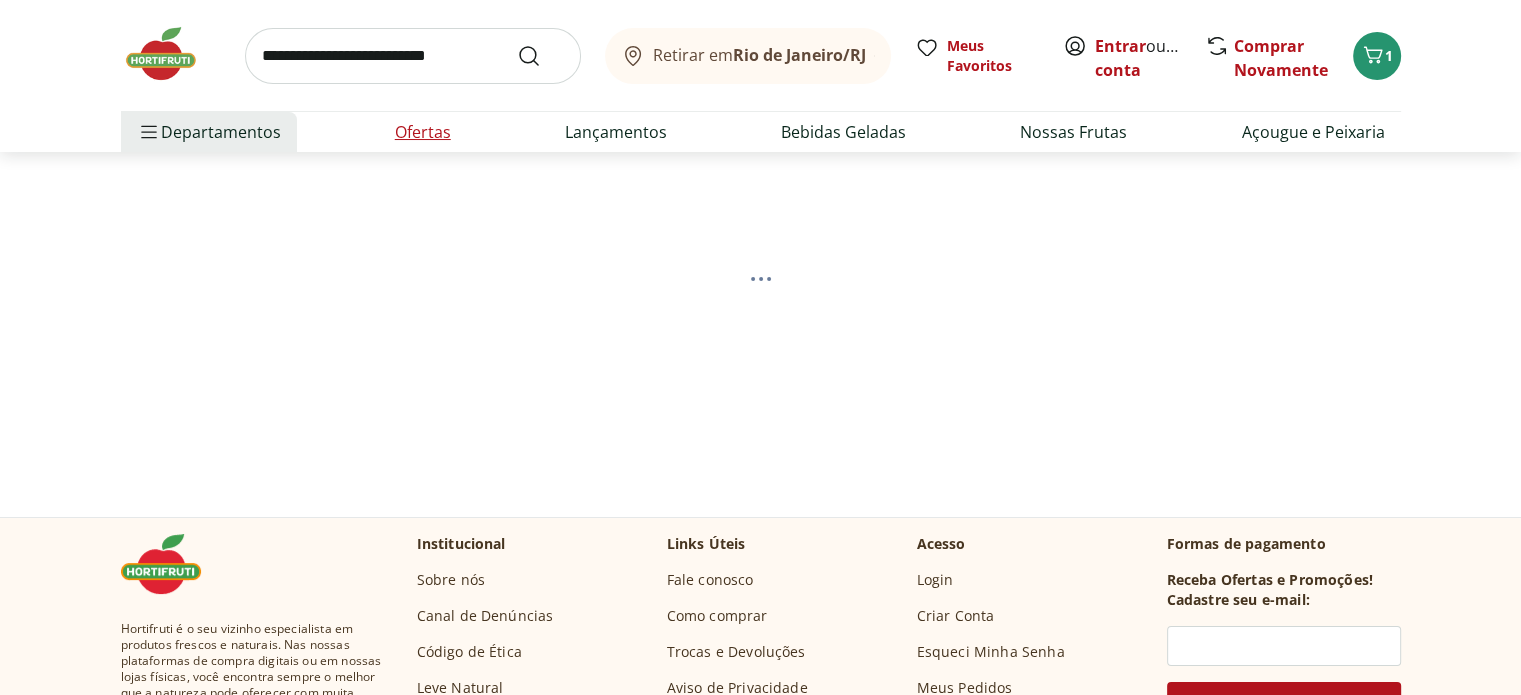 scroll, scrollTop: 100, scrollLeft: 0, axis: vertical 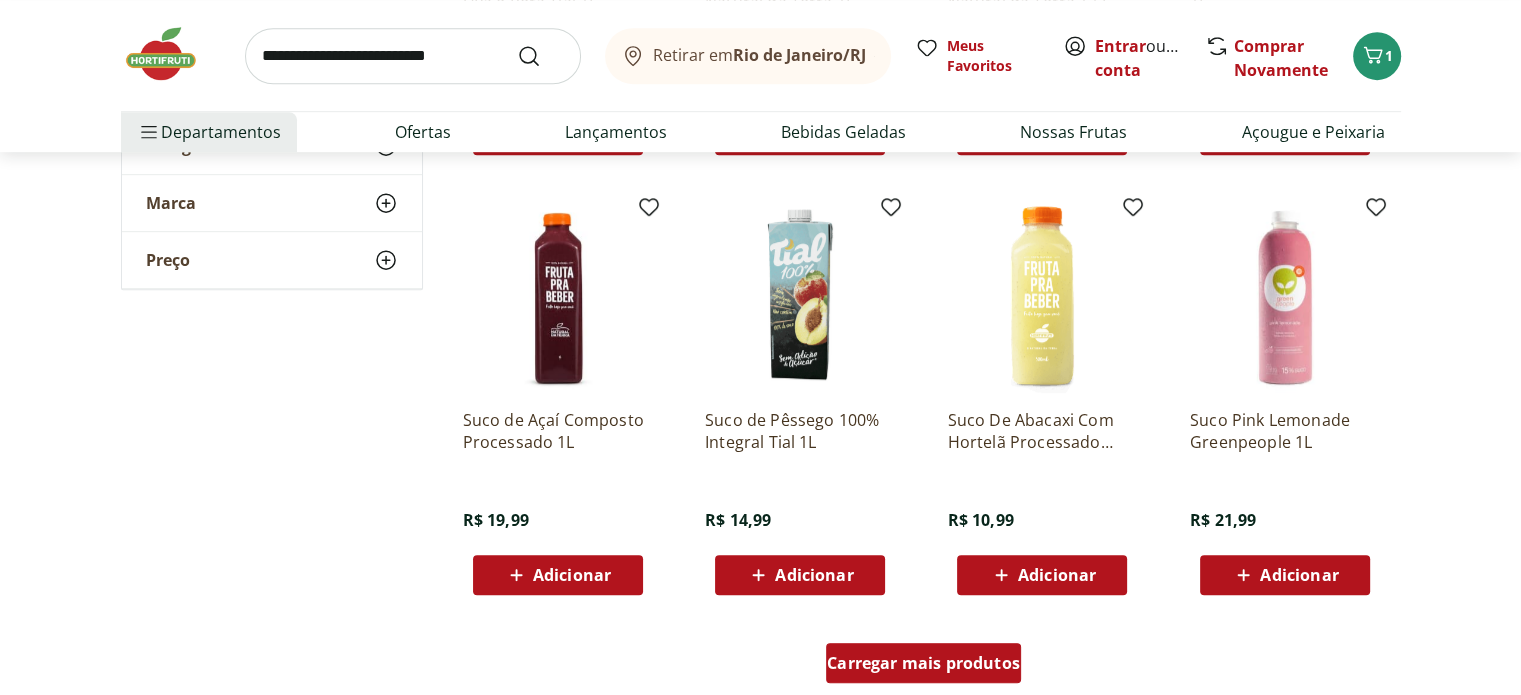 click on "Carregar mais produtos" at bounding box center [923, 663] 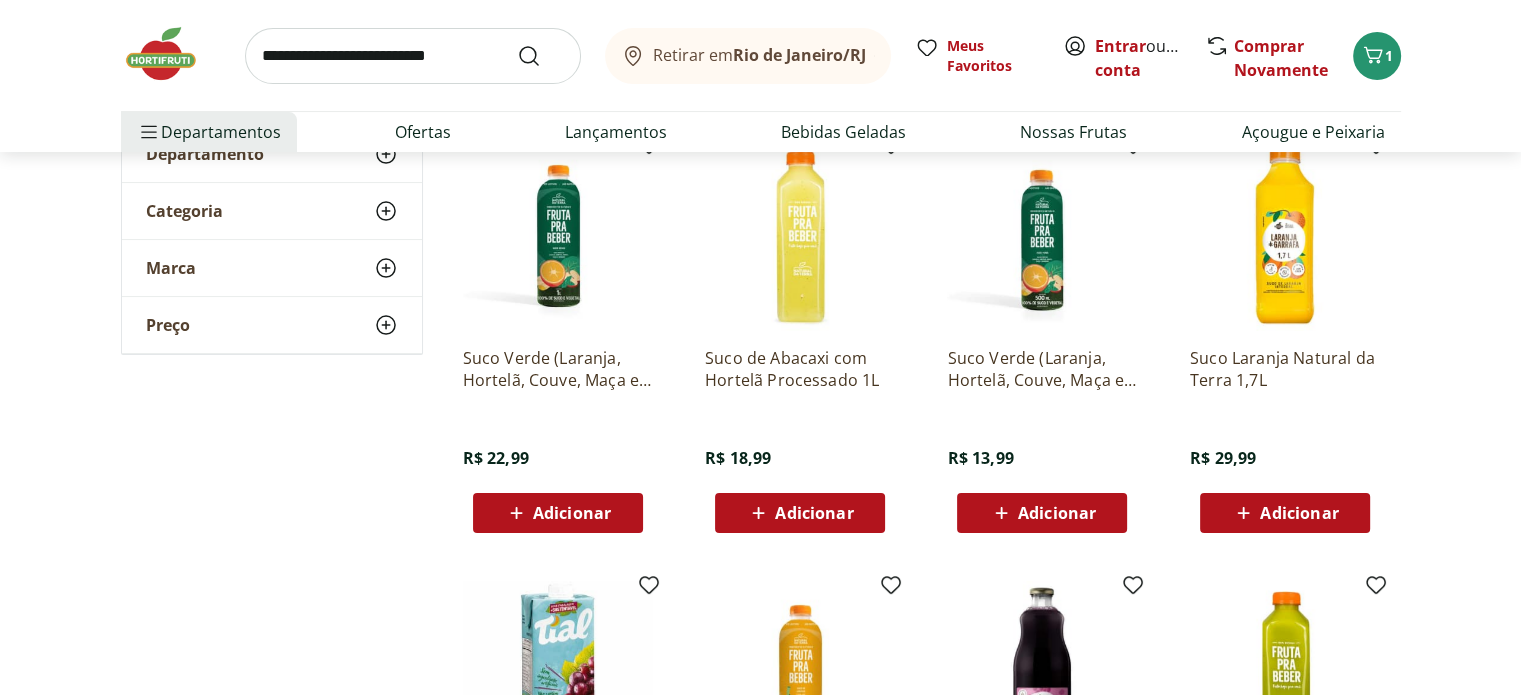 scroll, scrollTop: 0, scrollLeft: 0, axis: both 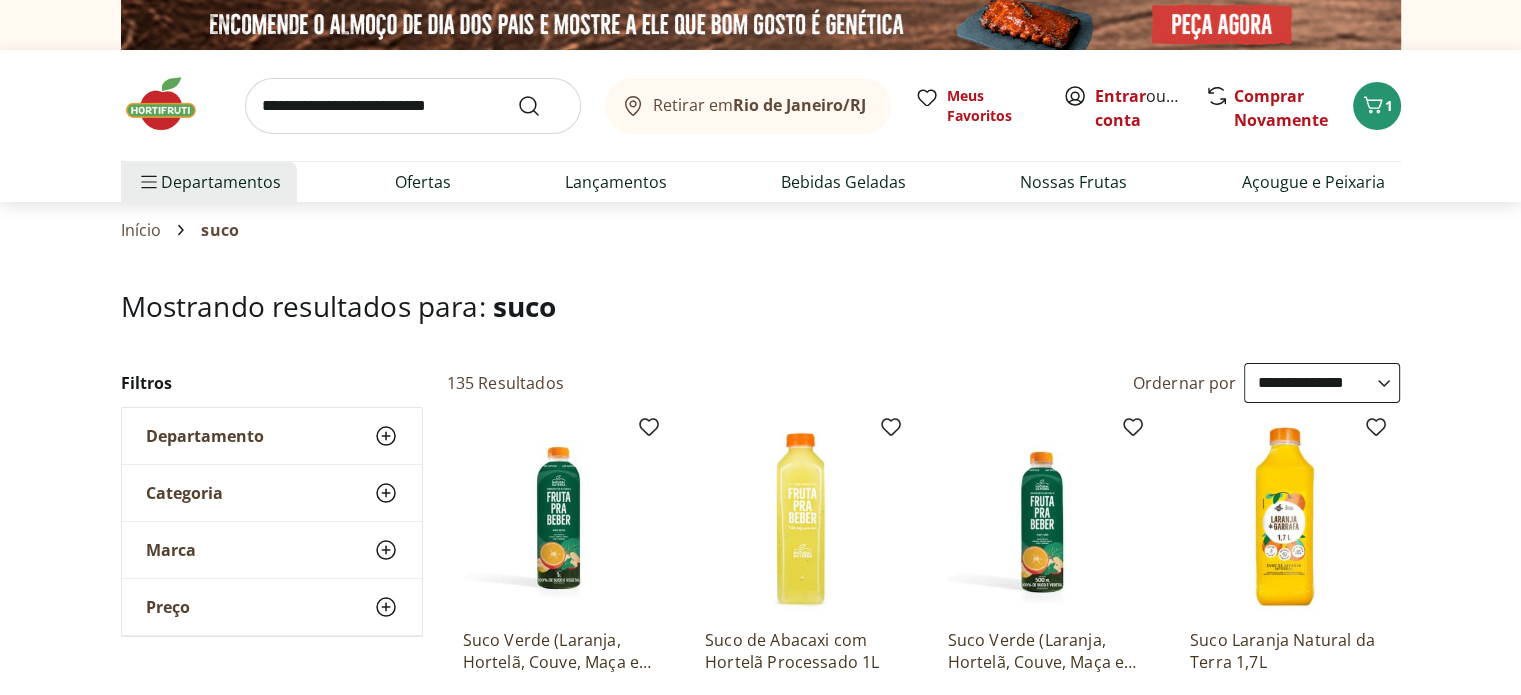 click on "**********" at bounding box center (1322, 383) 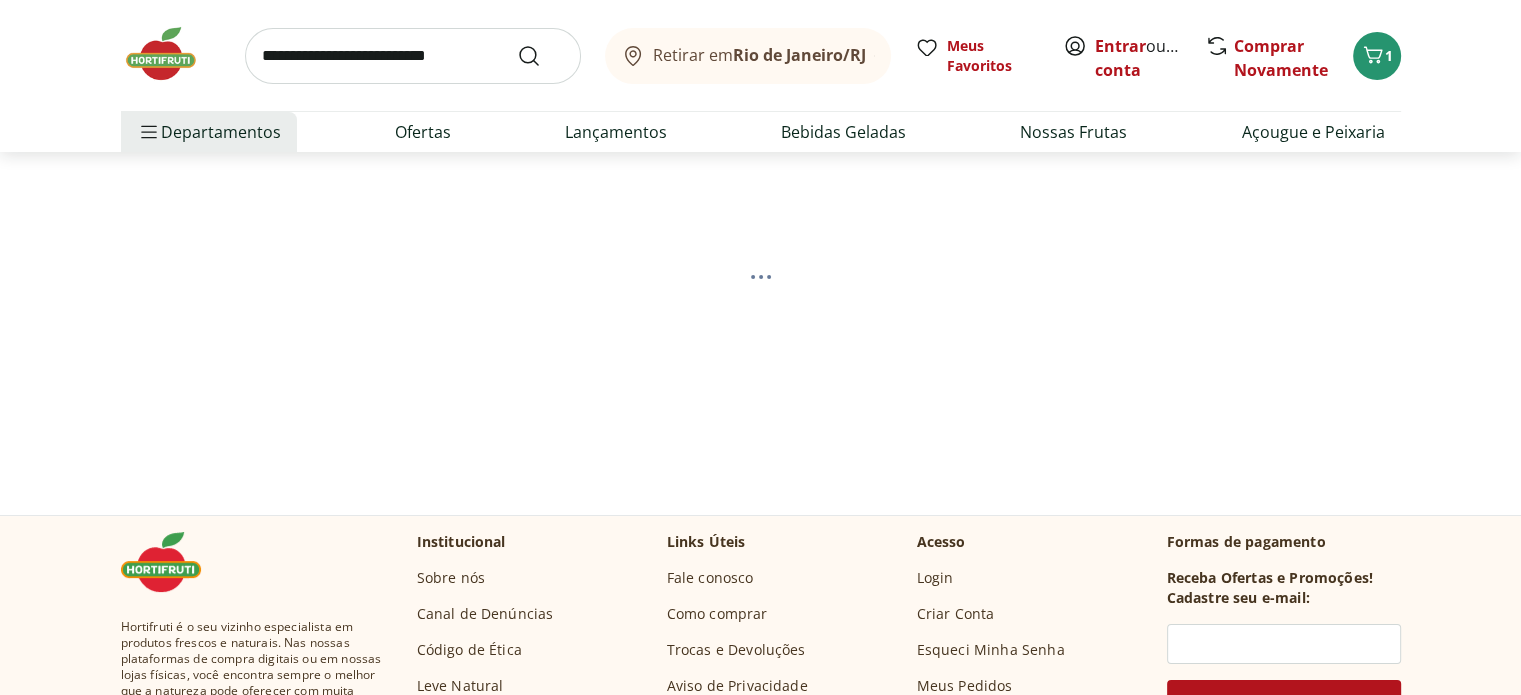 scroll, scrollTop: 100, scrollLeft: 0, axis: vertical 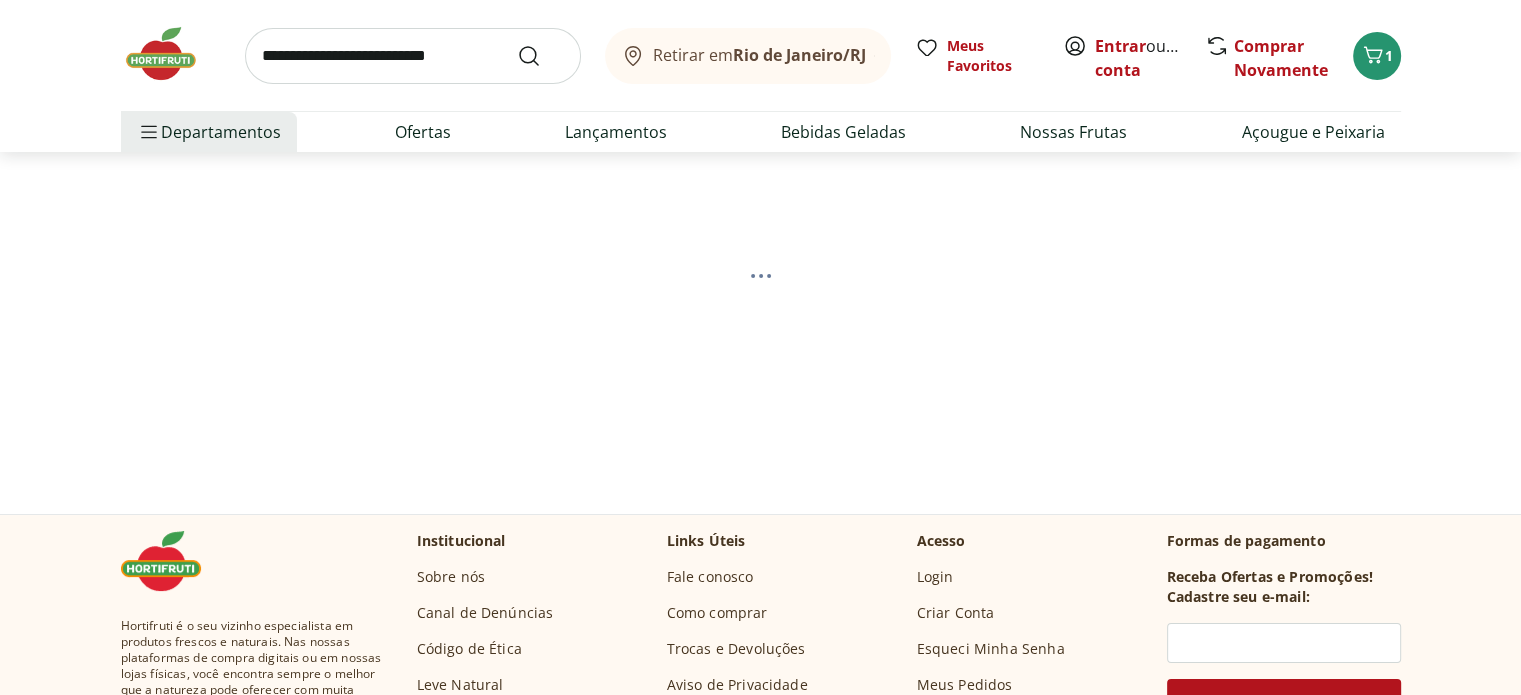 select on "*********" 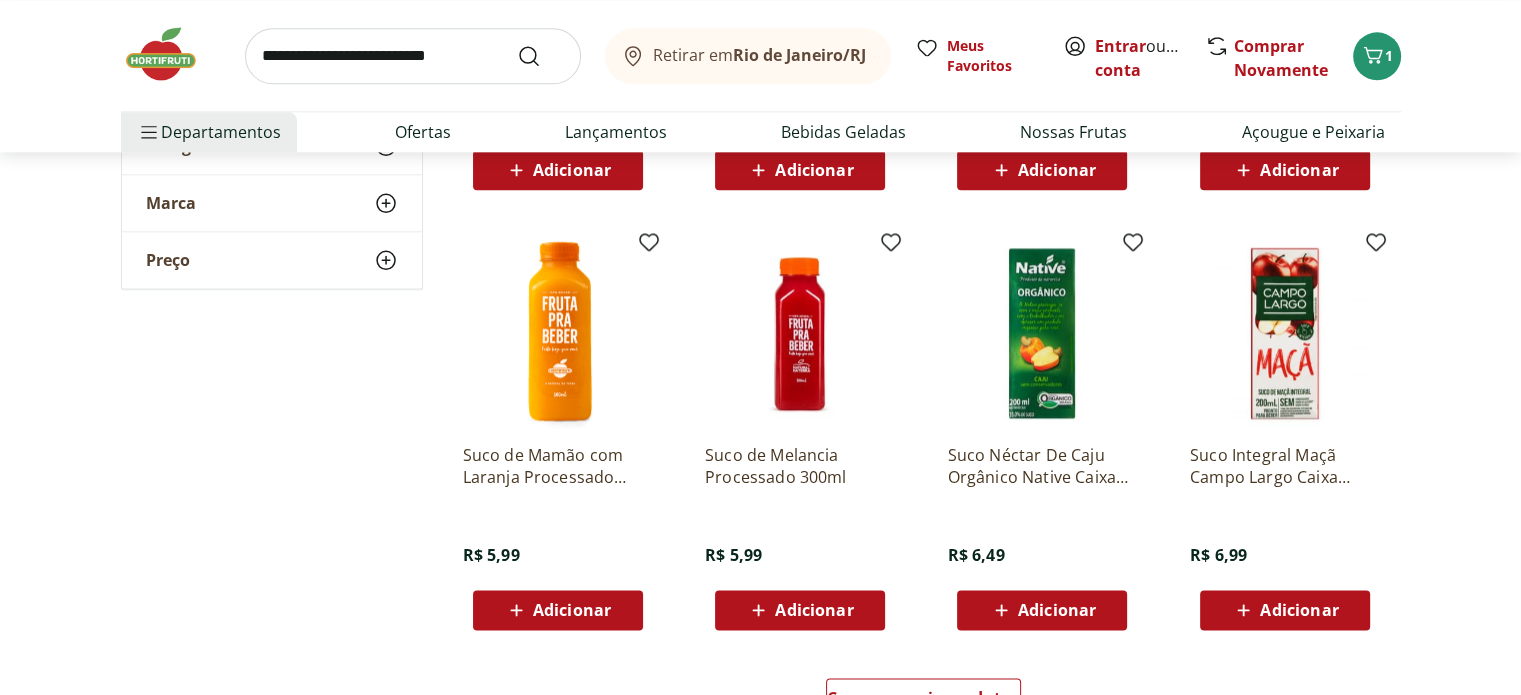 scroll, scrollTop: 2400, scrollLeft: 0, axis: vertical 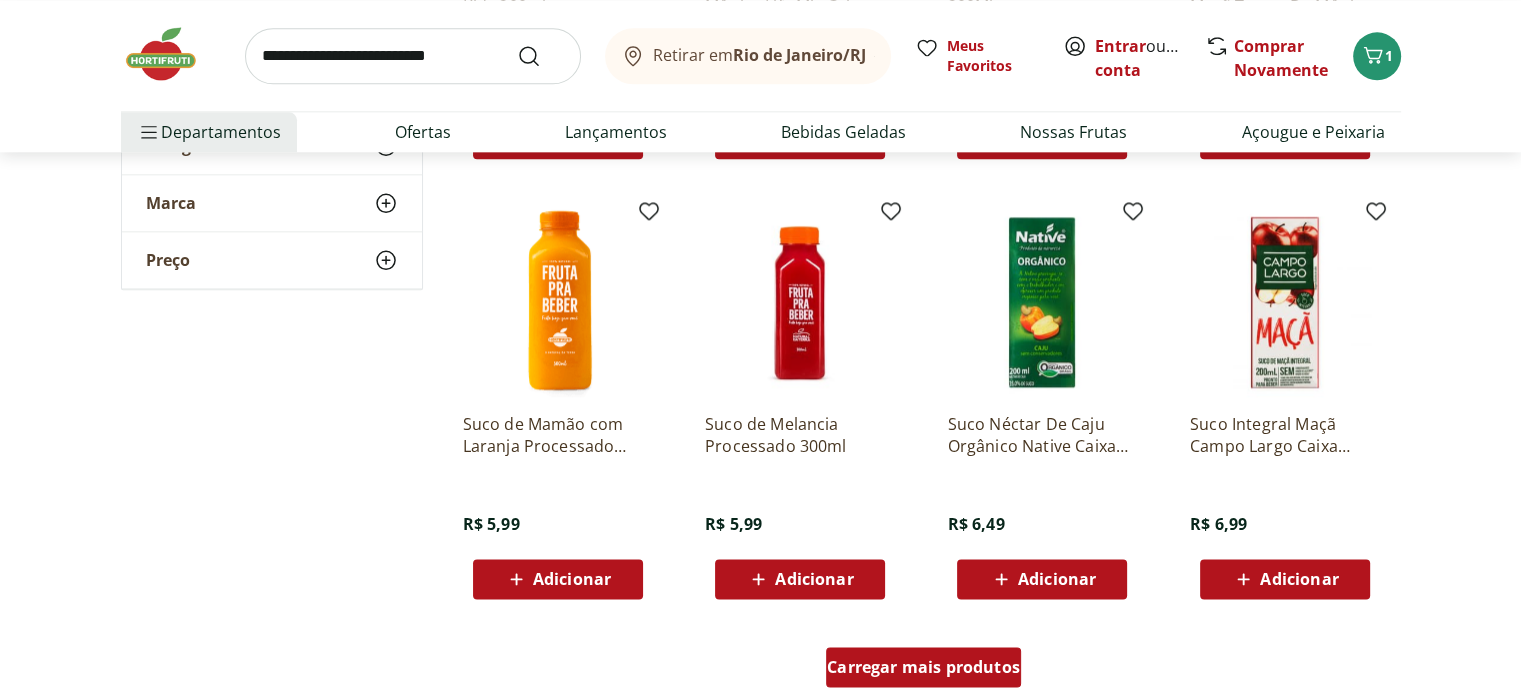 click on "Carregar mais produtos" at bounding box center [923, 667] 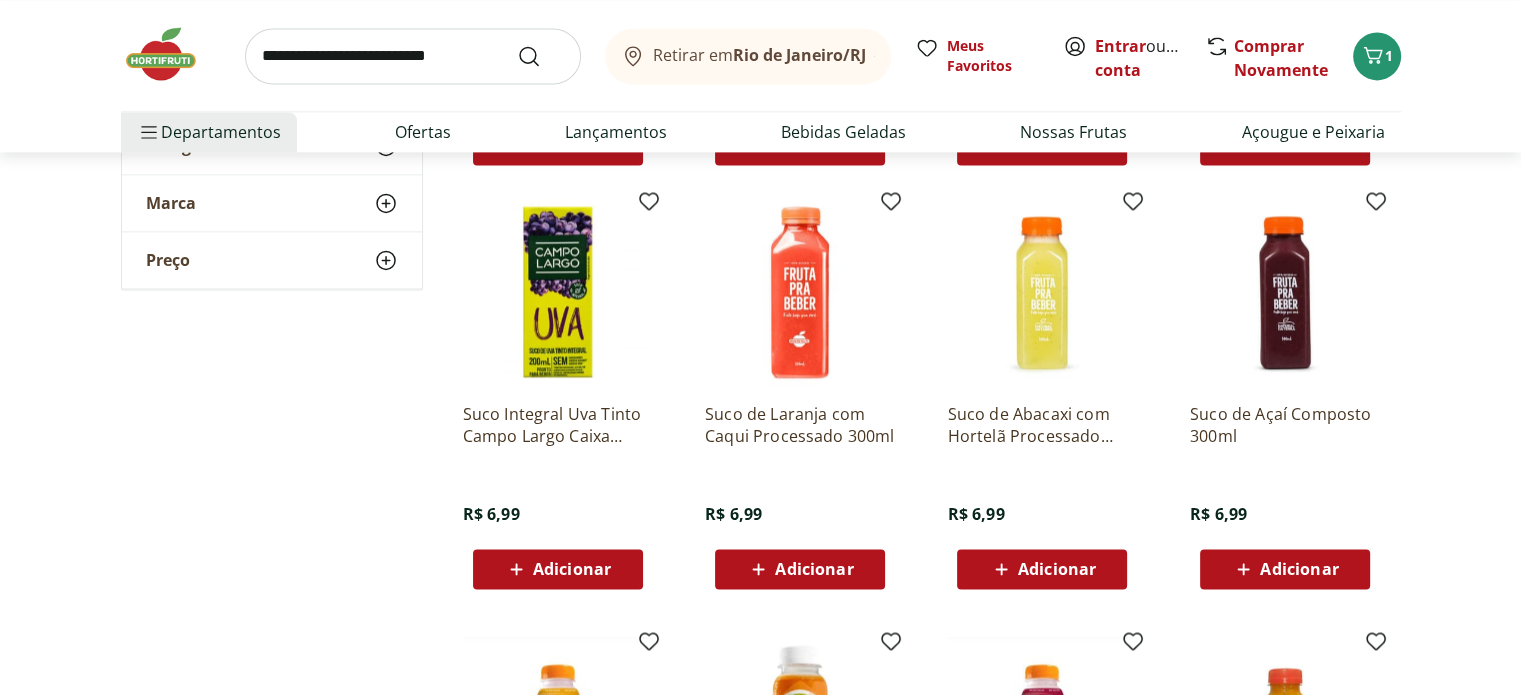 scroll, scrollTop: 2900, scrollLeft: 0, axis: vertical 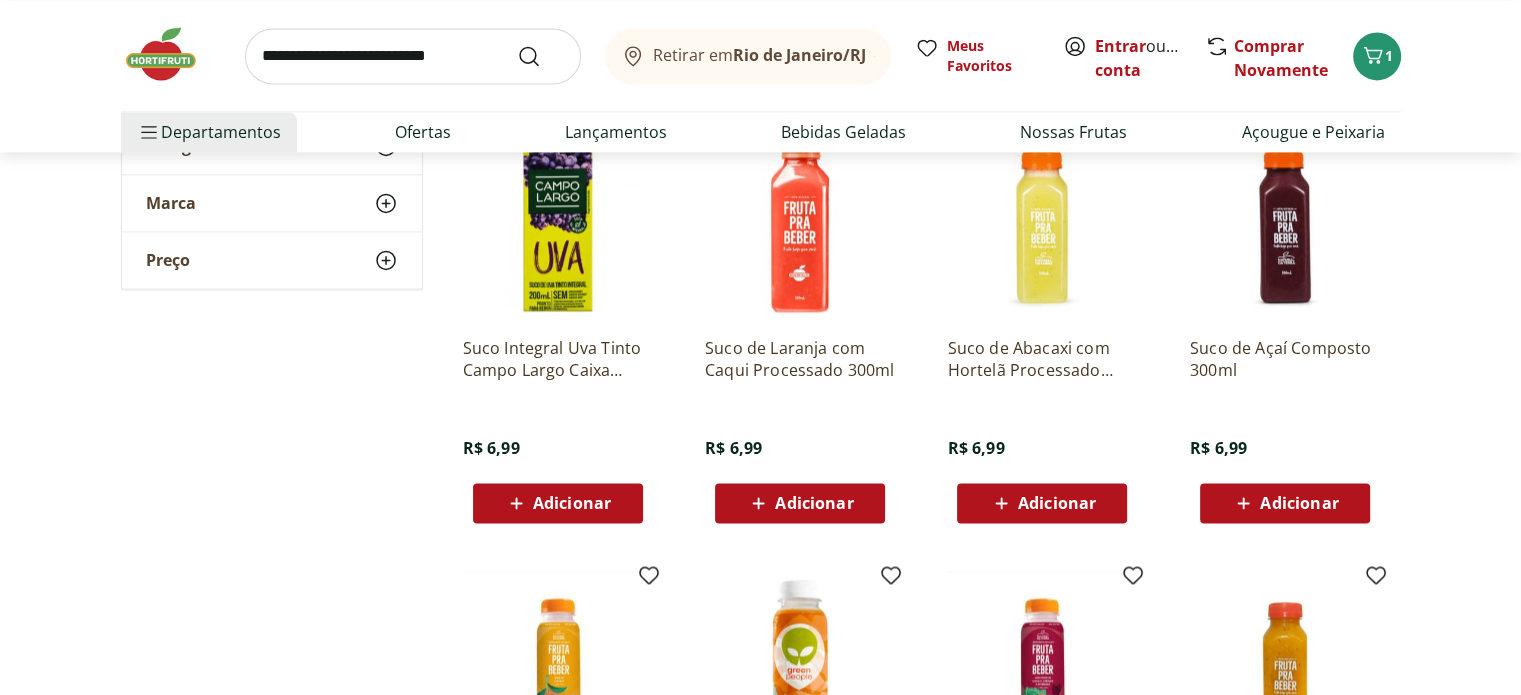 click on "Adicionar" at bounding box center [1042, 503] 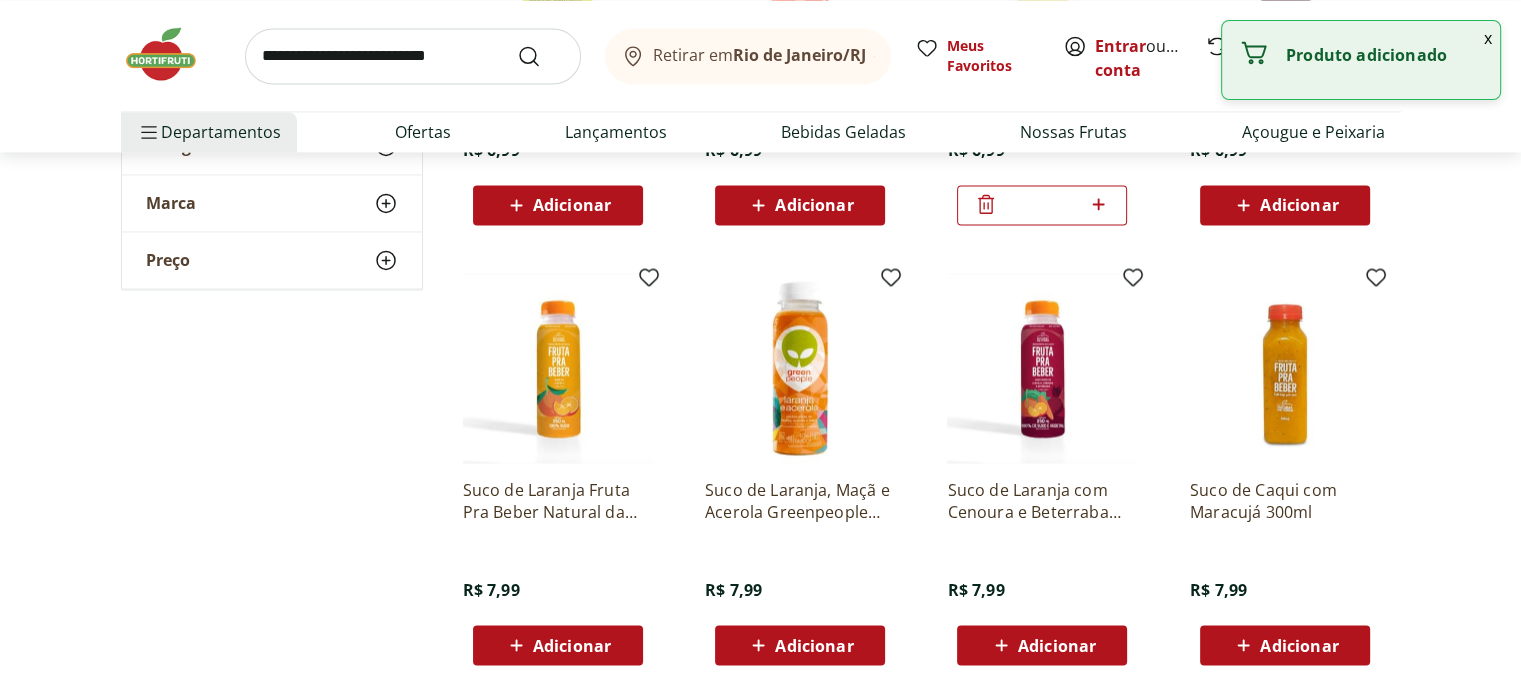 scroll, scrollTop: 3200, scrollLeft: 0, axis: vertical 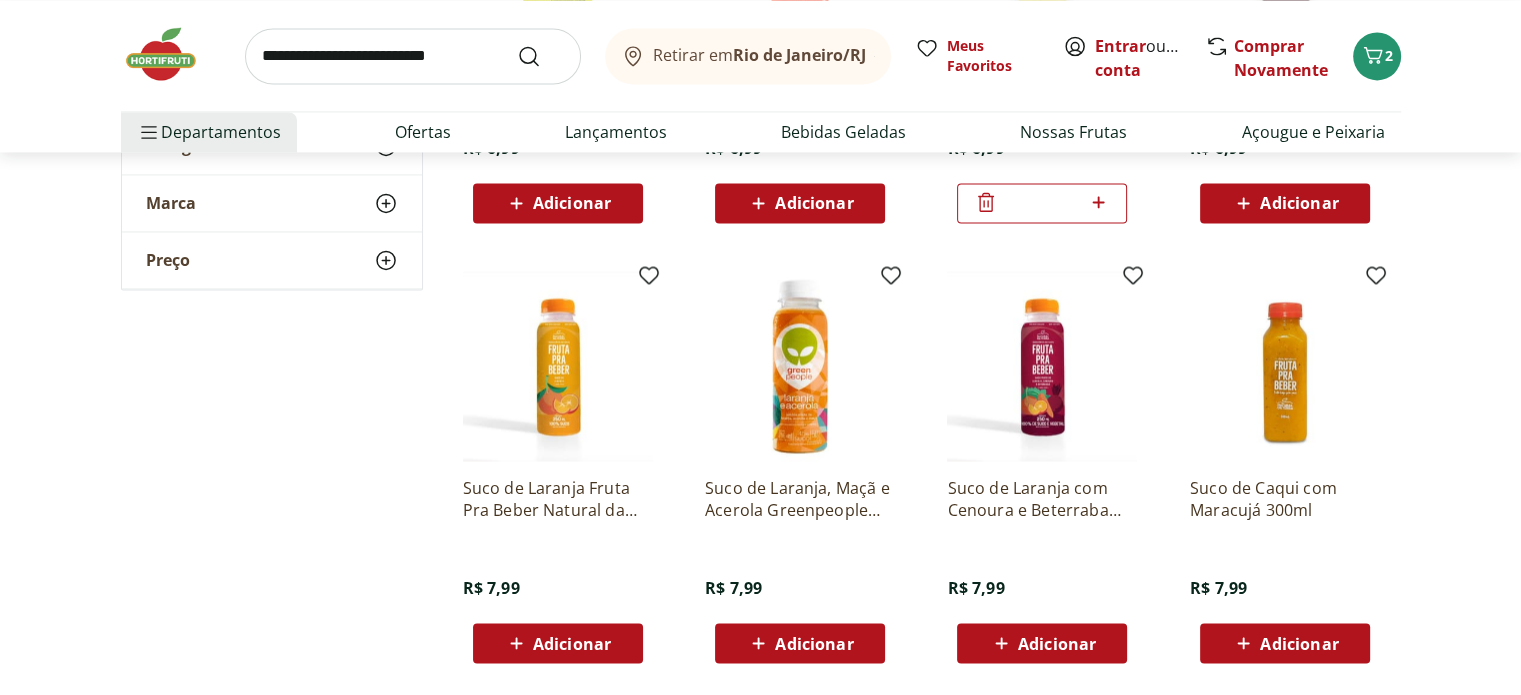 click on "Adicionar" at bounding box center [814, 643] 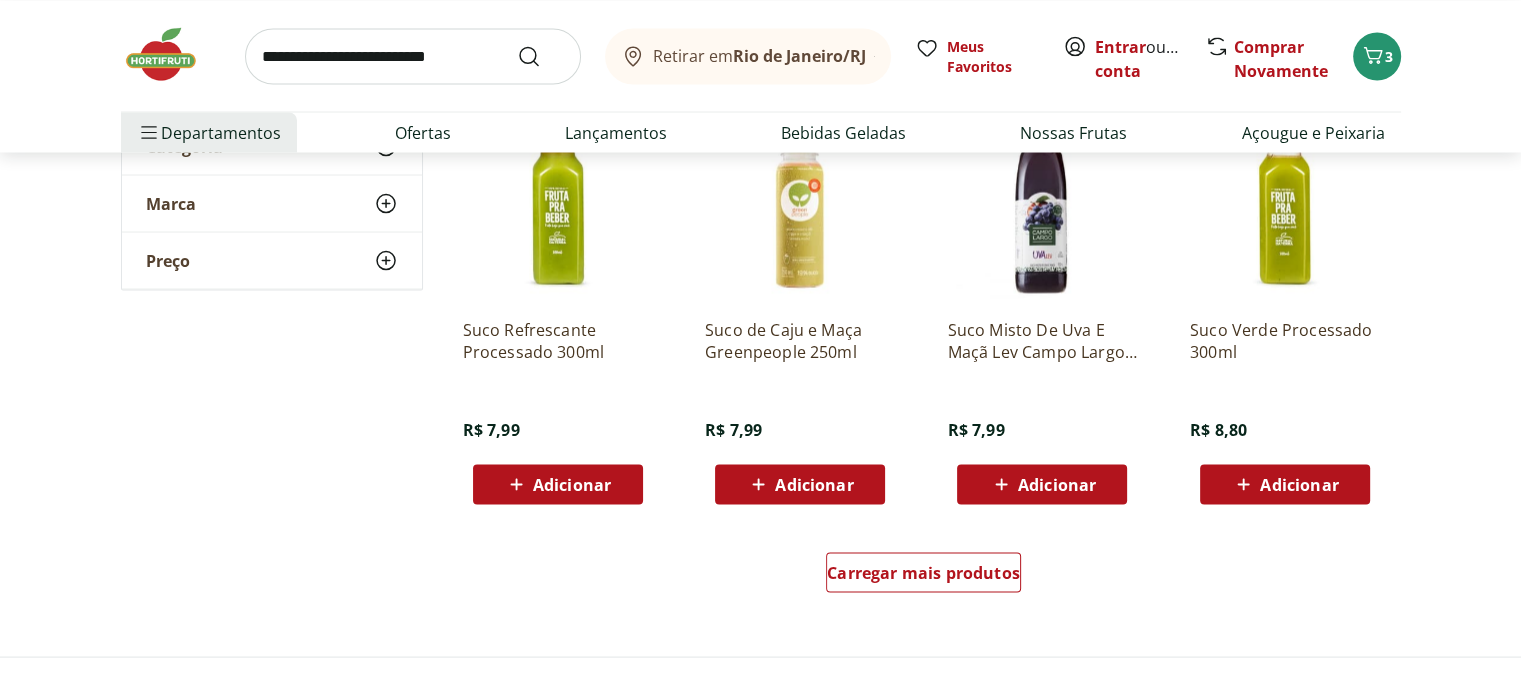 scroll, scrollTop: 3800, scrollLeft: 0, axis: vertical 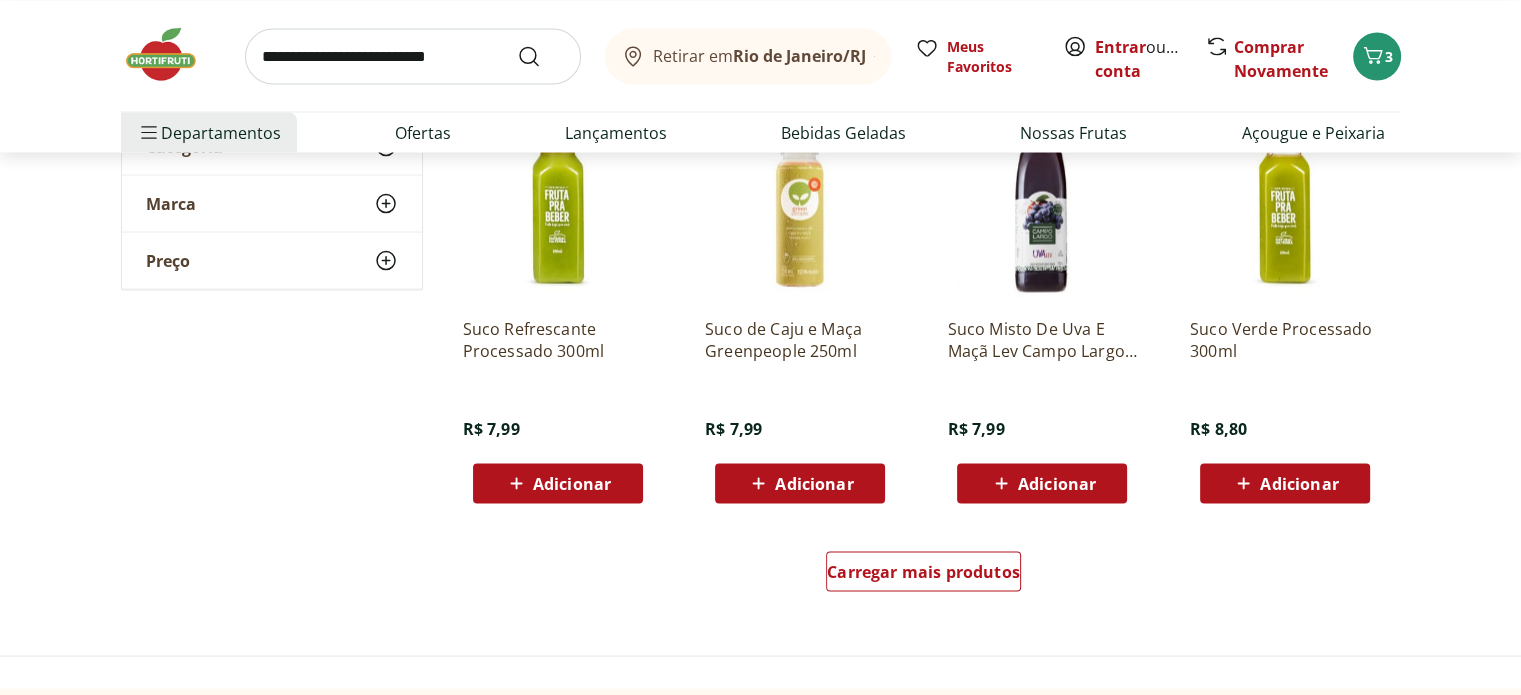 click on "Adicionar" at bounding box center [1299, 483] 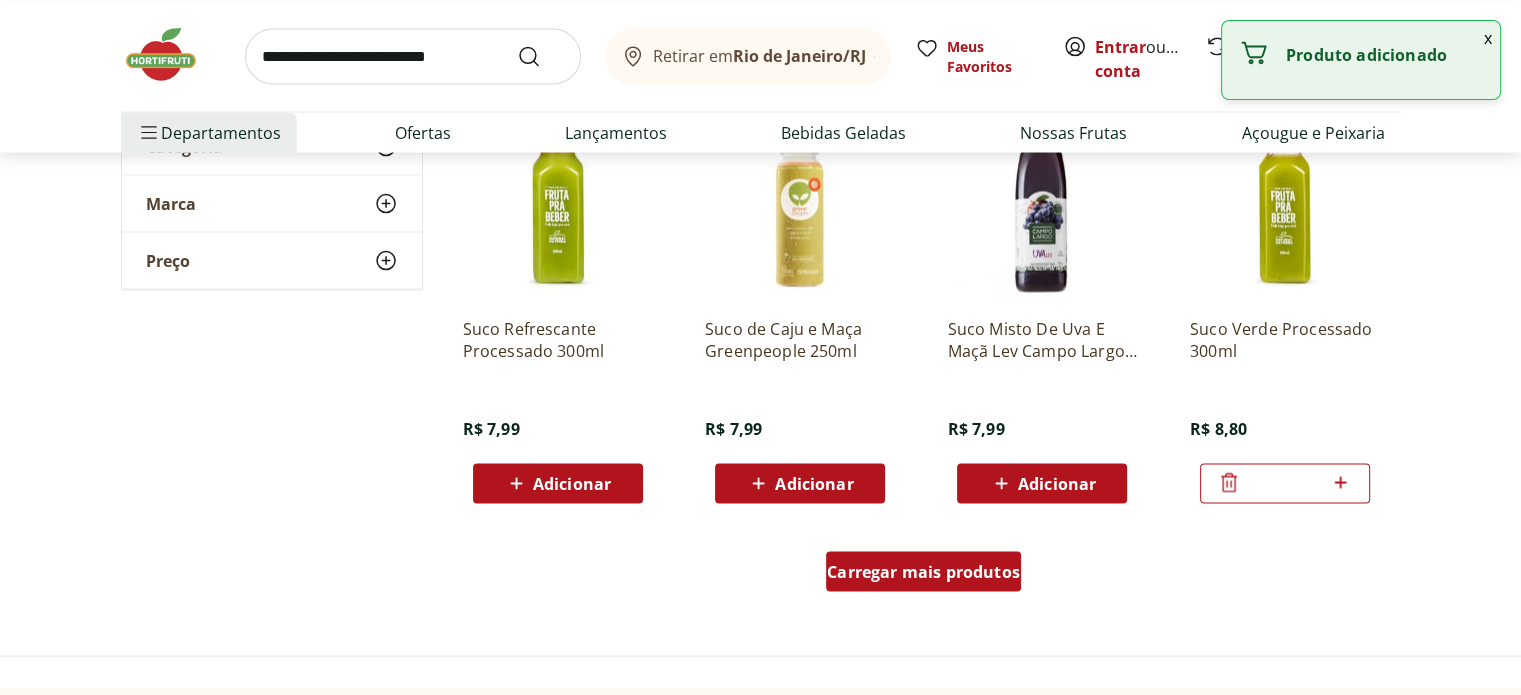 click on "Carregar mais produtos" at bounding box center [923, 571] 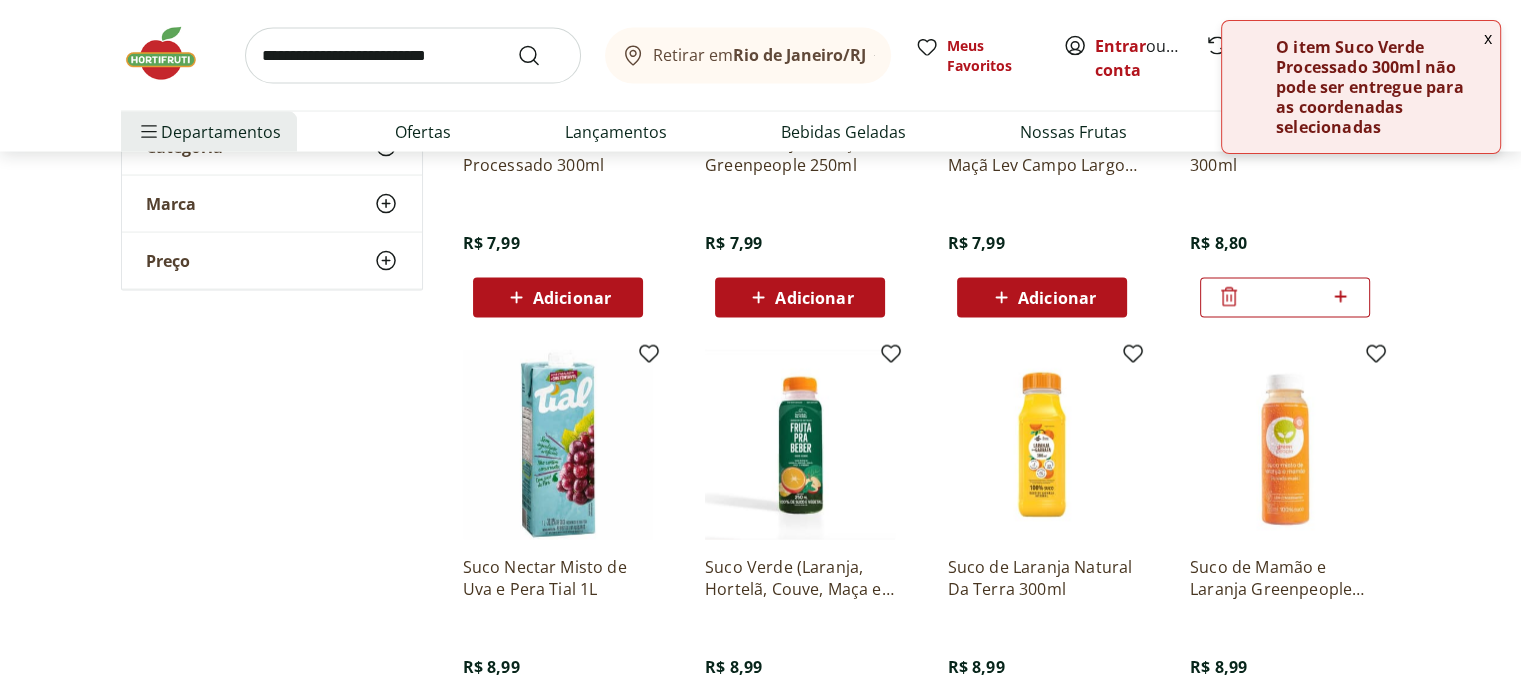 scroll, scrollTop: 4100, scrollLeft: 0, axis: vertical 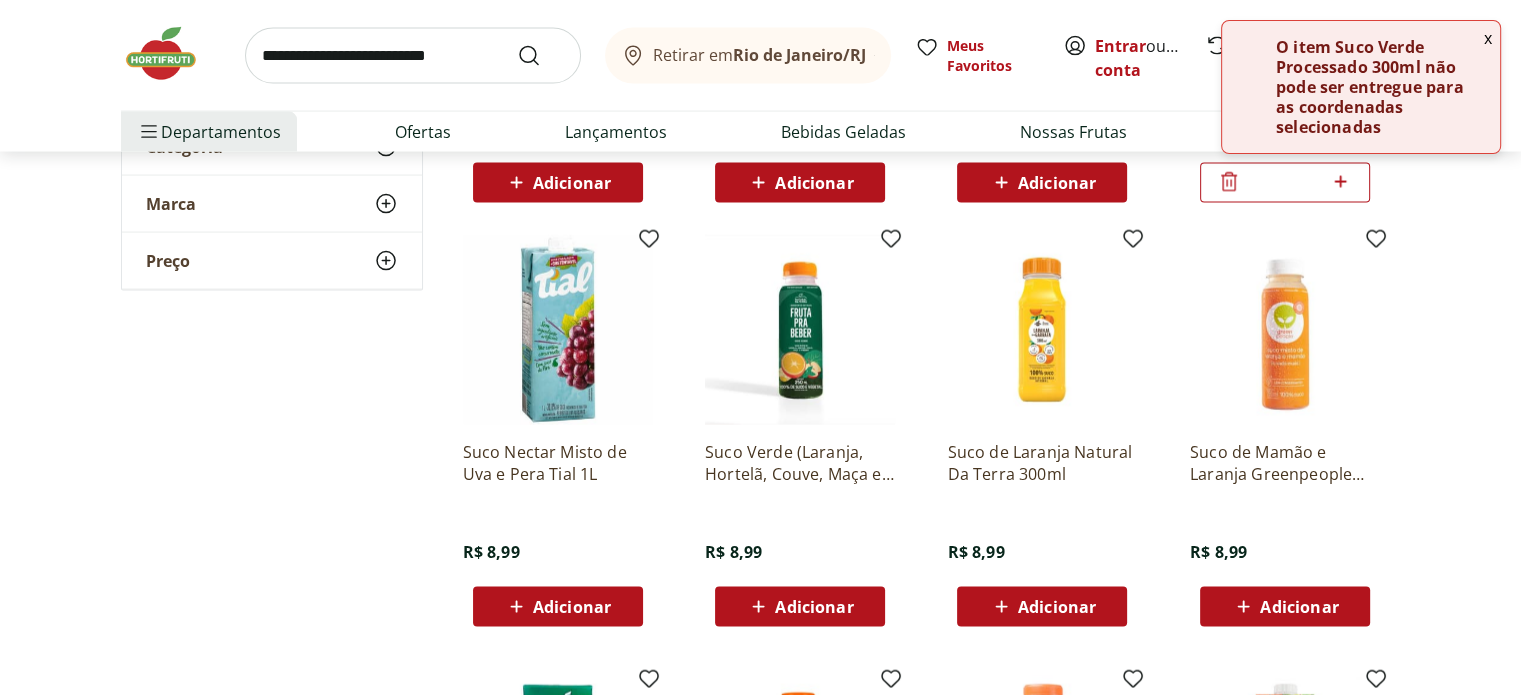 click on "Adicionar" at bounding box center (814, 607) 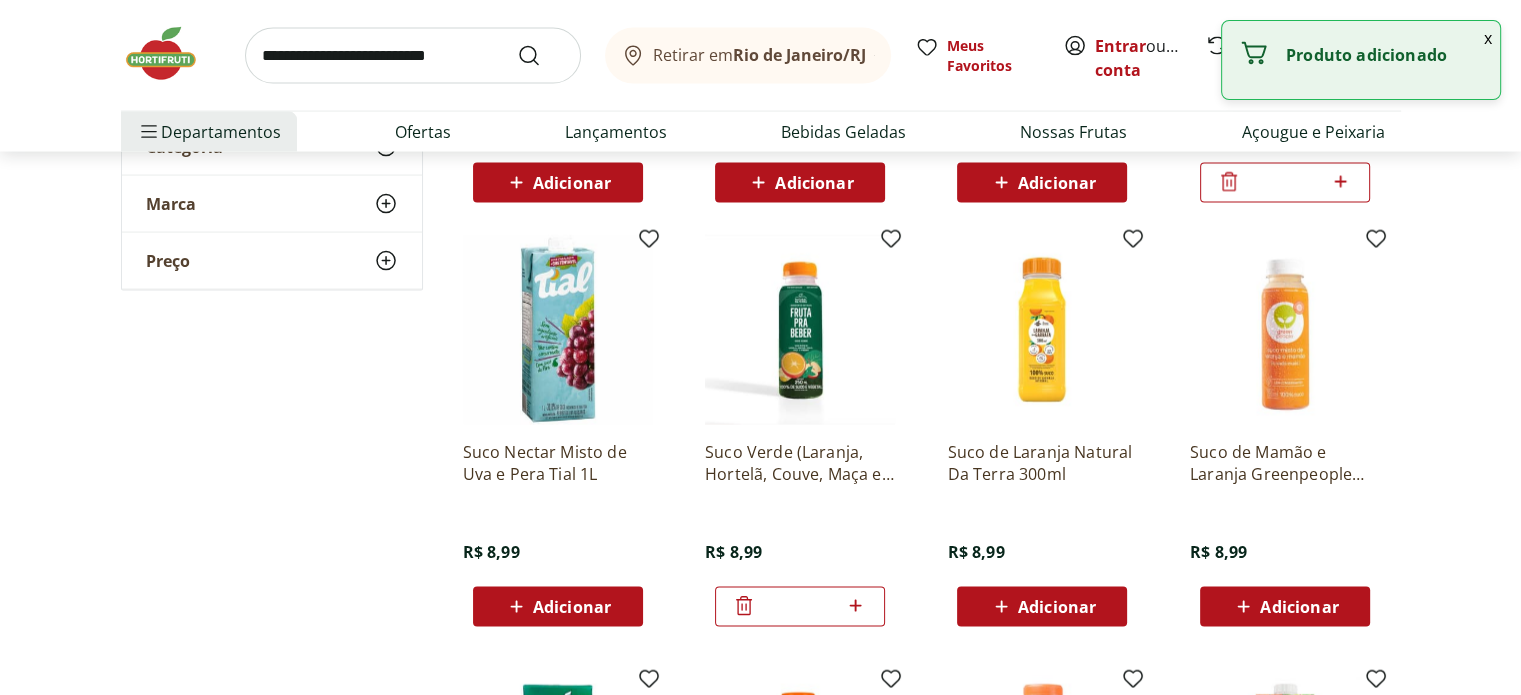 click on "Adicionar" at bounding box center [1057, 607] 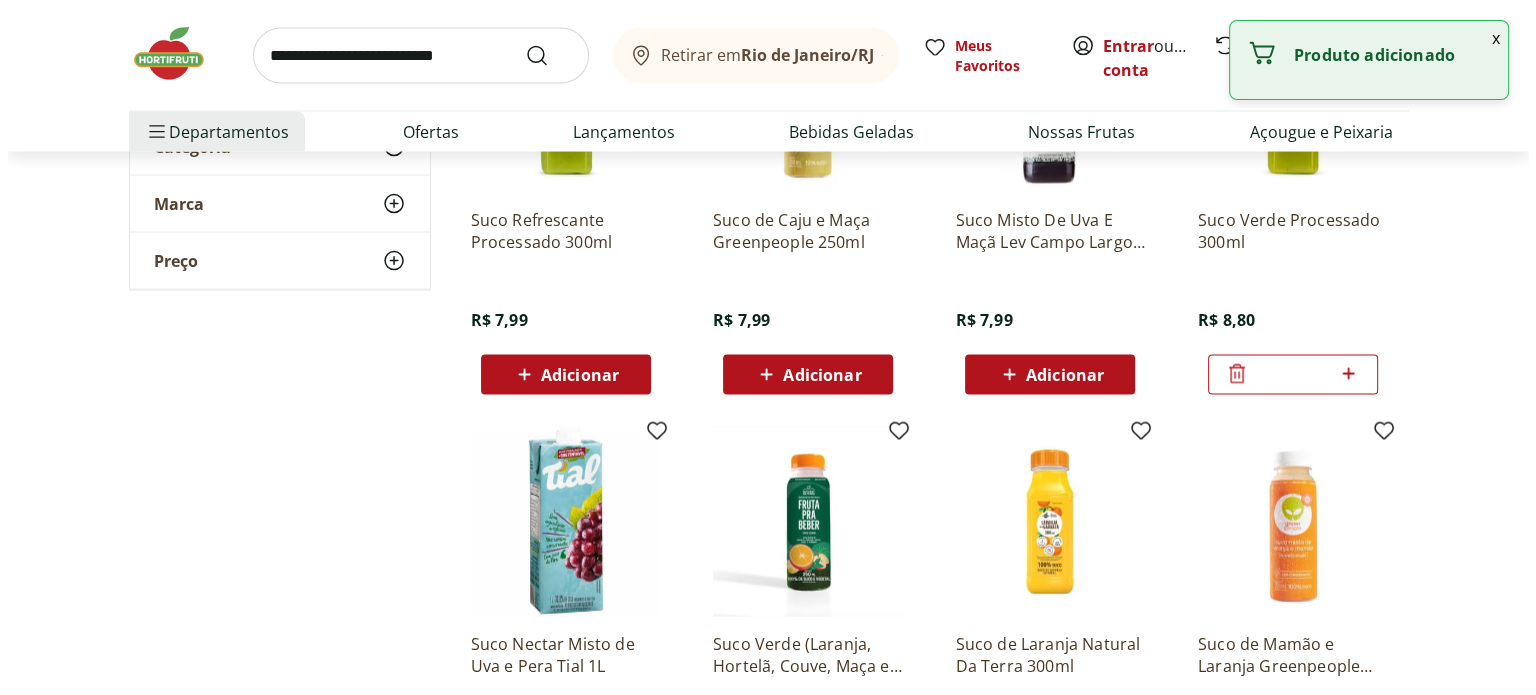 scroll, scrollTop: 3600, scrollLeft: 0, axis: vertical 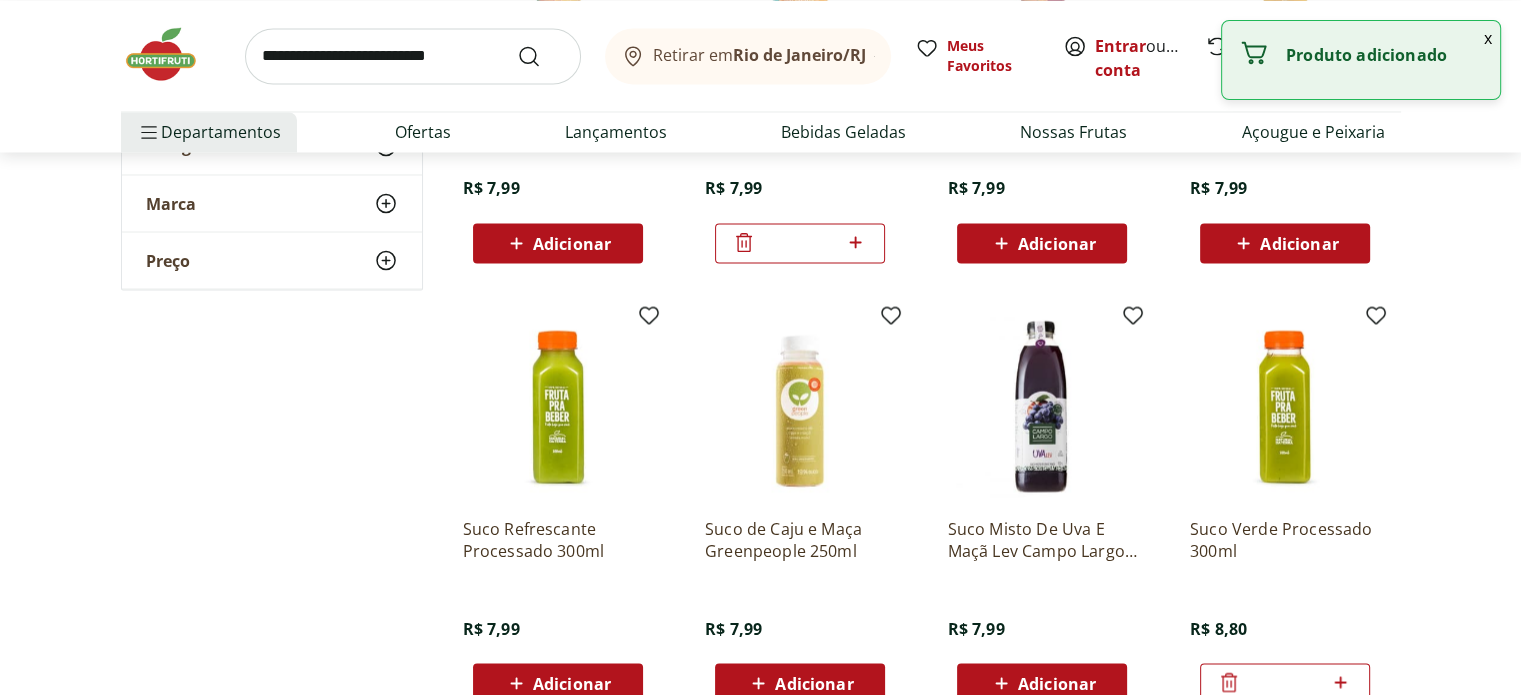 click on "x" at bounding box center [1488, 38] 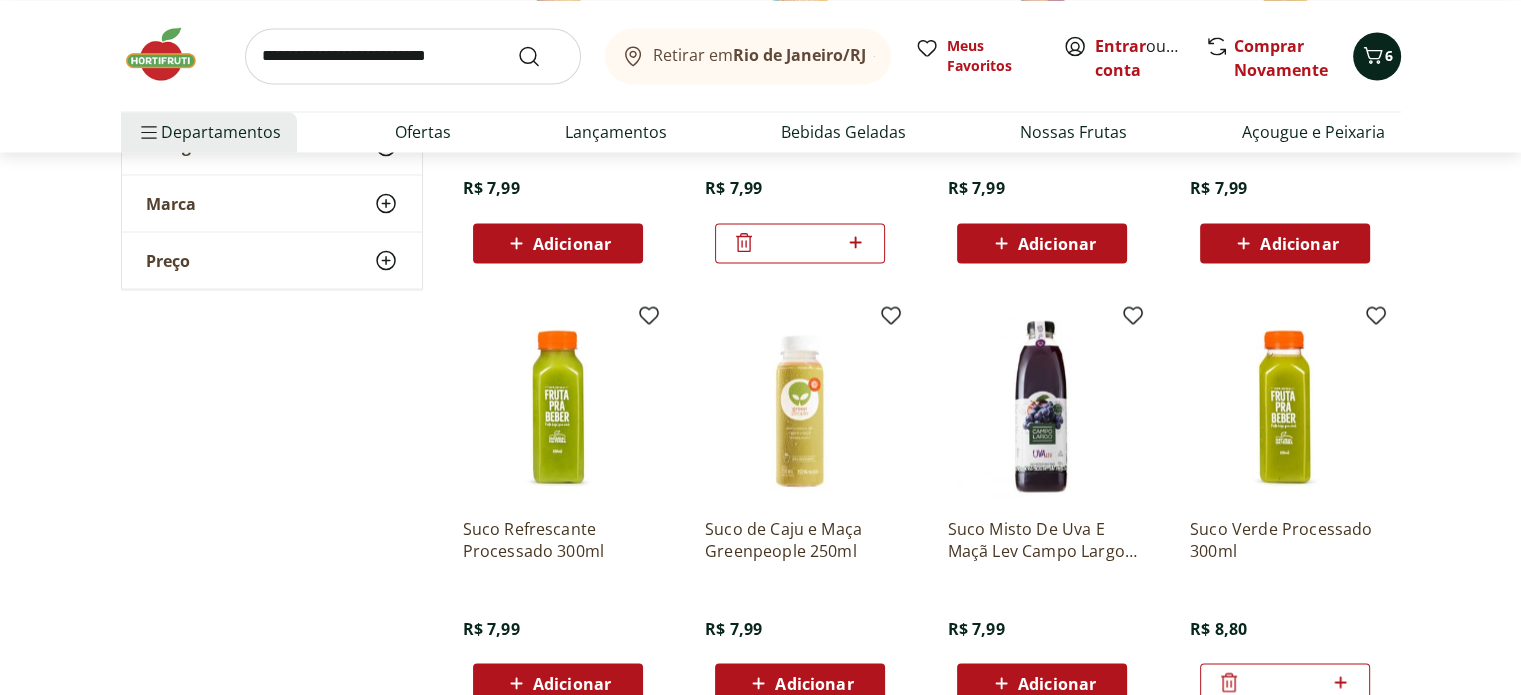 click on "6" at bounding box center (1377, 56) 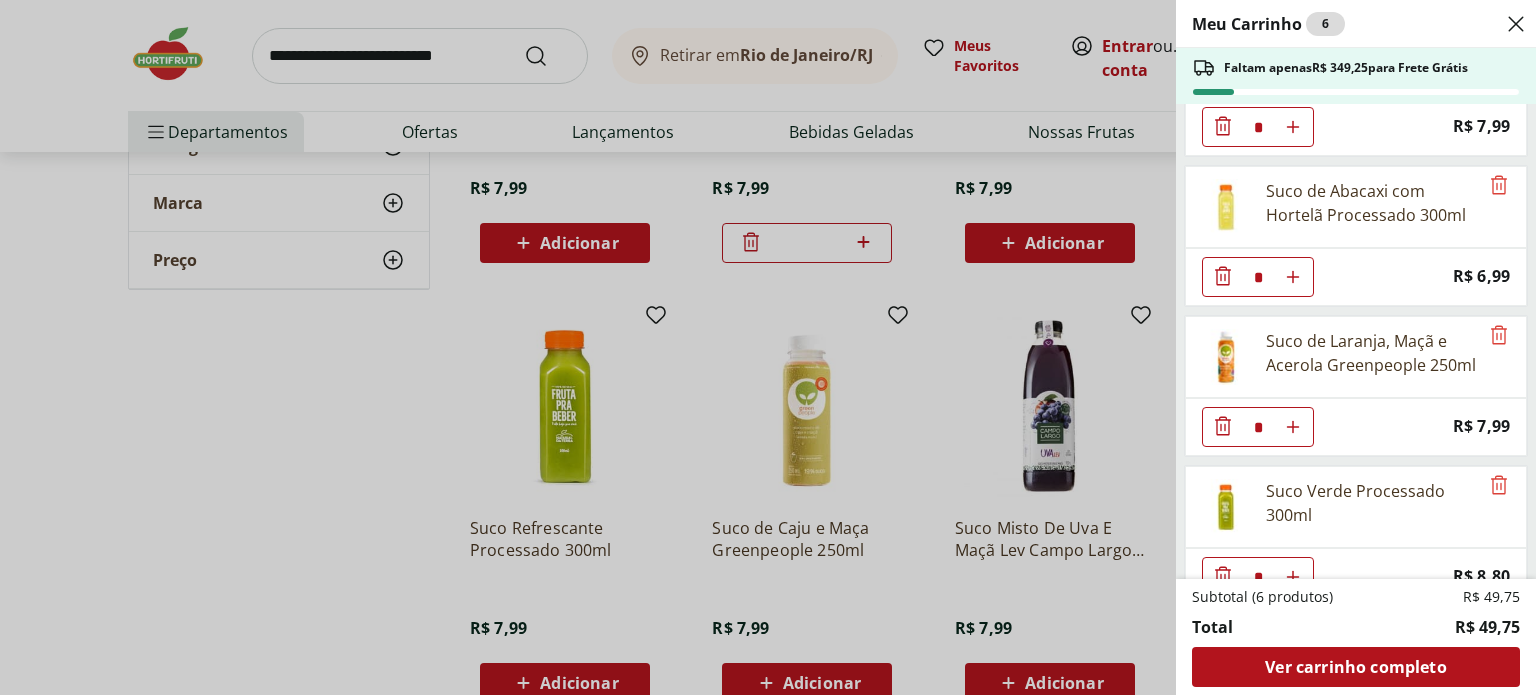 scroll, scrollTop: 100, scrollLeft: 0, axis: vertical 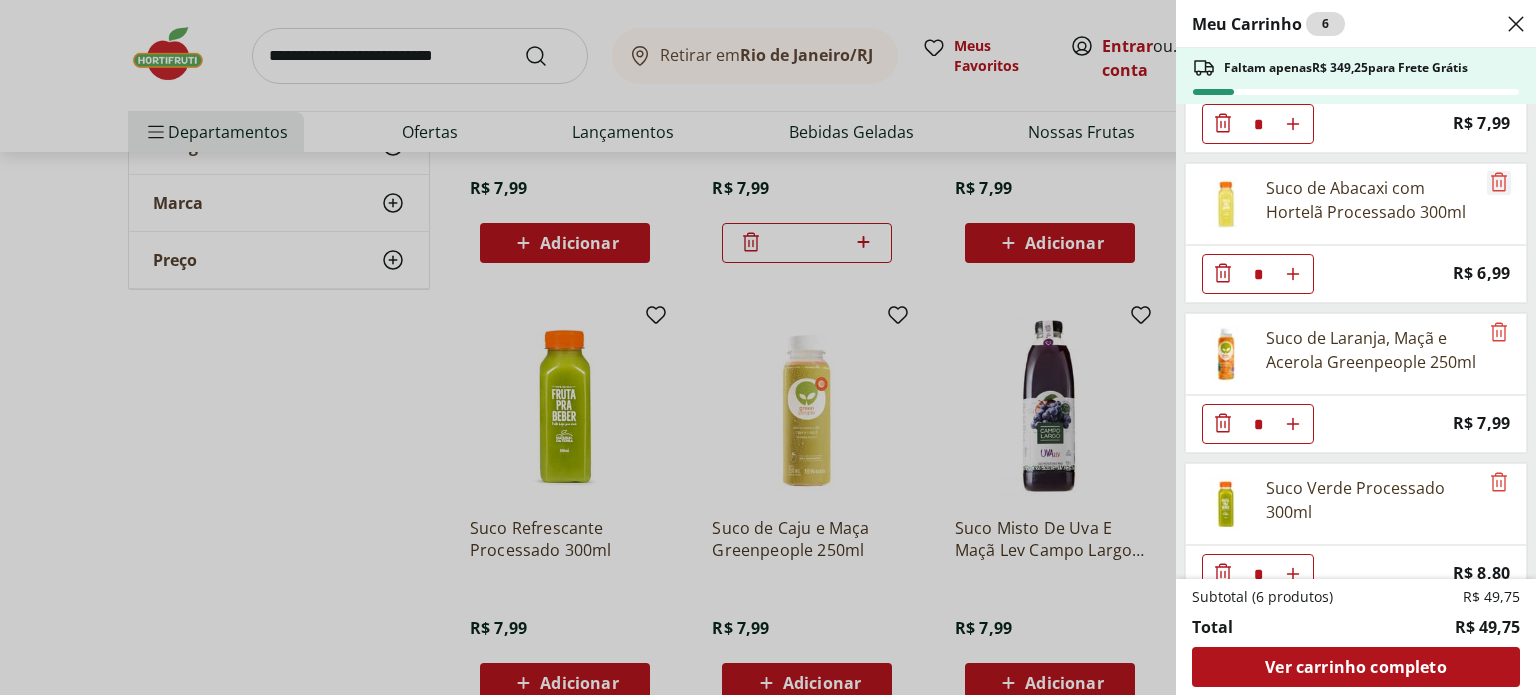 click 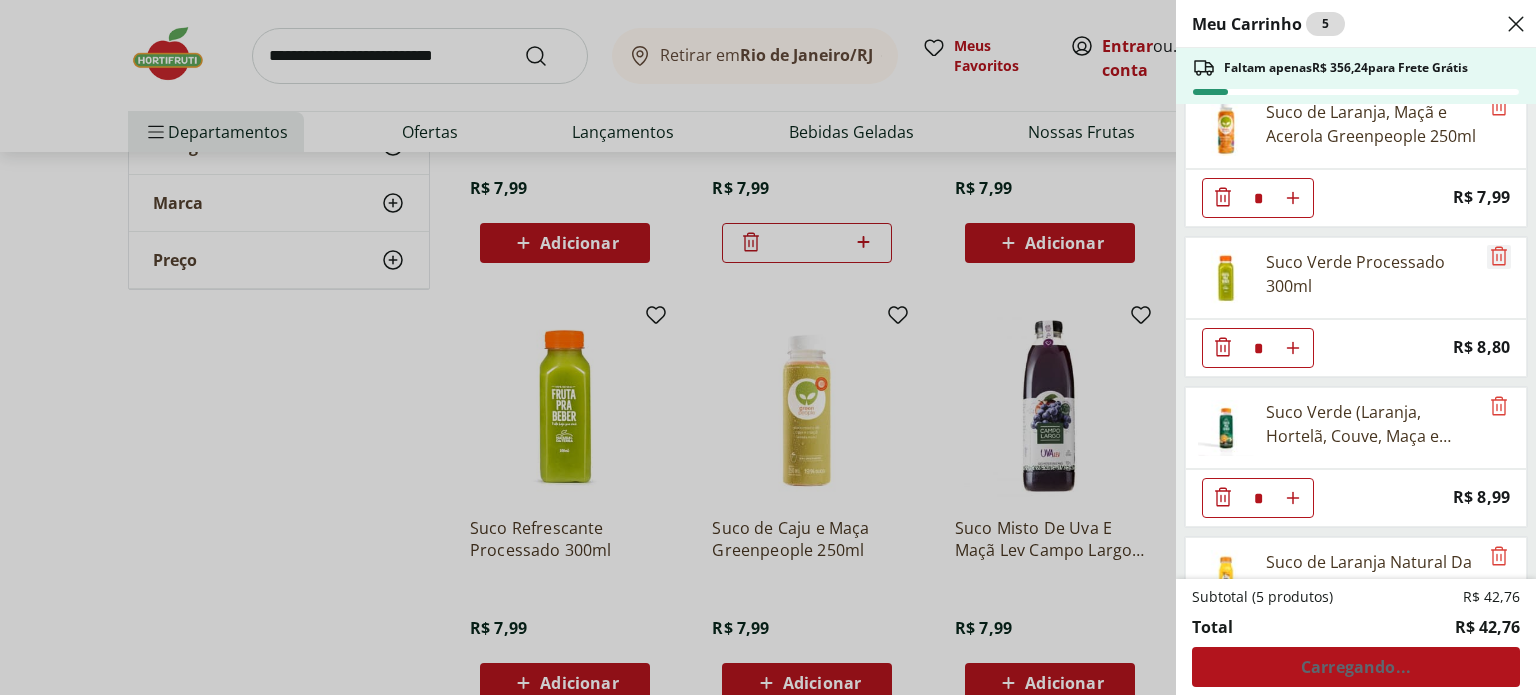 click 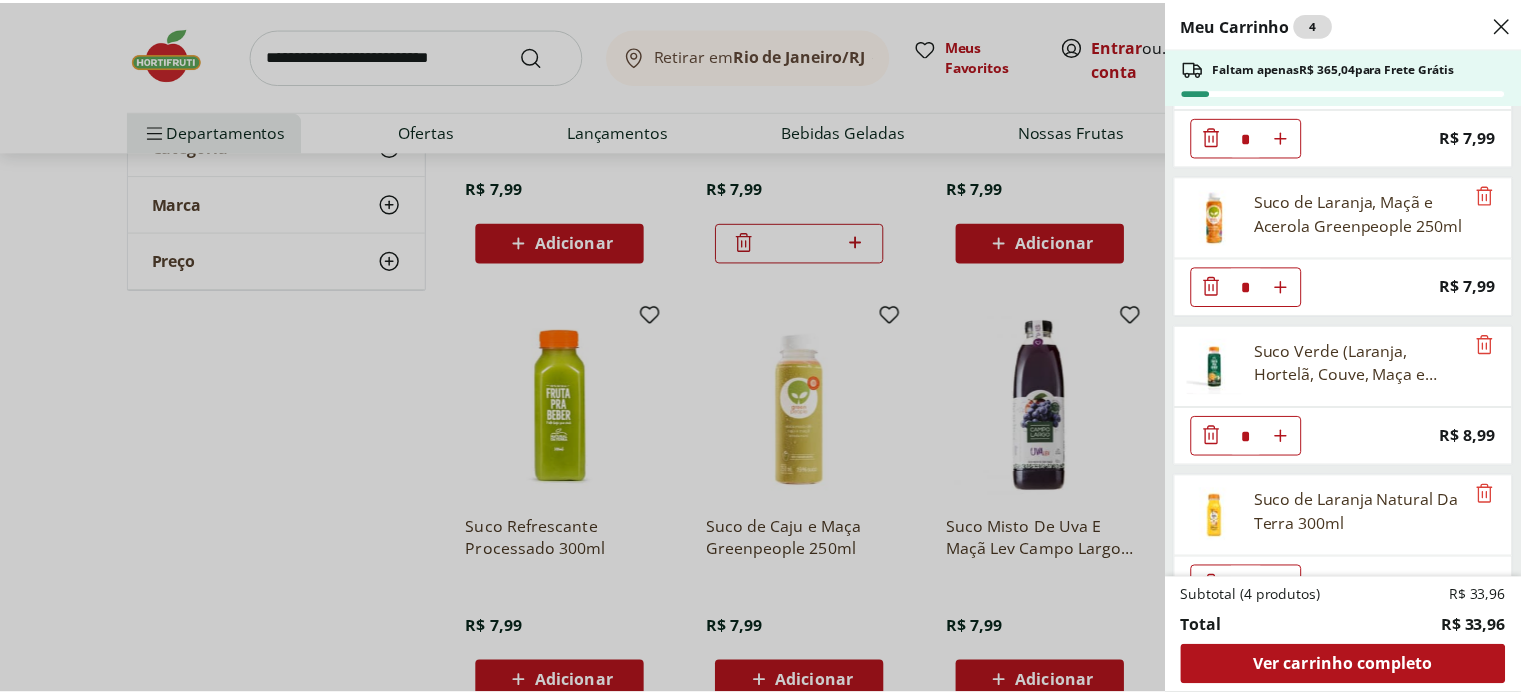 scroll, scrollTop: 0, scrollLeft: 0, axis: both 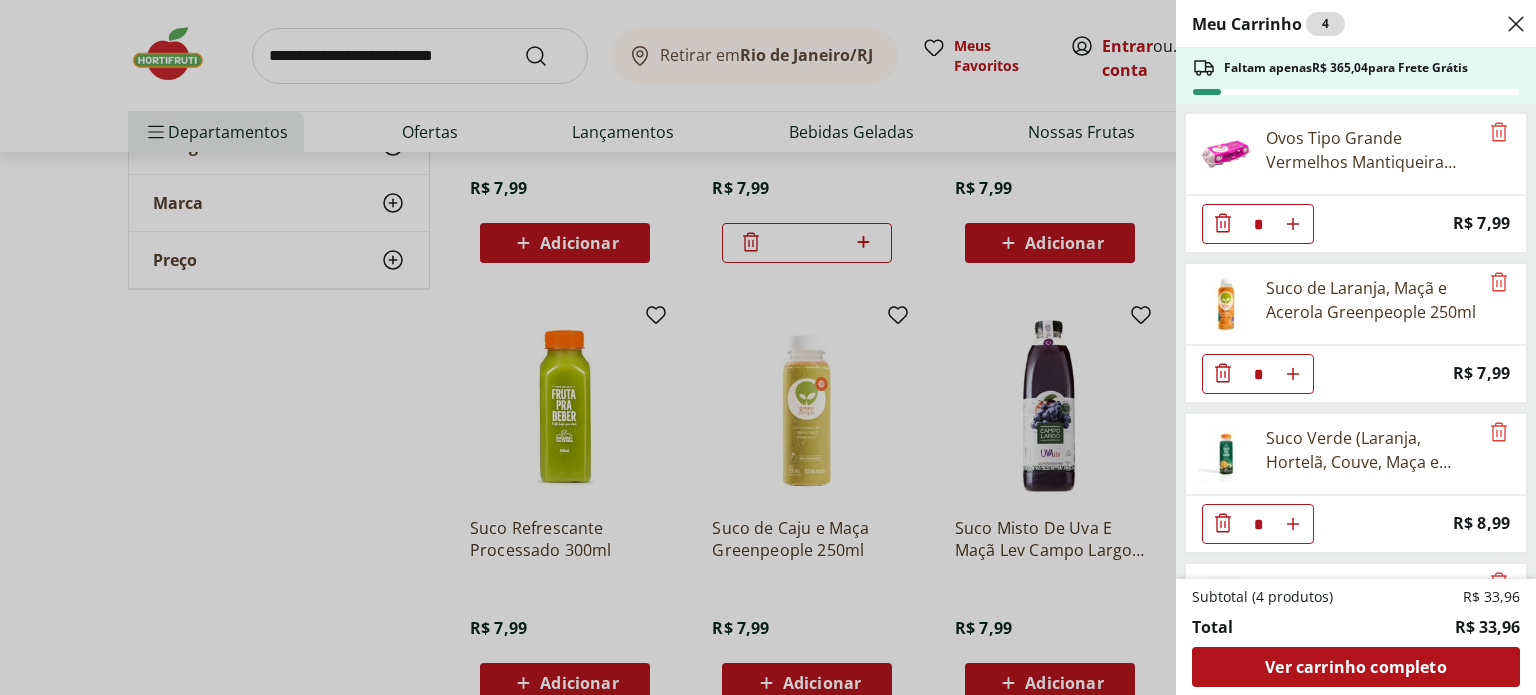 click on "Meu Carrinho 4 Faltam apenas  R$ 365,04  para Frete Grátis Ovos Tipo Grande Vermelhos Mantiqueira Happy Eggs 10 Unidades * Price: R$ 7,99 Suco de Laranja, Maçã e Acerola Greenpeople 250ml * Price: R$ 7,99 Suco Verde (Laranja, Hortelã, Couve, Maça e Gengibre) 250ml * Price: R$ 8,99 Suco de Laranja Natural Da Terra 300ml * Price: R$ 8,99 Subtotal (4 produtos) R$ 33,96 Total R$ 33,96 Ver carrinho completo" at bounding box center [768, 347] 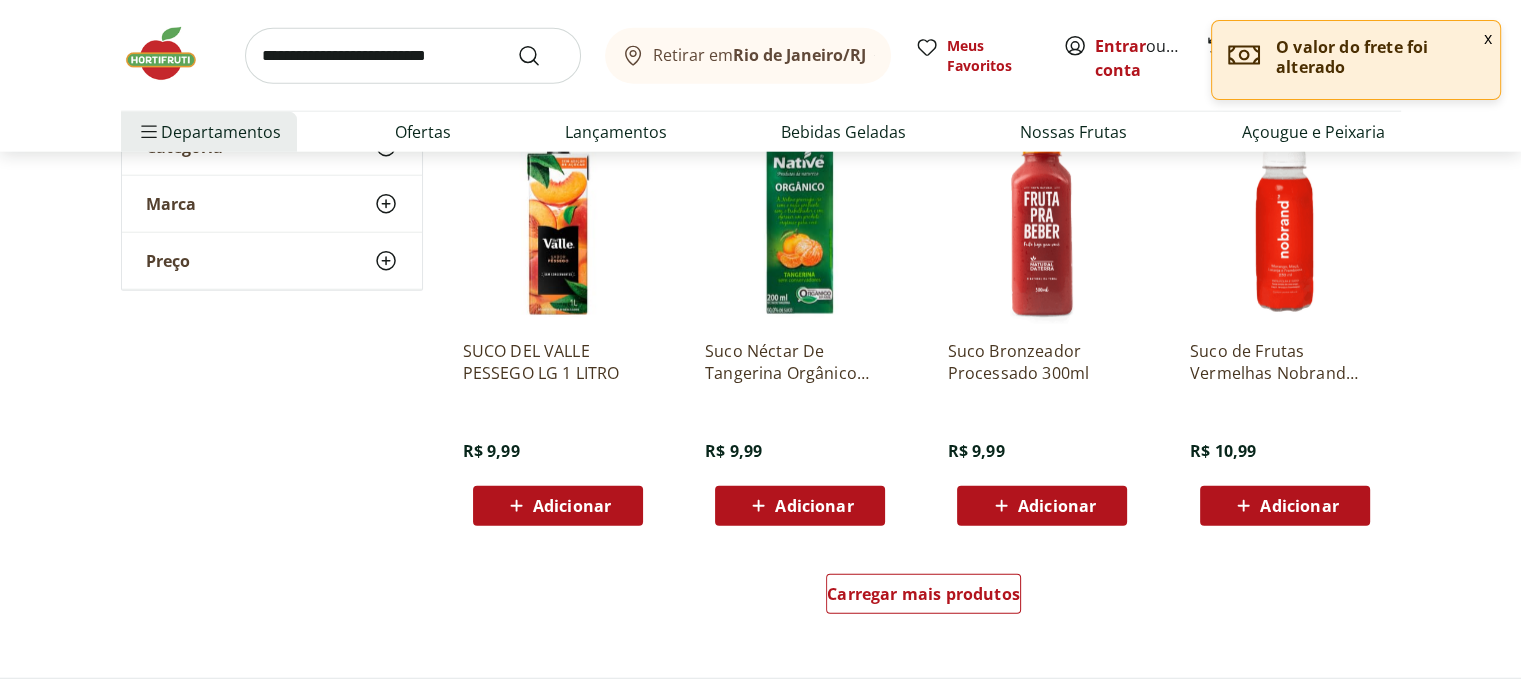 scroll, scrollTop: 5100, scrollLeft: 0, axis: vertical 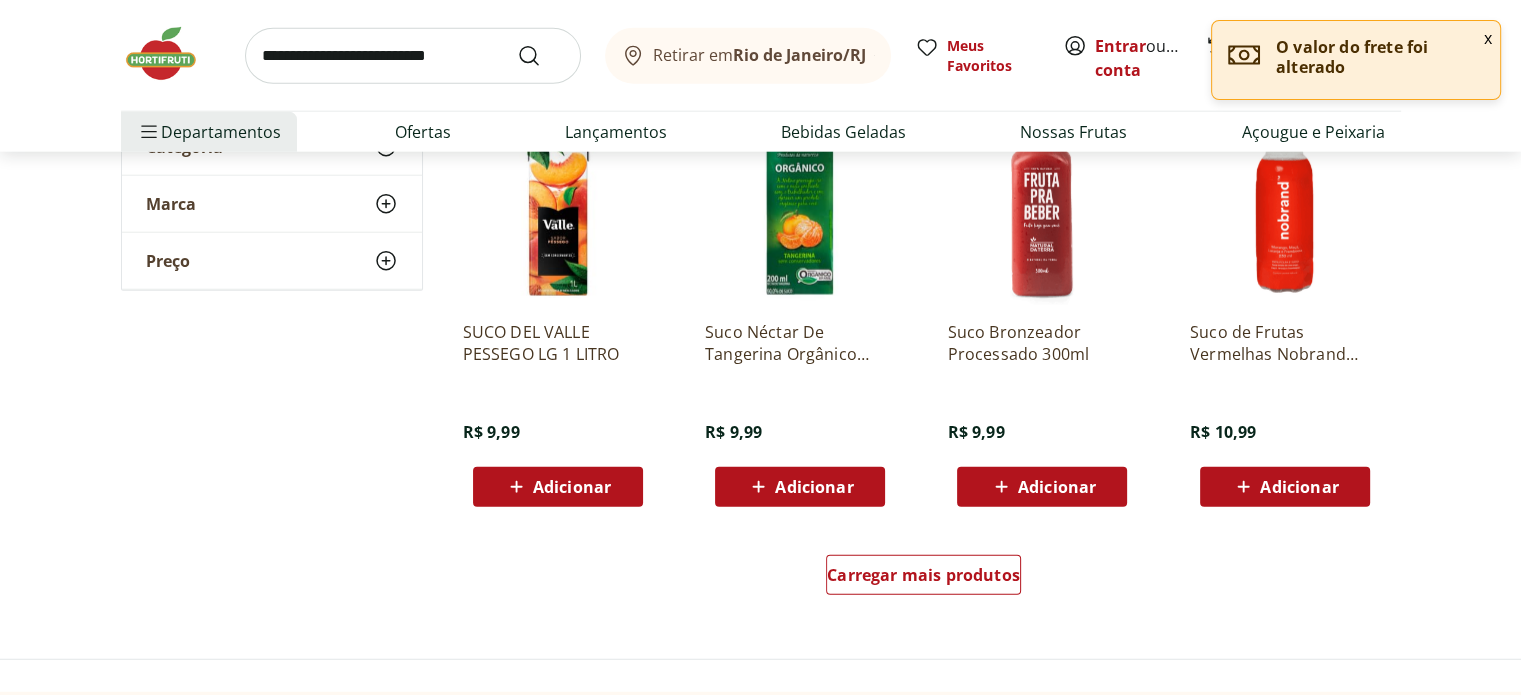 click at bounding box center (413, 56) 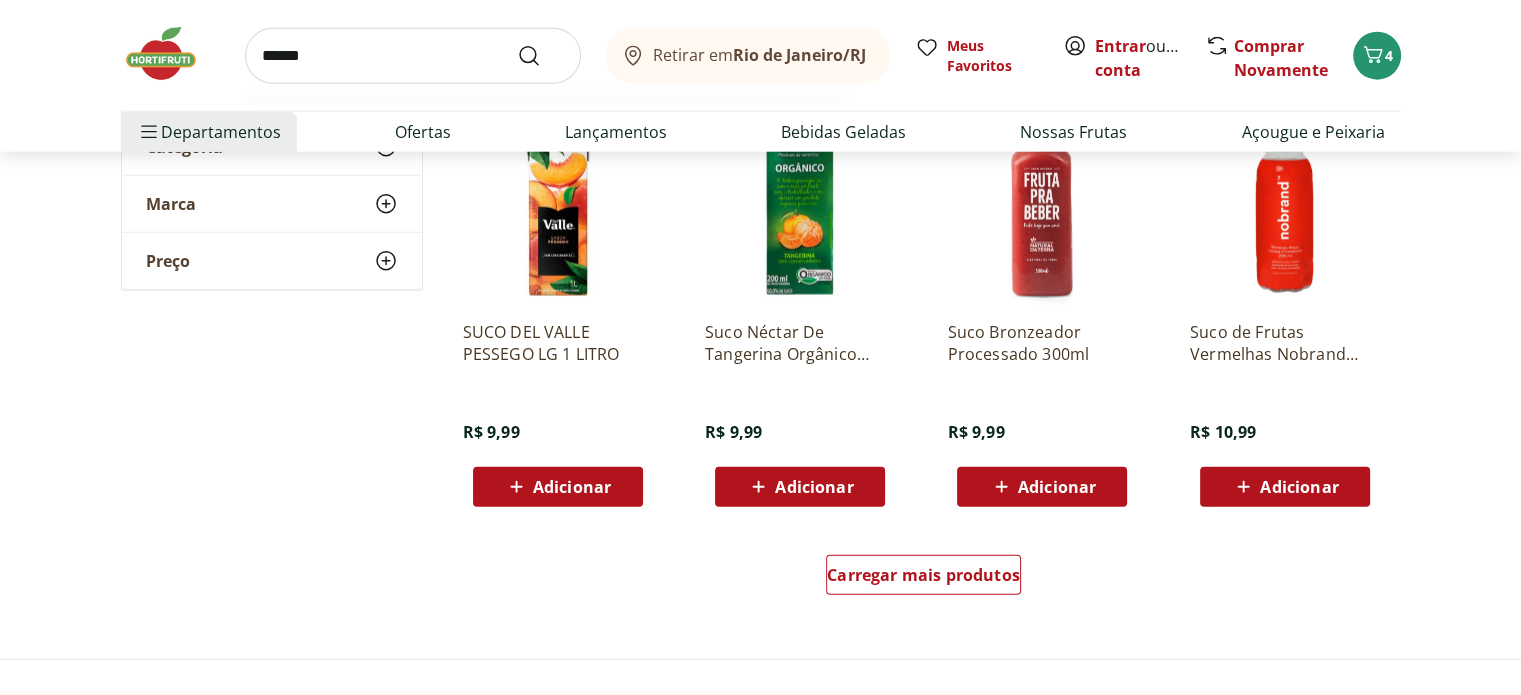 type on "******" 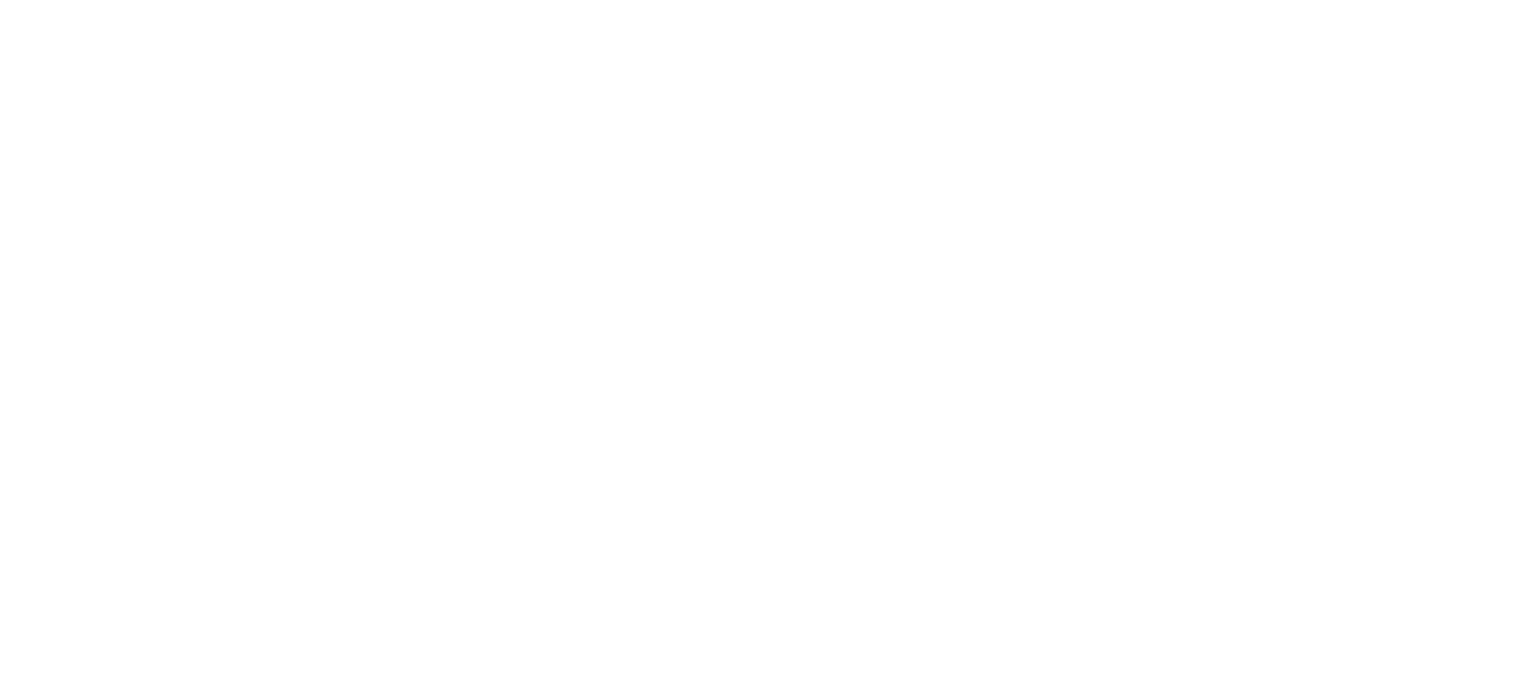 scroll, scrollTop: 0, scrollLeft: 0, axis: both 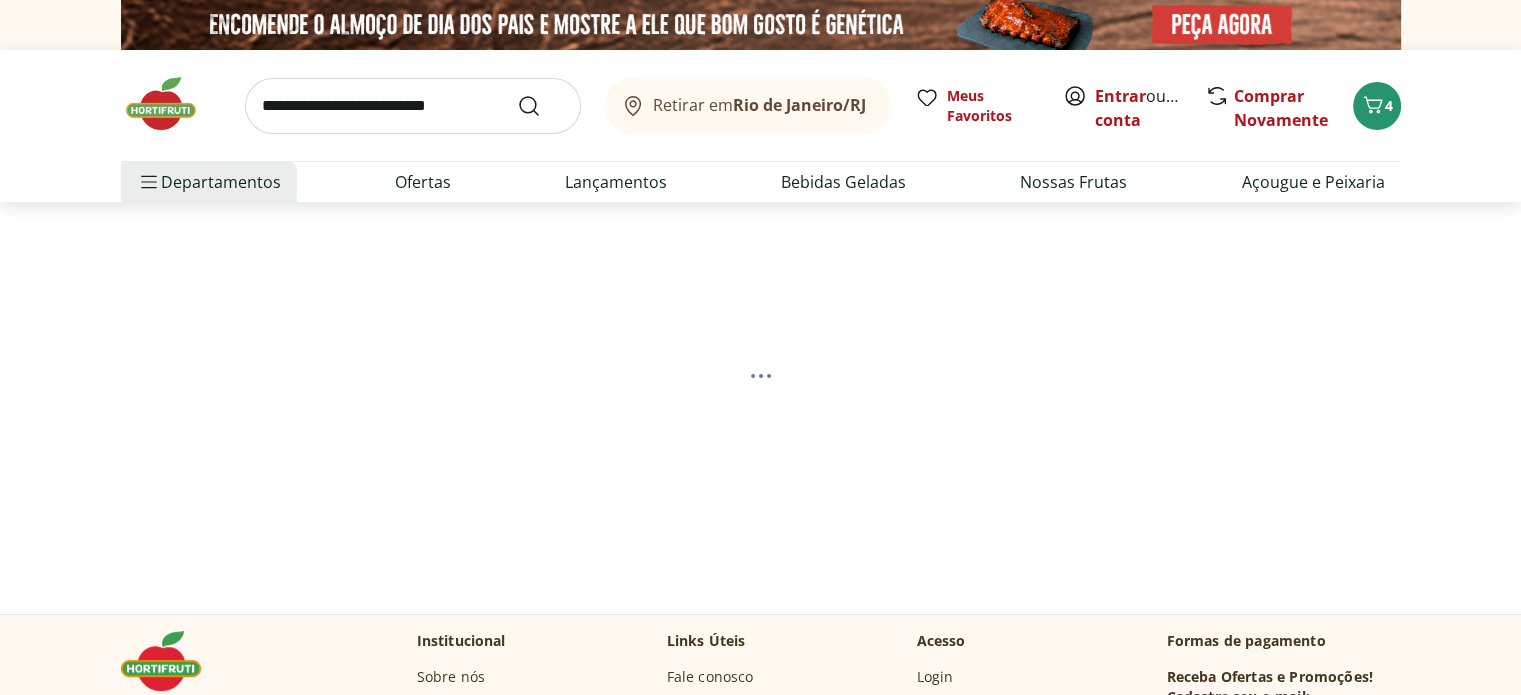select on "**********" 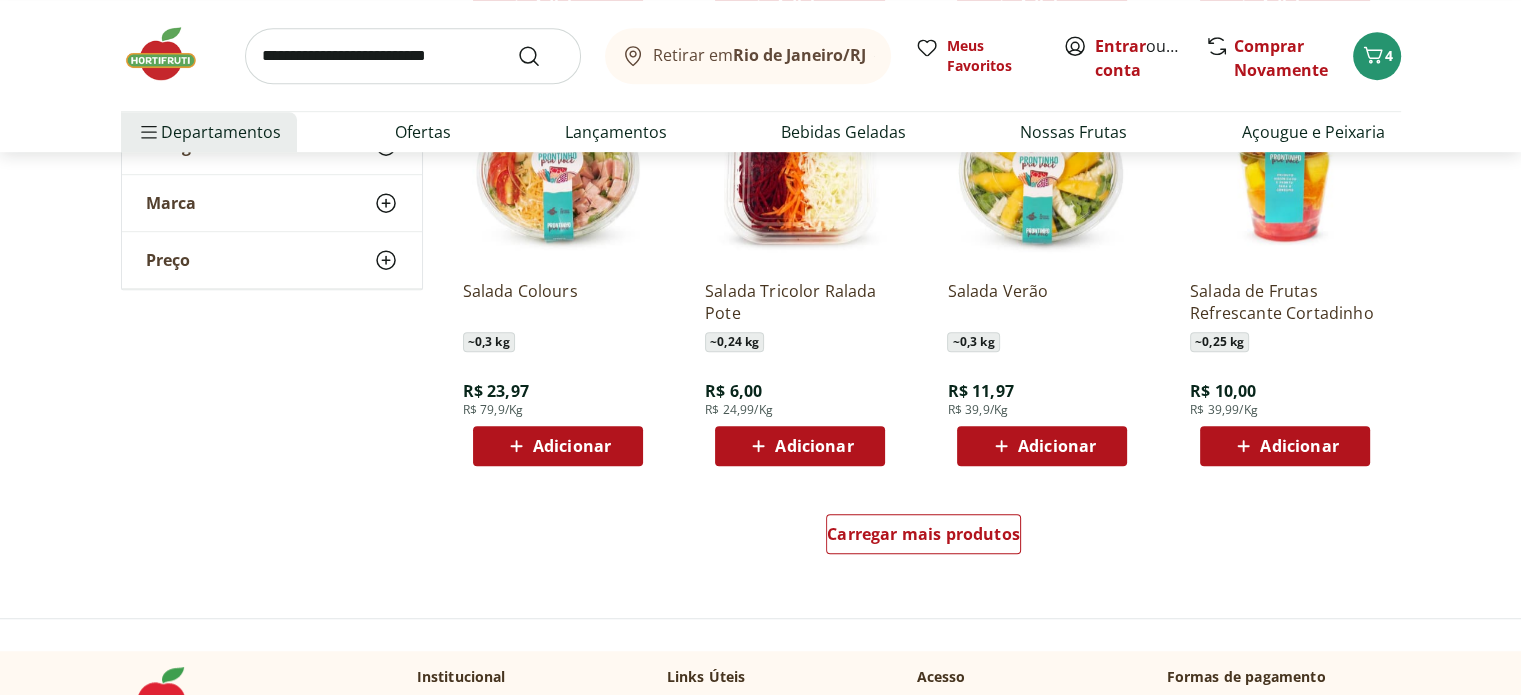 scroll, scrollTop: 1200, scrollLeft: 0, axis: vertical 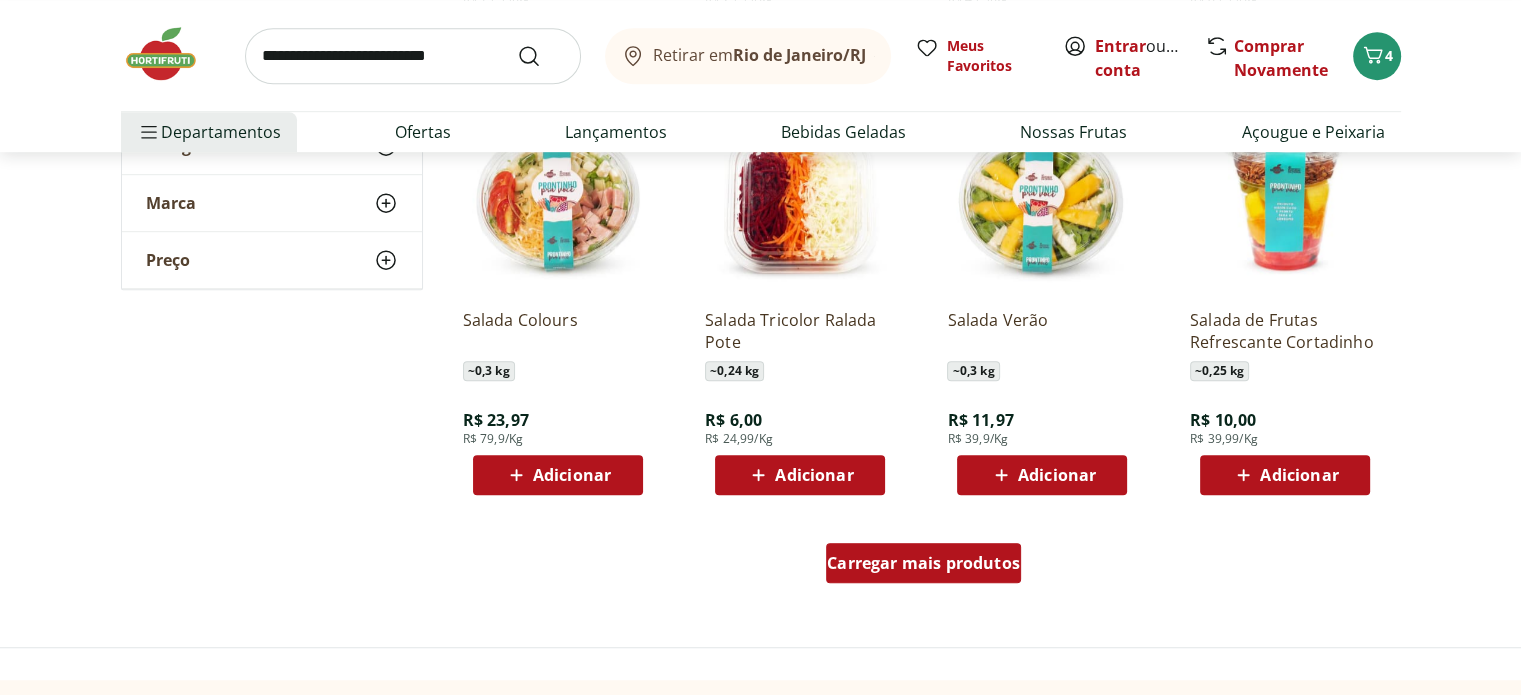 click on "Carregar mais produtos" at bounding box center (923, 563) 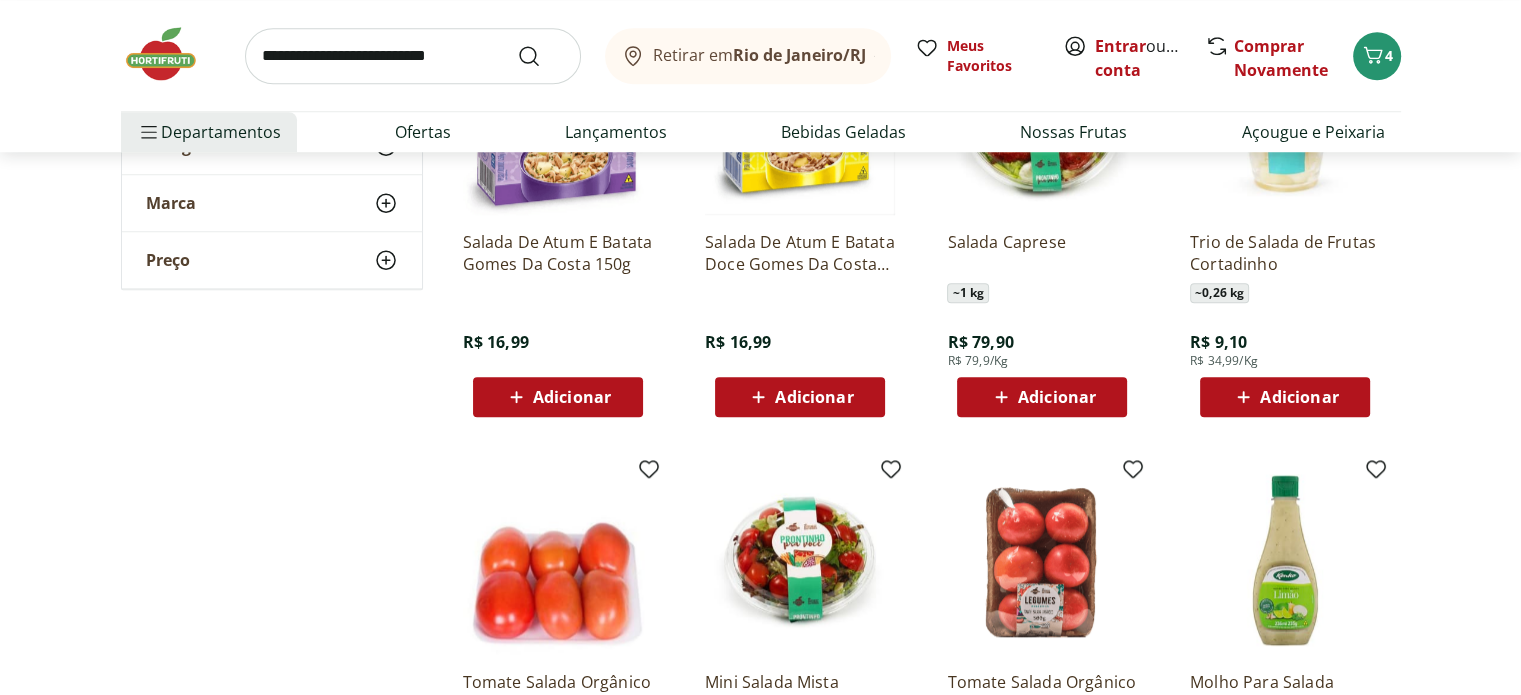 scroll, scrollTop: 1700, scrollLeft: 0, axis: vertical 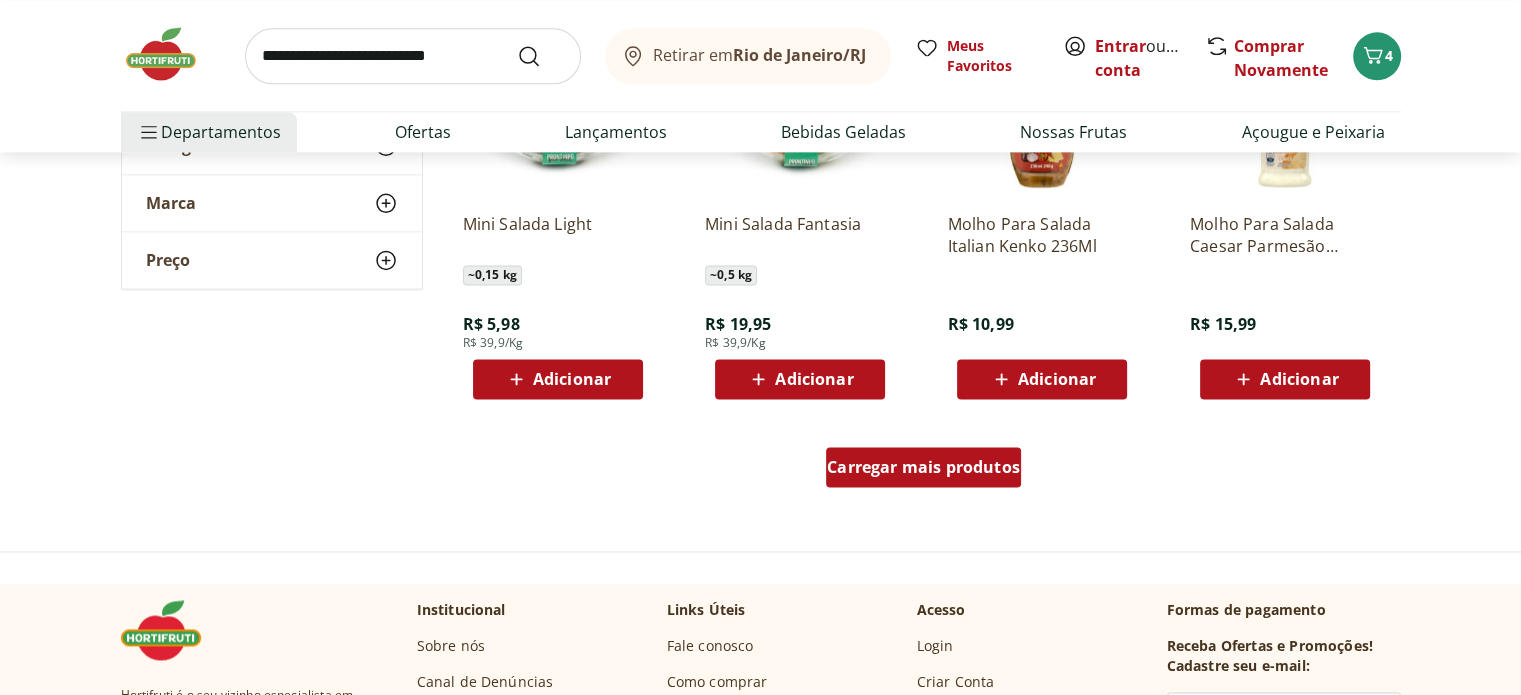 click on "Carregar mais produtos" at bounding box center (923, 467) 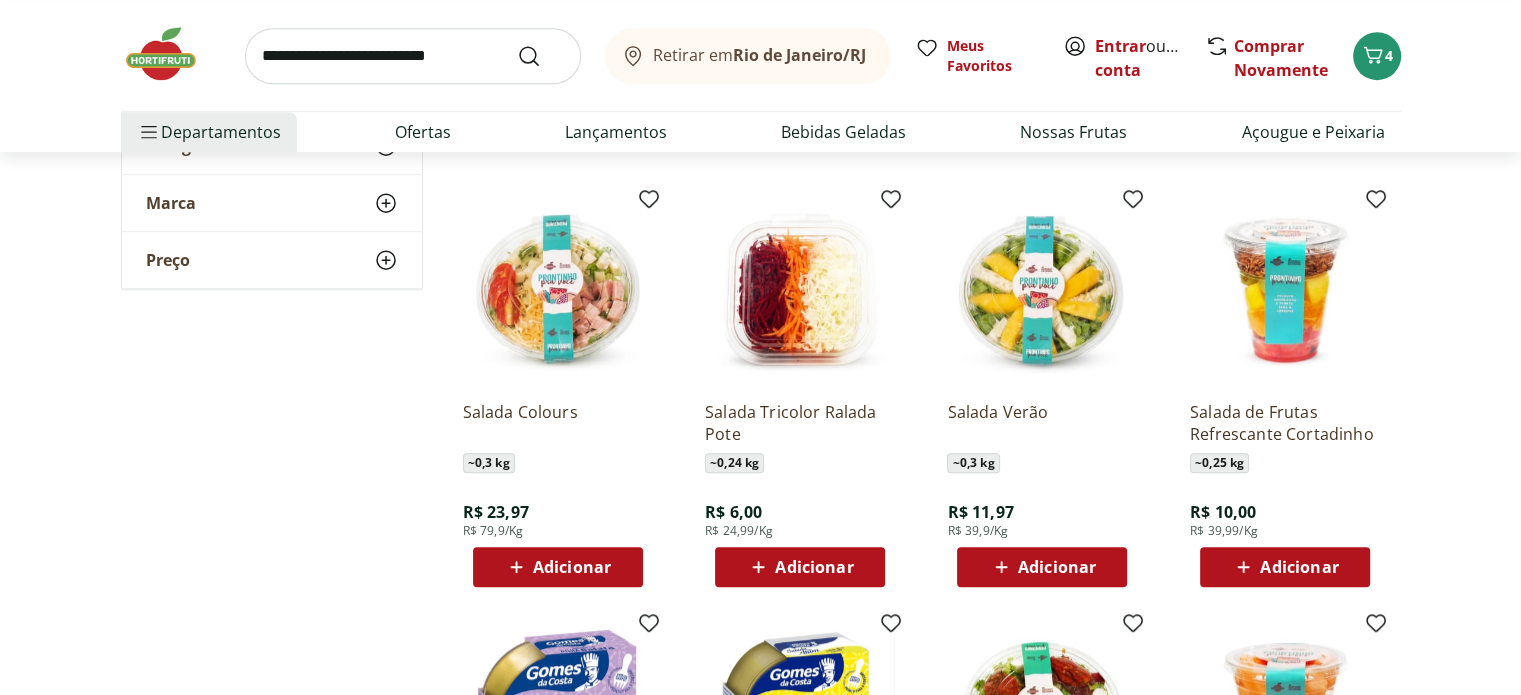 scroll, scrollTop: 1100, scrollLeft: 0, axis: vertical 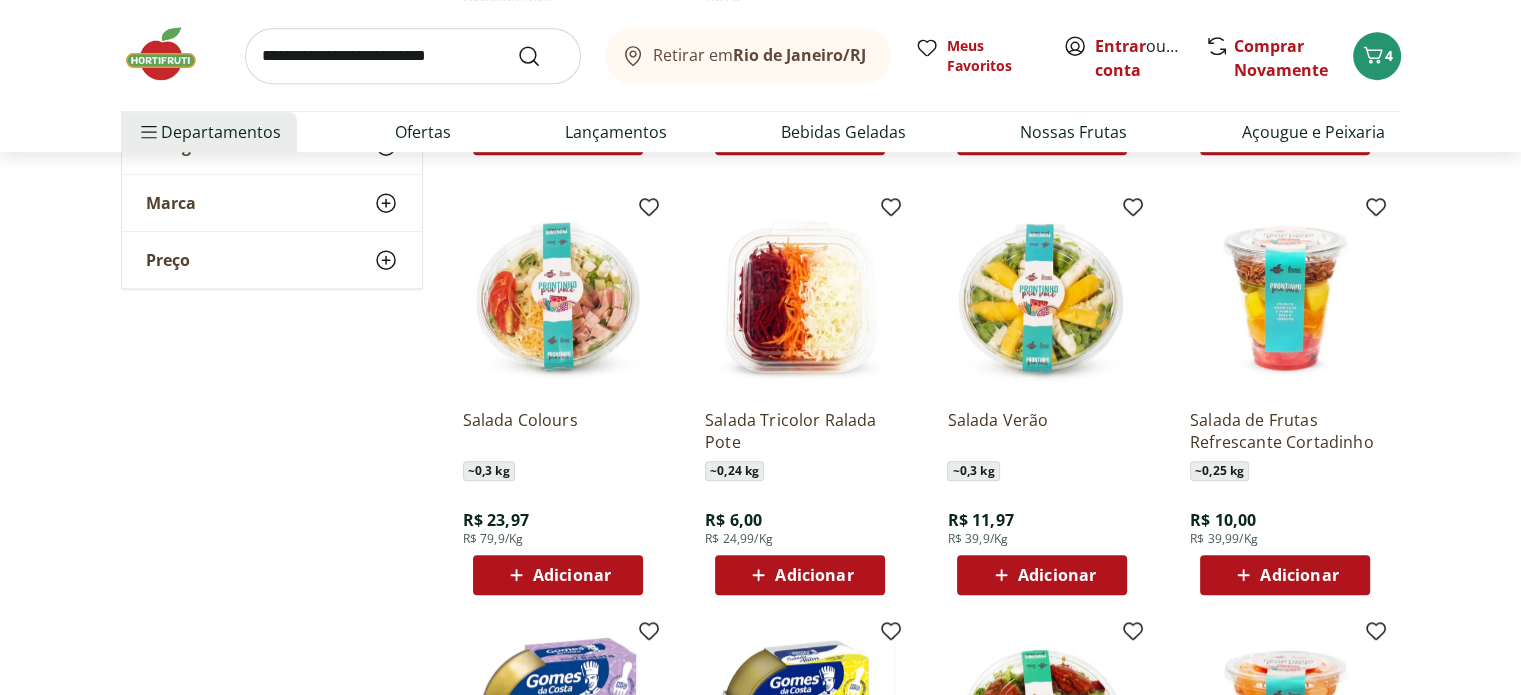 click on "Salada de Frutas Refrescante Cortadinho" at bounding box center (1285, 431) 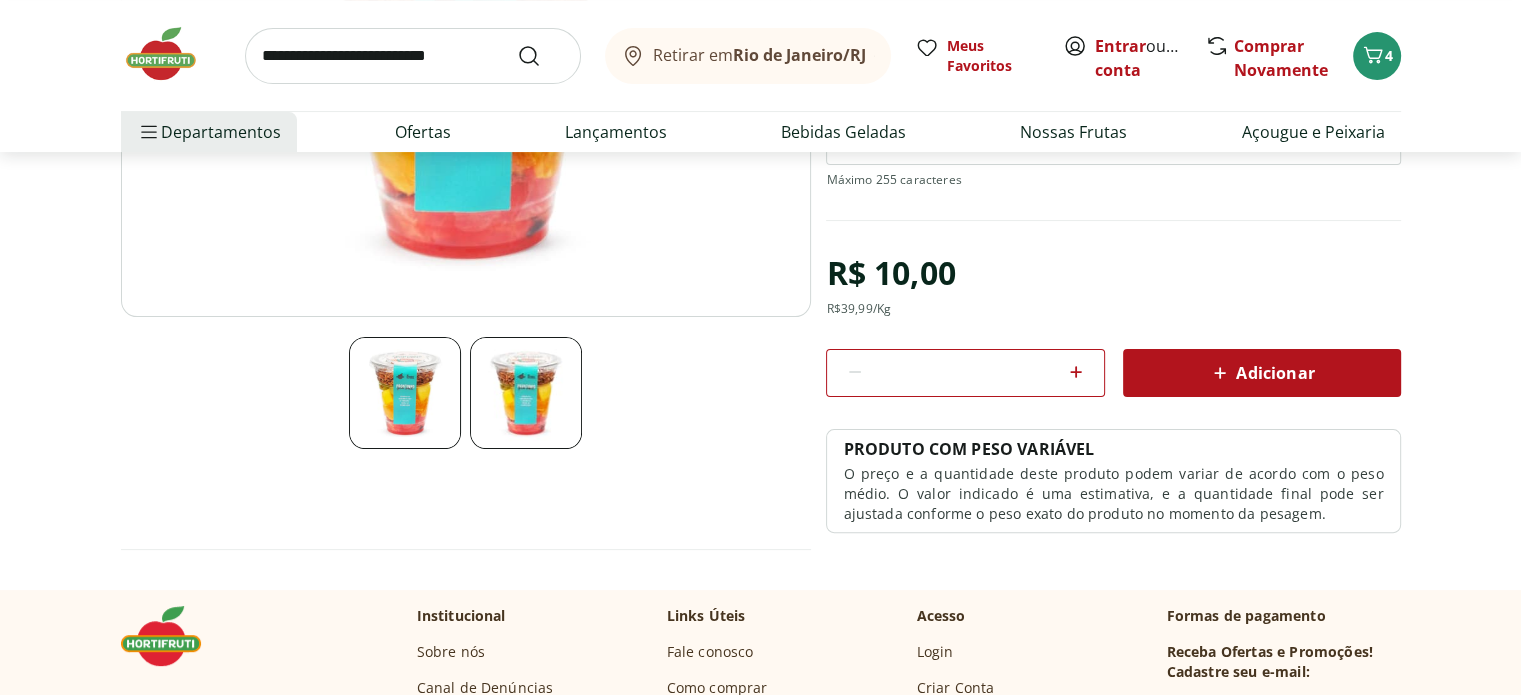 scroll, scrollTop: 400, scrollLeft: 0, axis: vertical 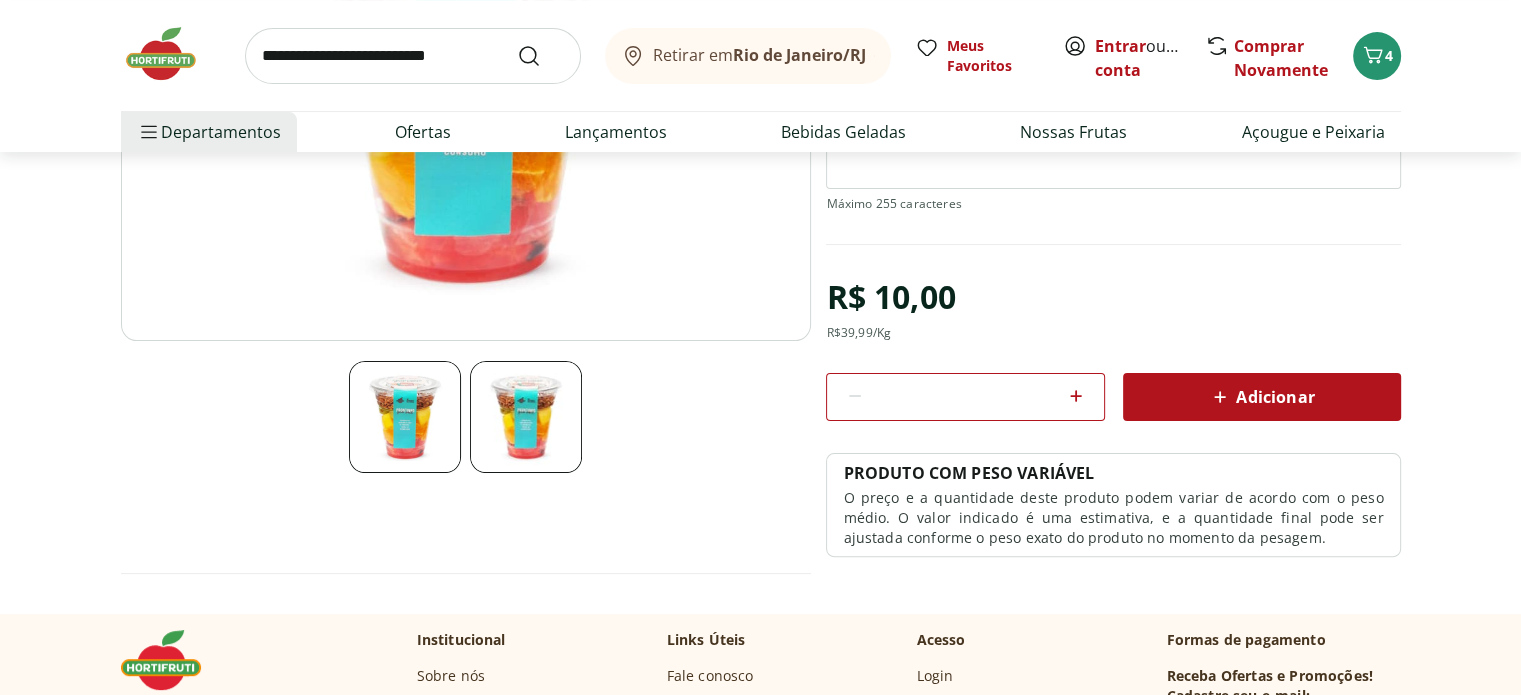 click 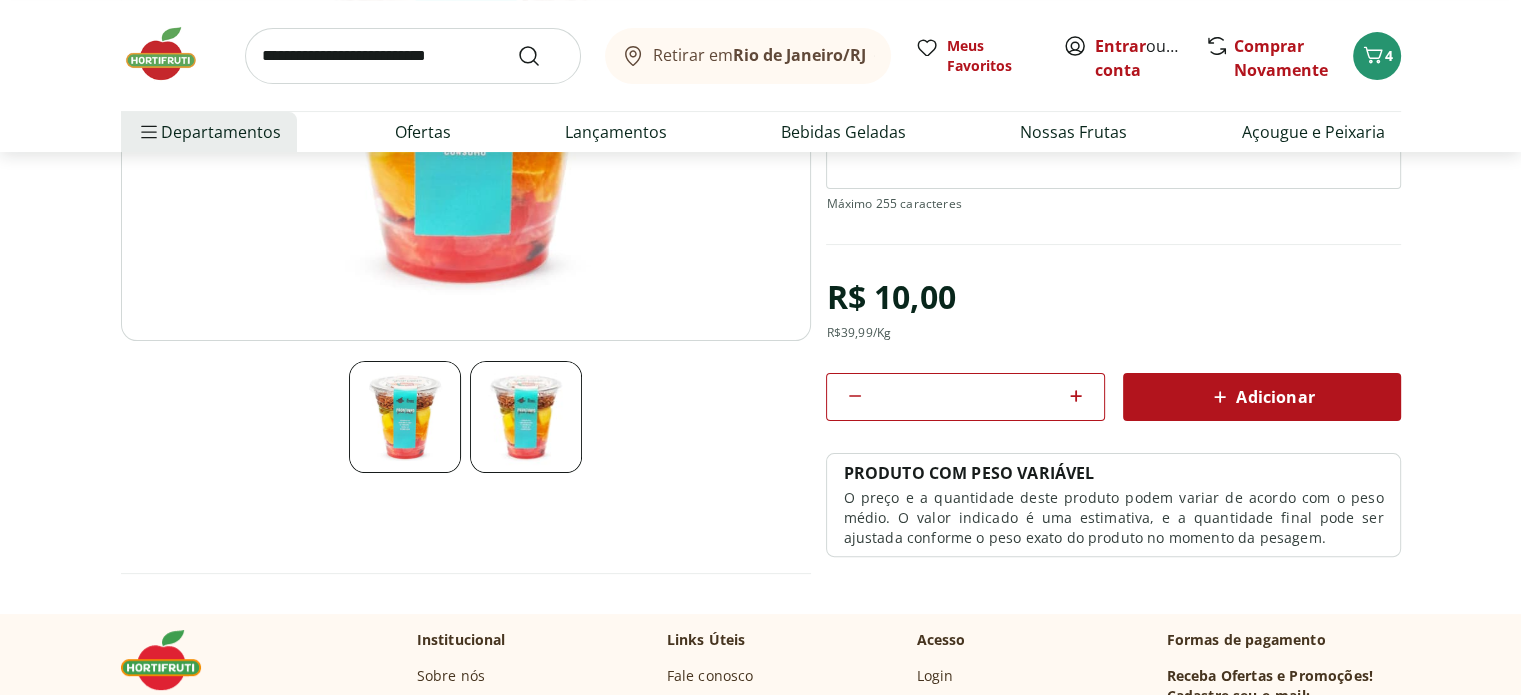 click on "Adicionar" at bounding box center [1262, 397] 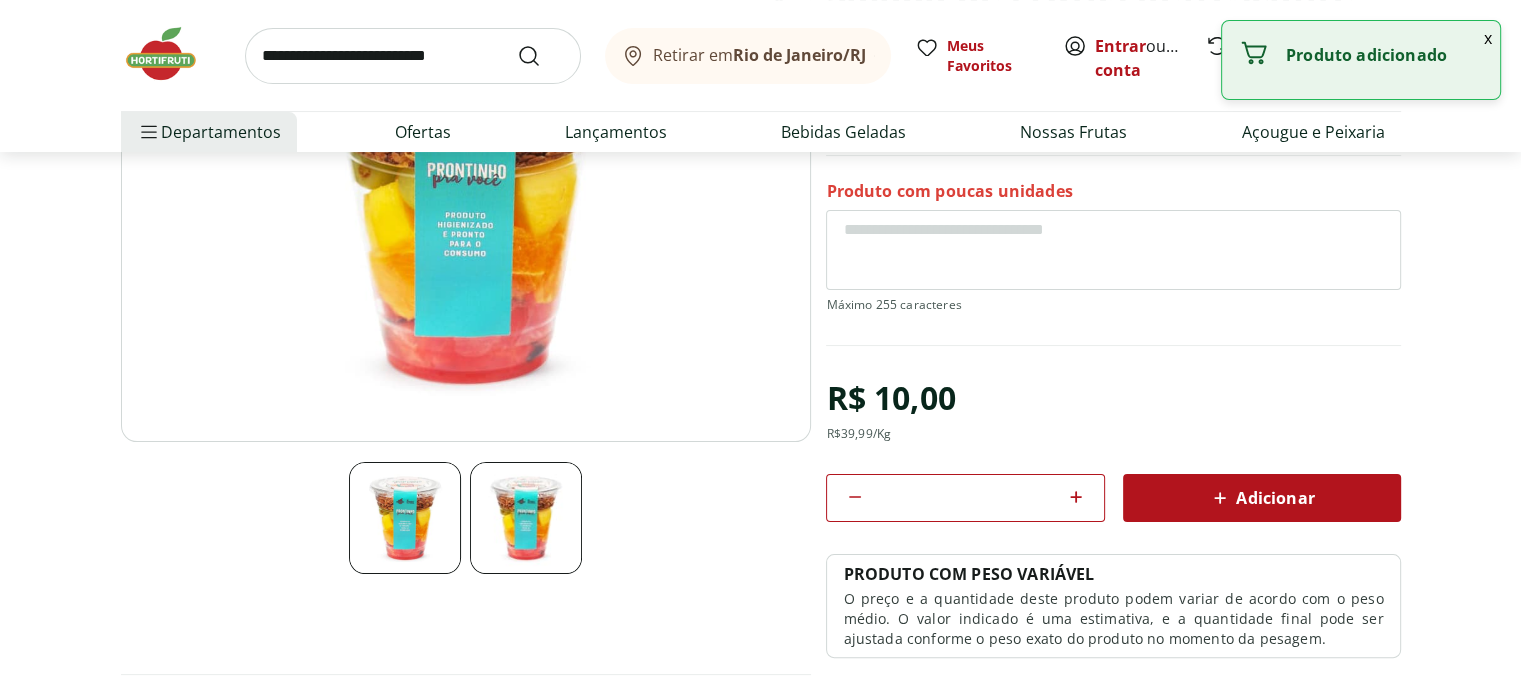 scroll, scrollTop: 0, scrollLeft: 0, axis: both 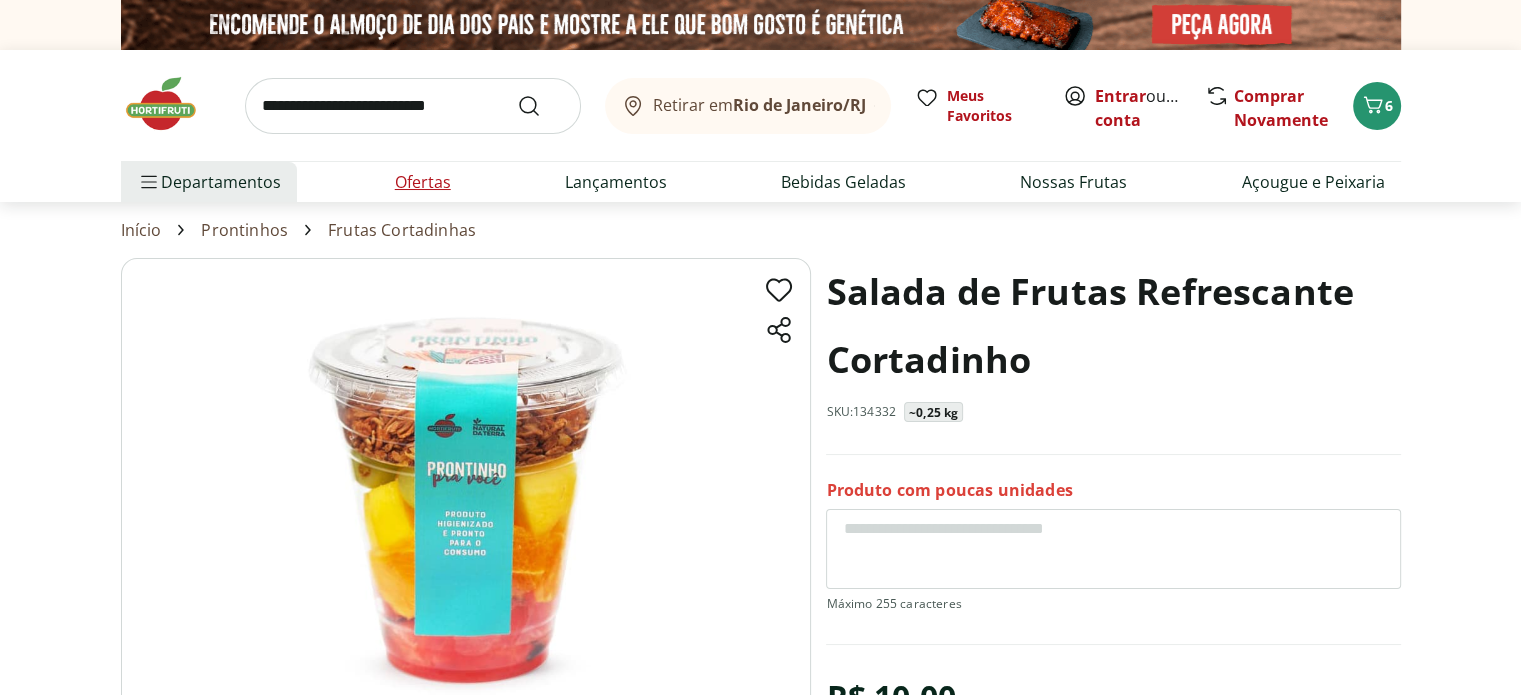 click on "Ofertas" at bounding box center [423, 182] 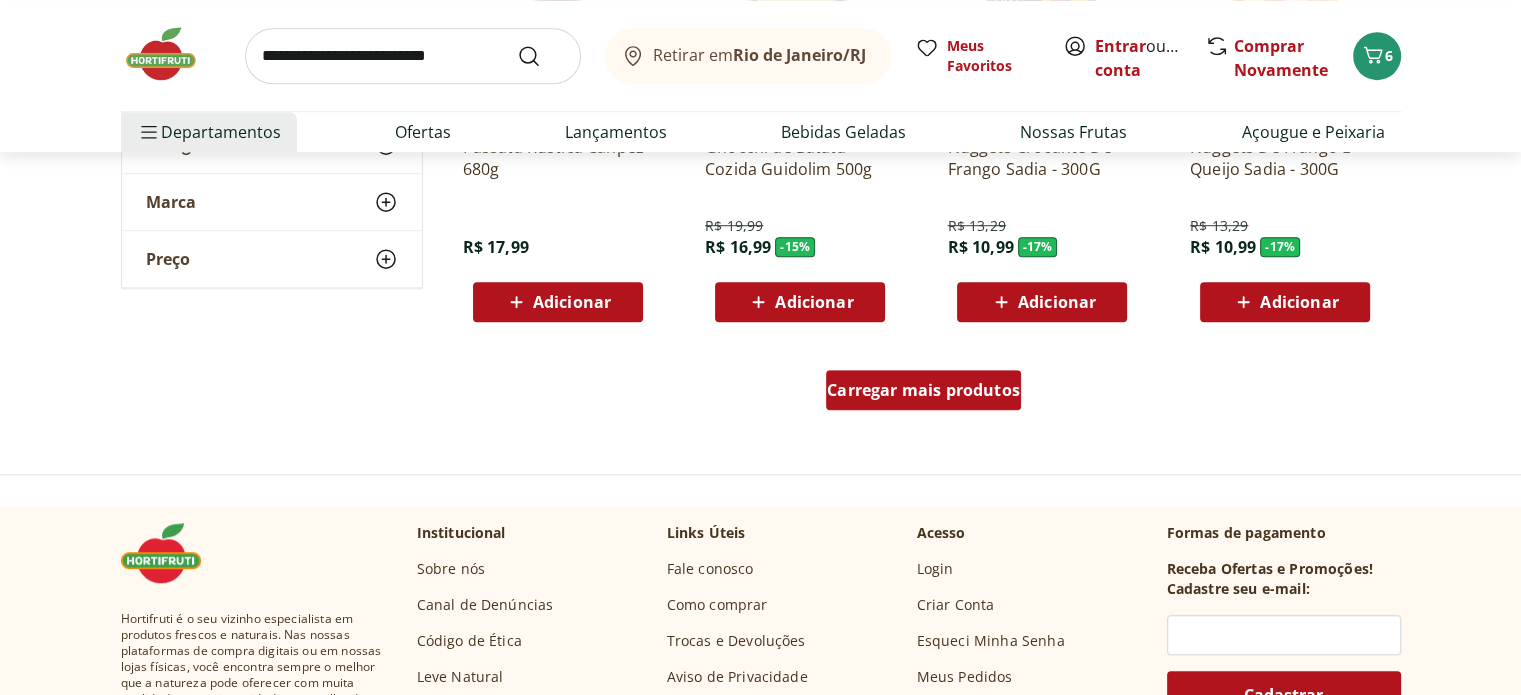 scroll, scrollTop: 1300, scrollLeft: 0, axis: vertical 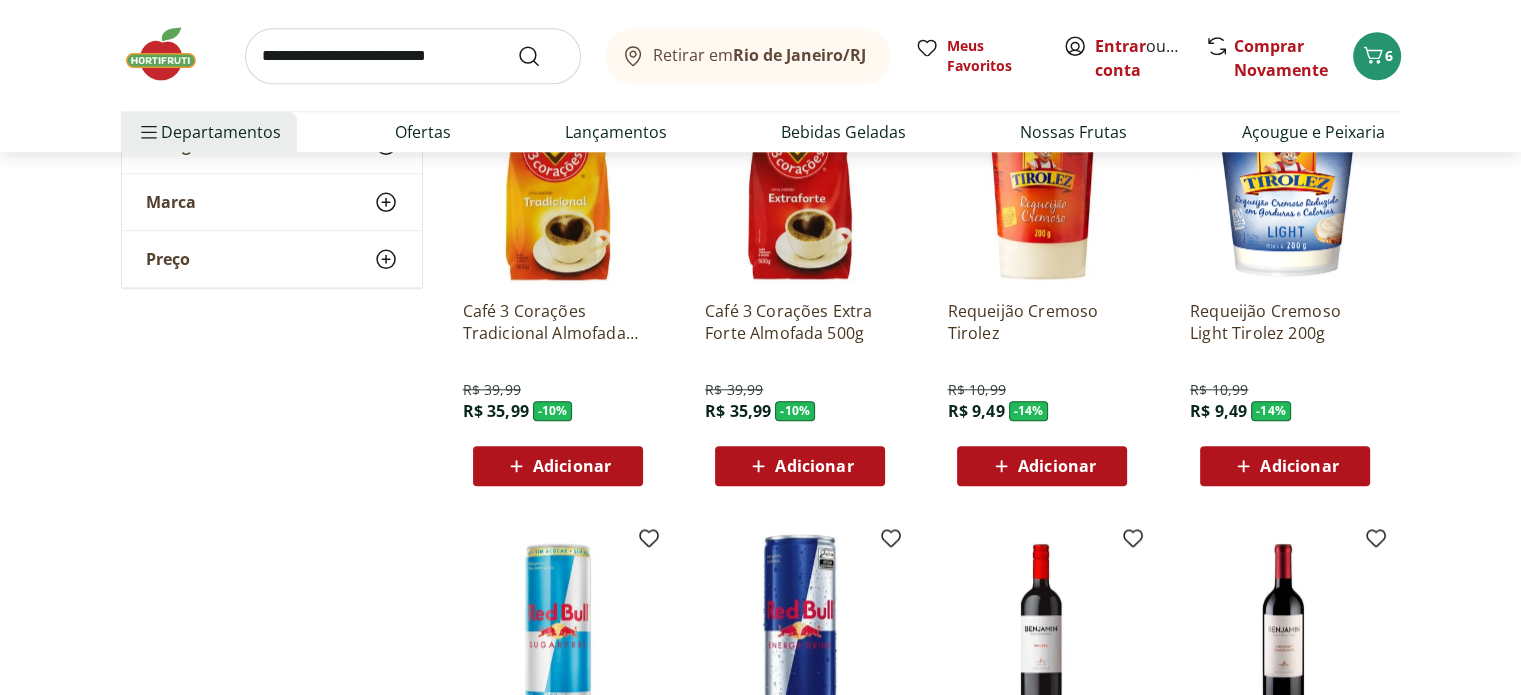 click 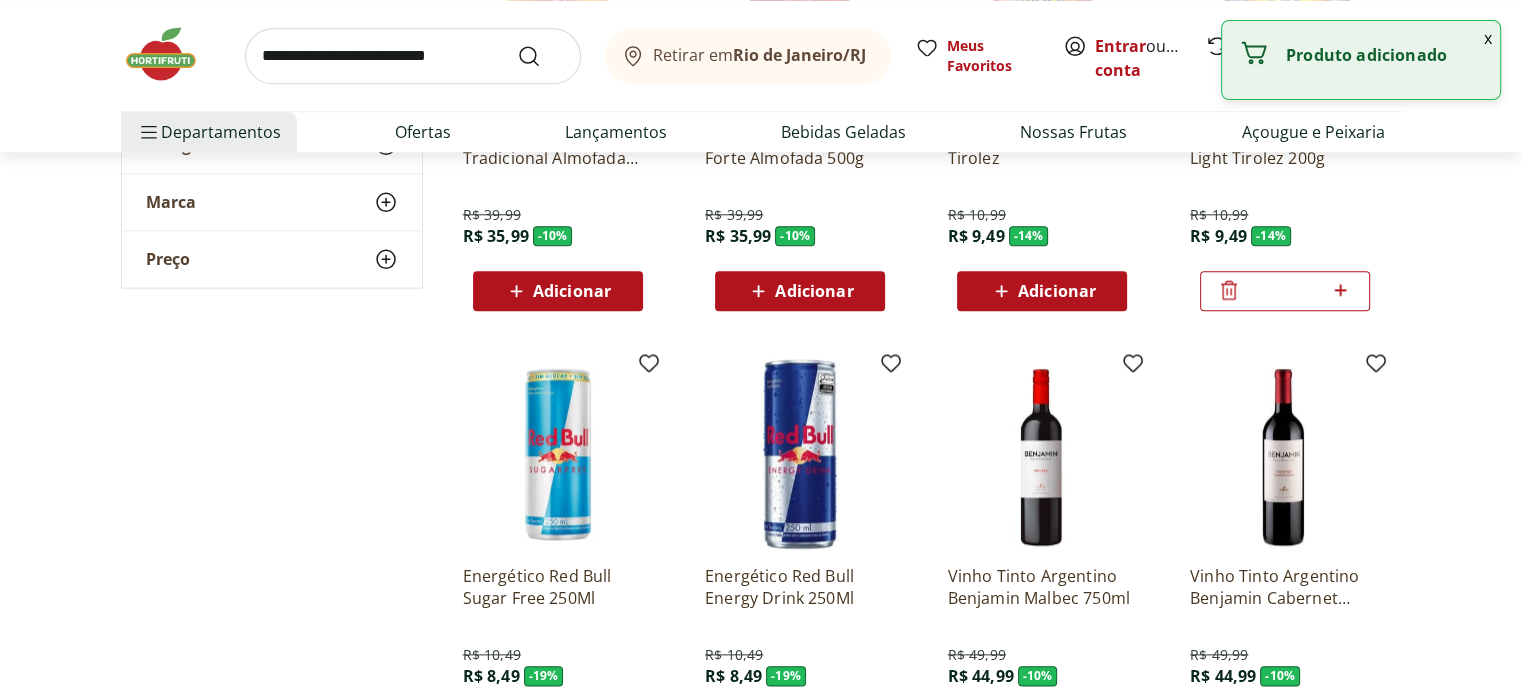 scroll, scrollTop: 2300, scrollLeft: 0, axis: vertical 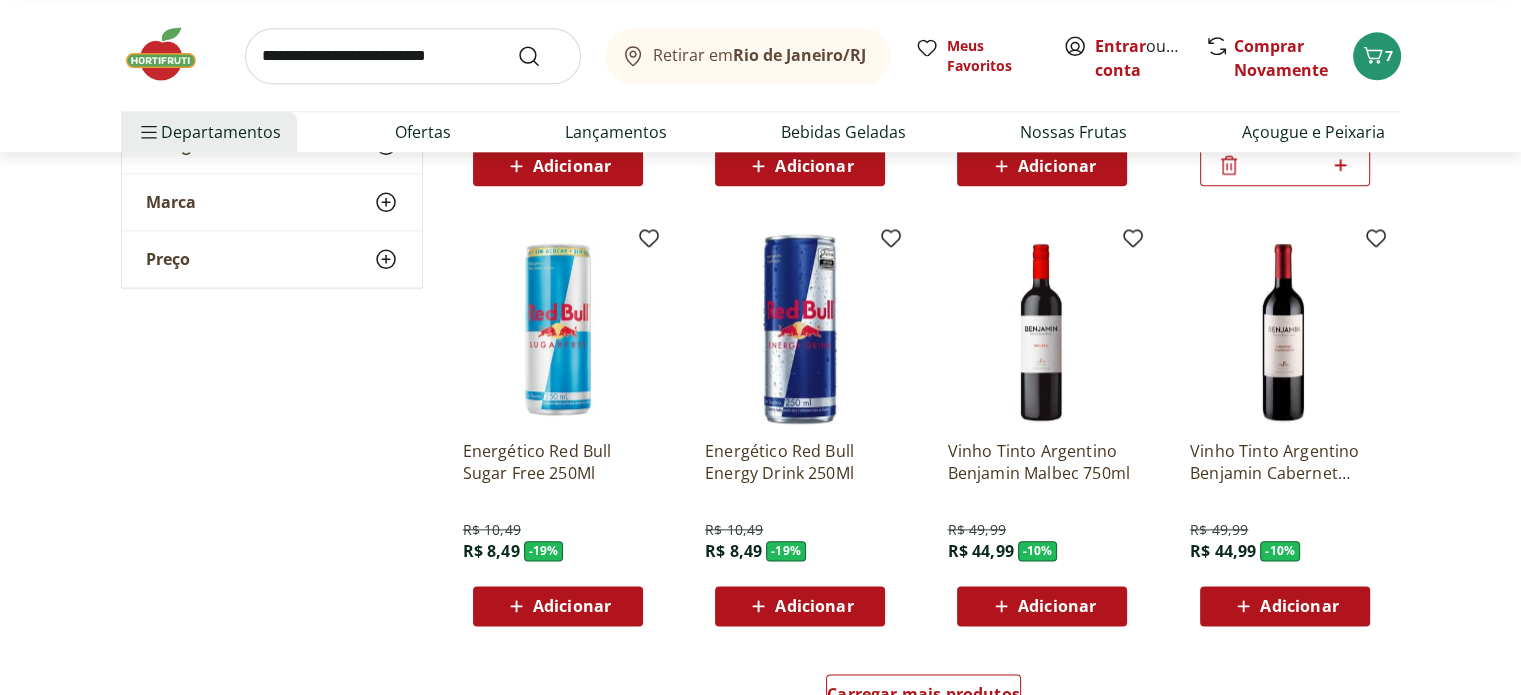 click on "Adicionar" at bounding box center (572, 606) 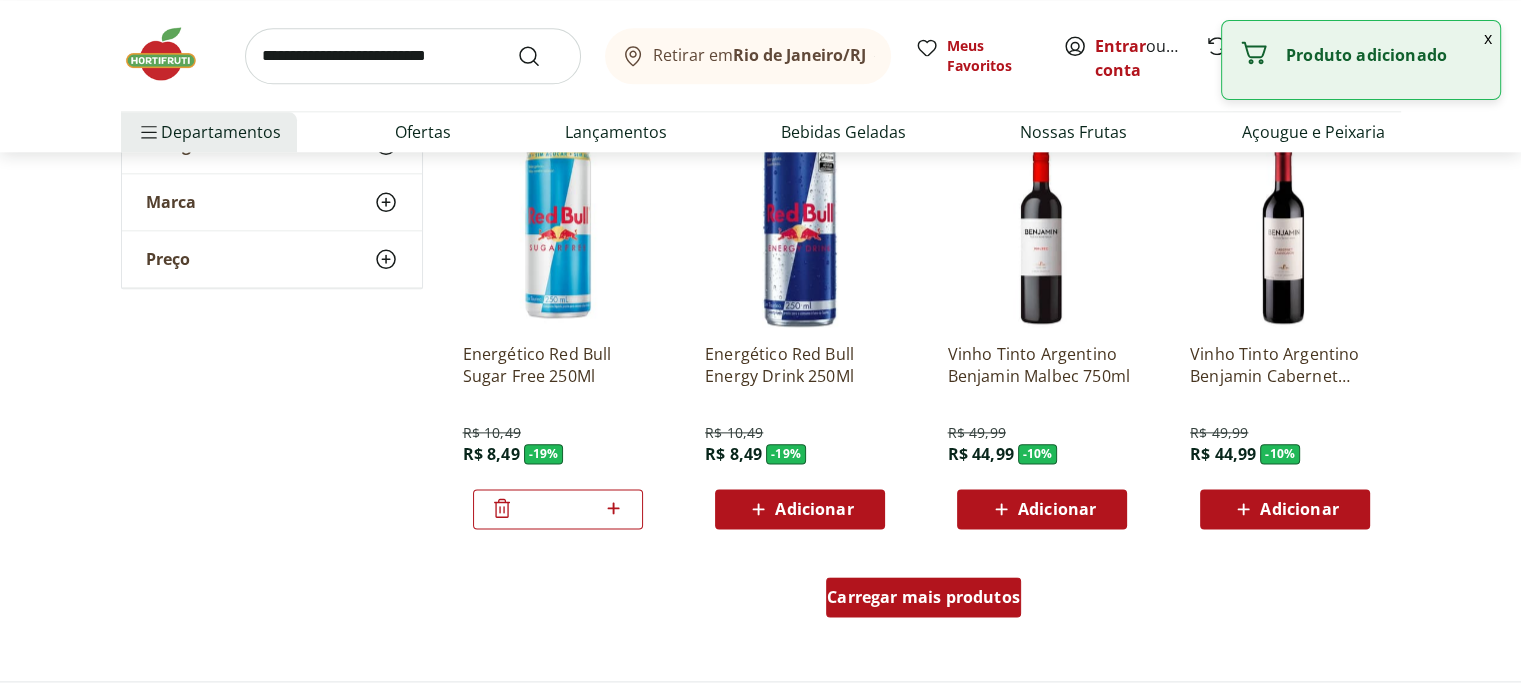 scroll, scrollTop: 2400, scrollLeft: 0, axis: vertical 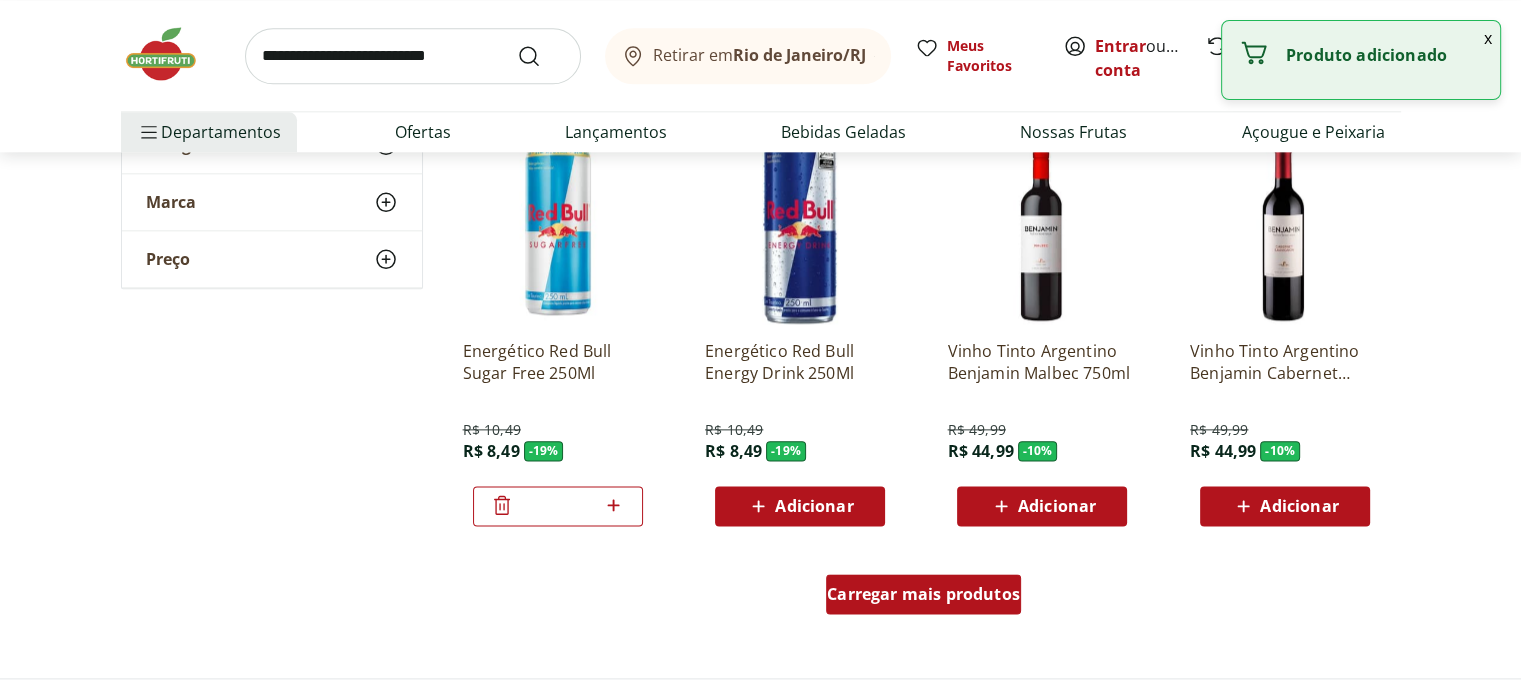 click on "Carregar mais produtos" at bounding box center [923, 594] 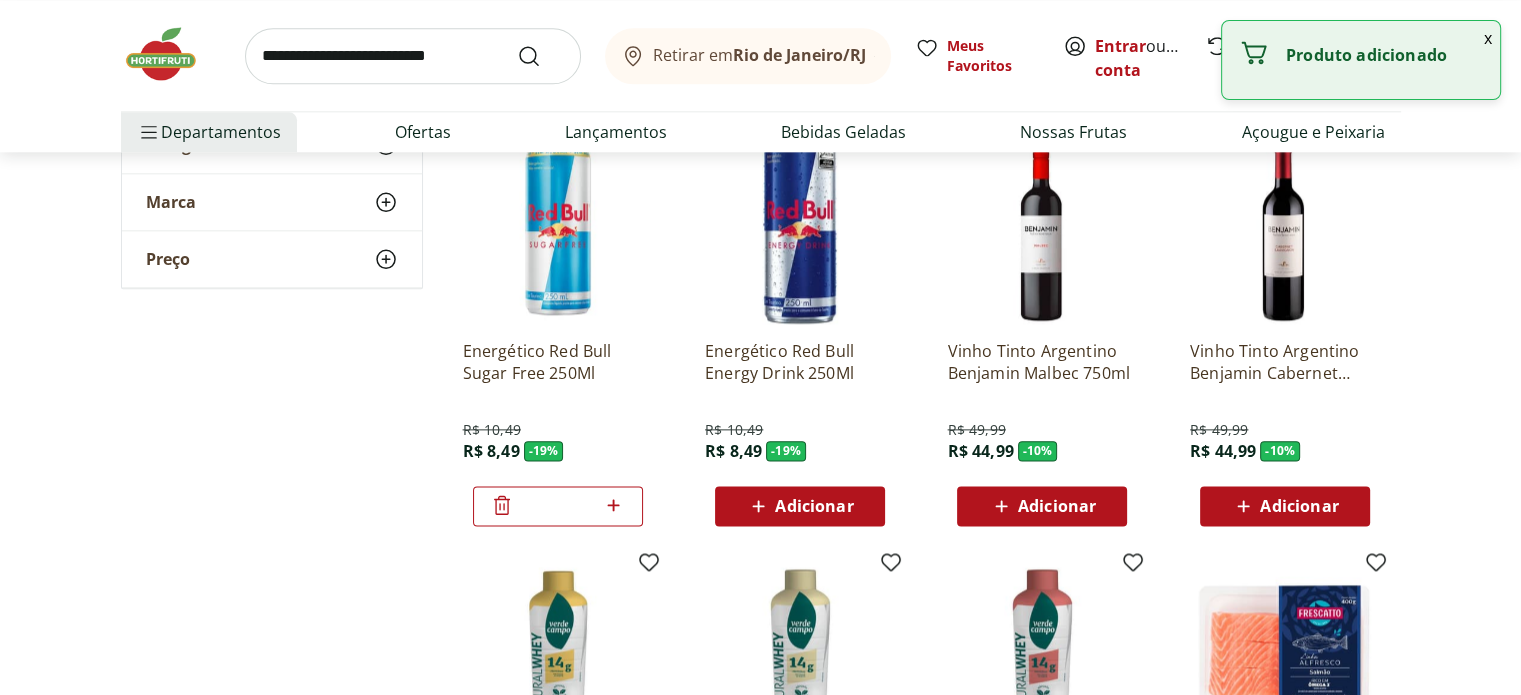 click 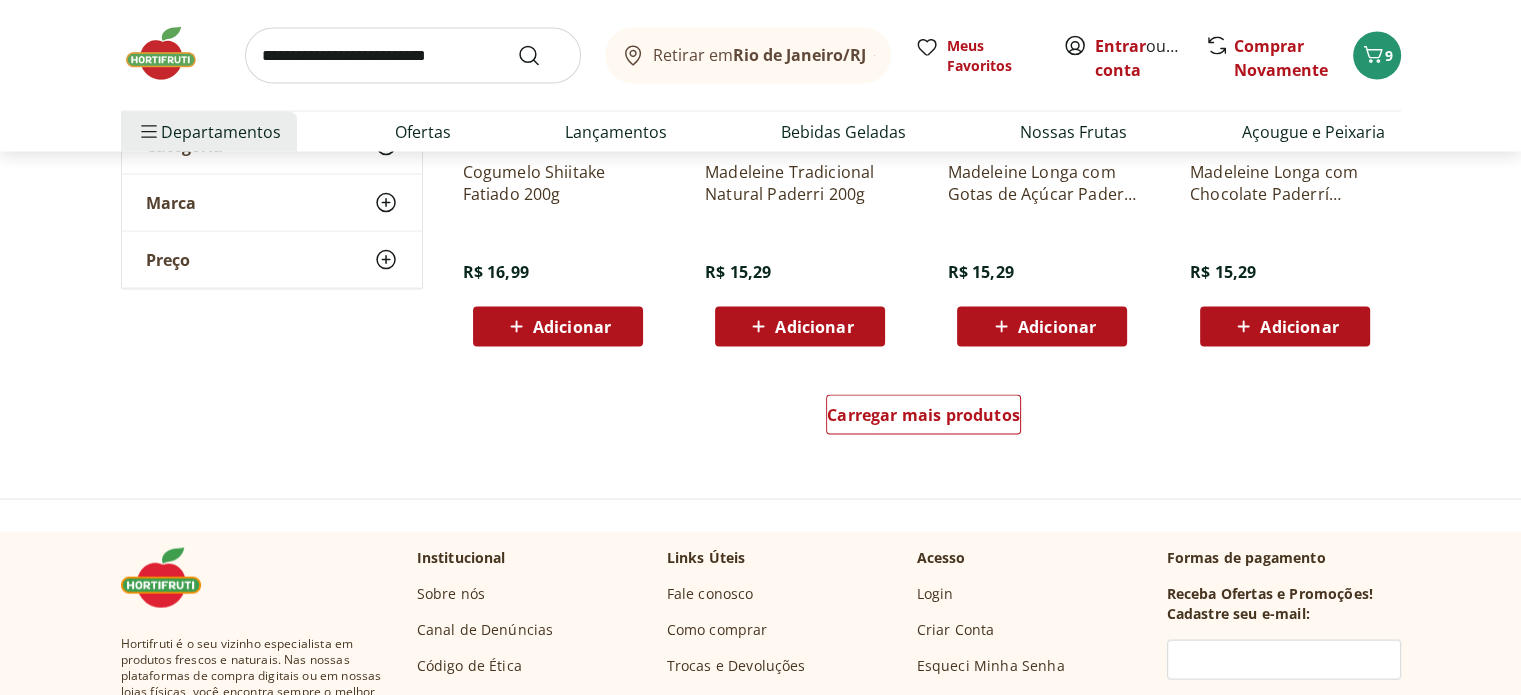 scroll, scrollTop: 3900, scrollLeft: 0, axis: vertical 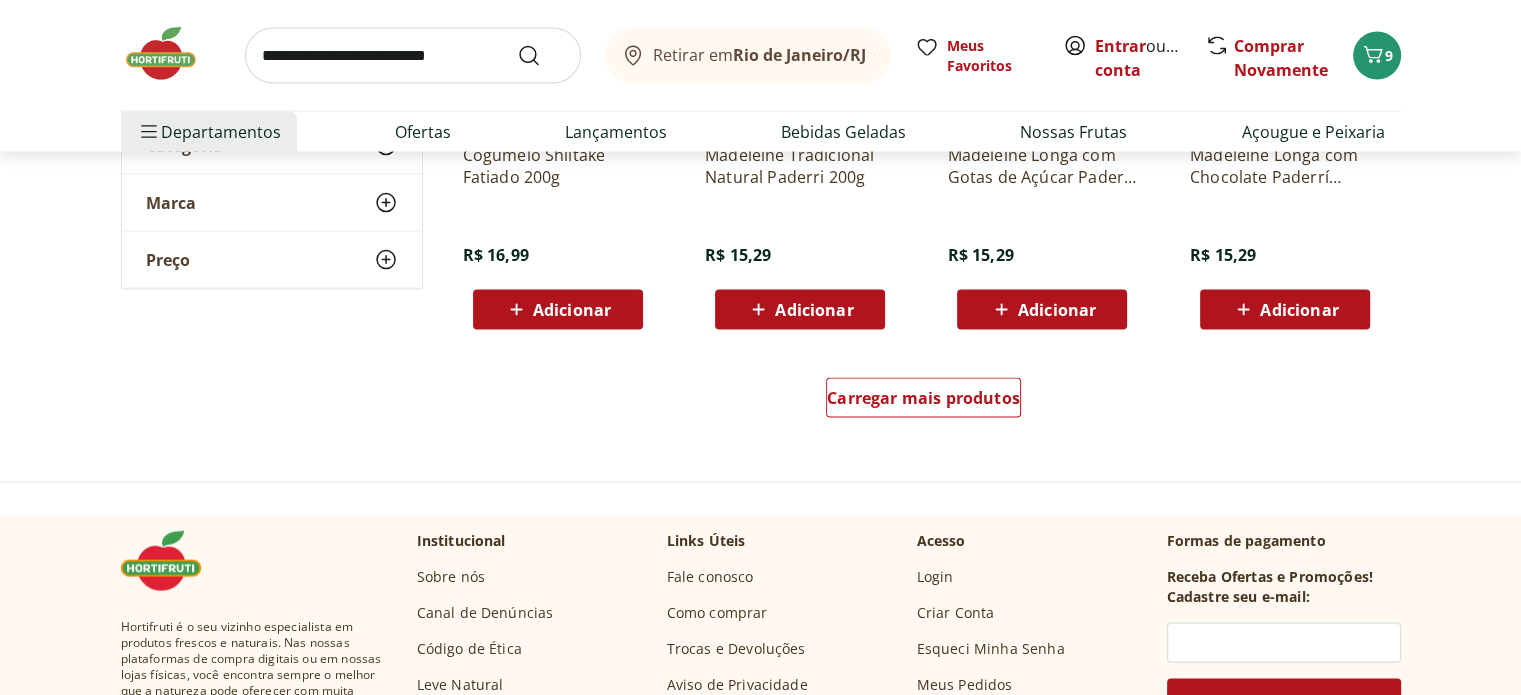 click on "Carregar mais produtos" at bounding box center (924, 402) 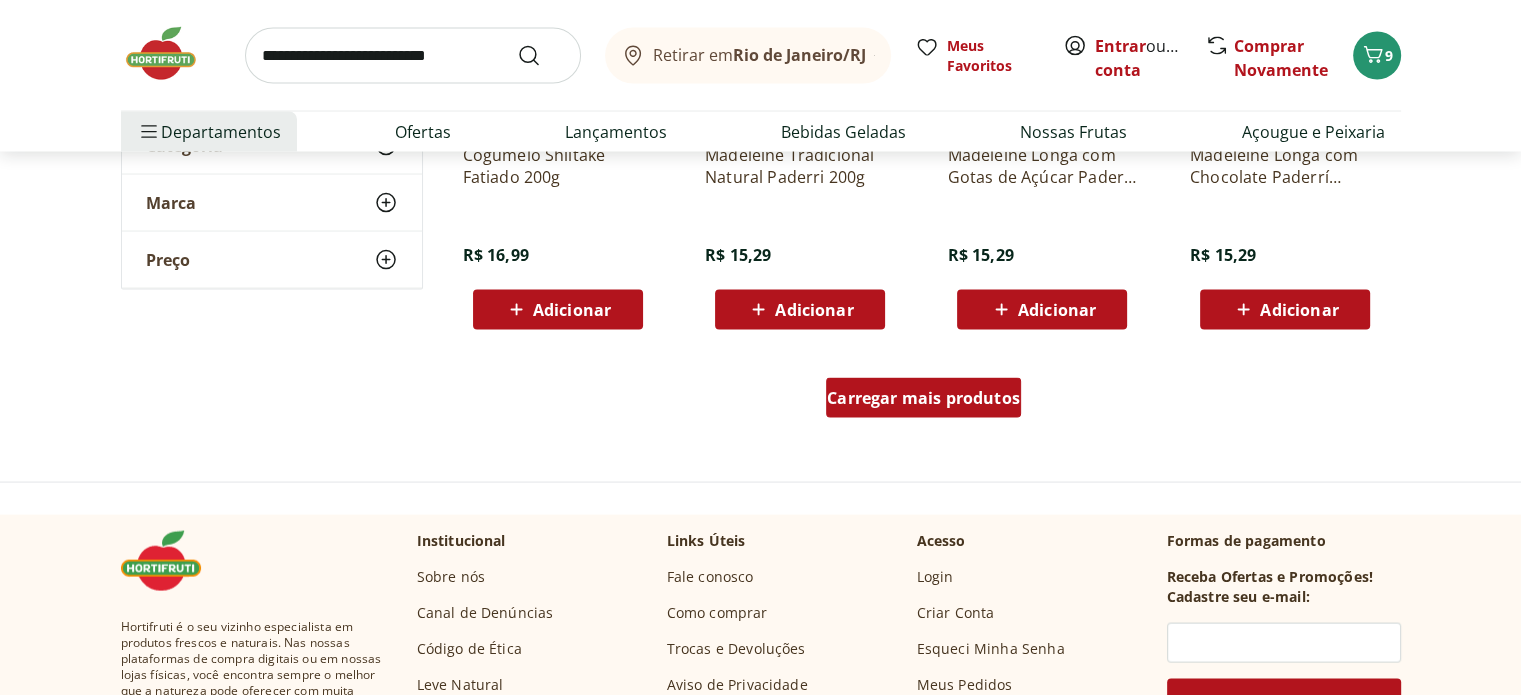 click on "Carregar mais produtos" at bounding box center (923, 398) 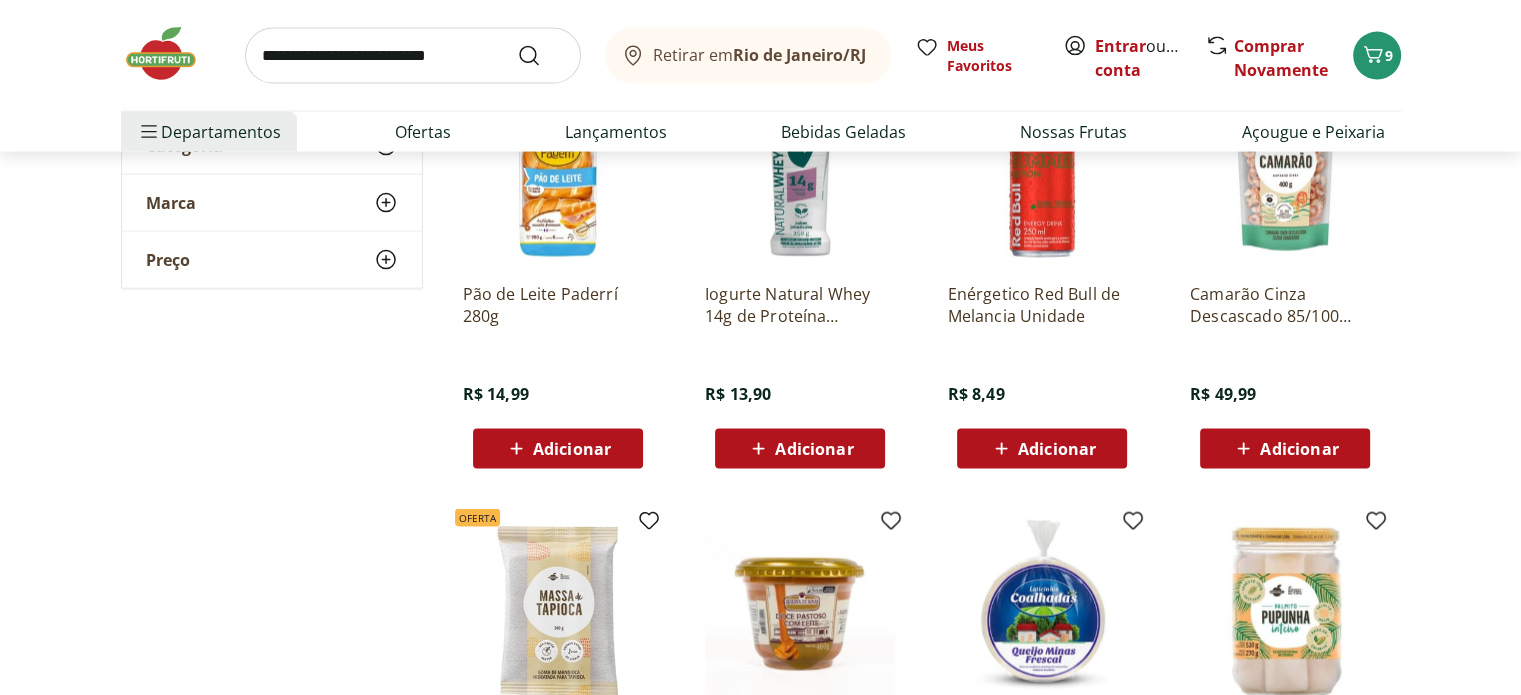 scroll, scrollTop: 4400, scrollLeft: 0, axis: vertical 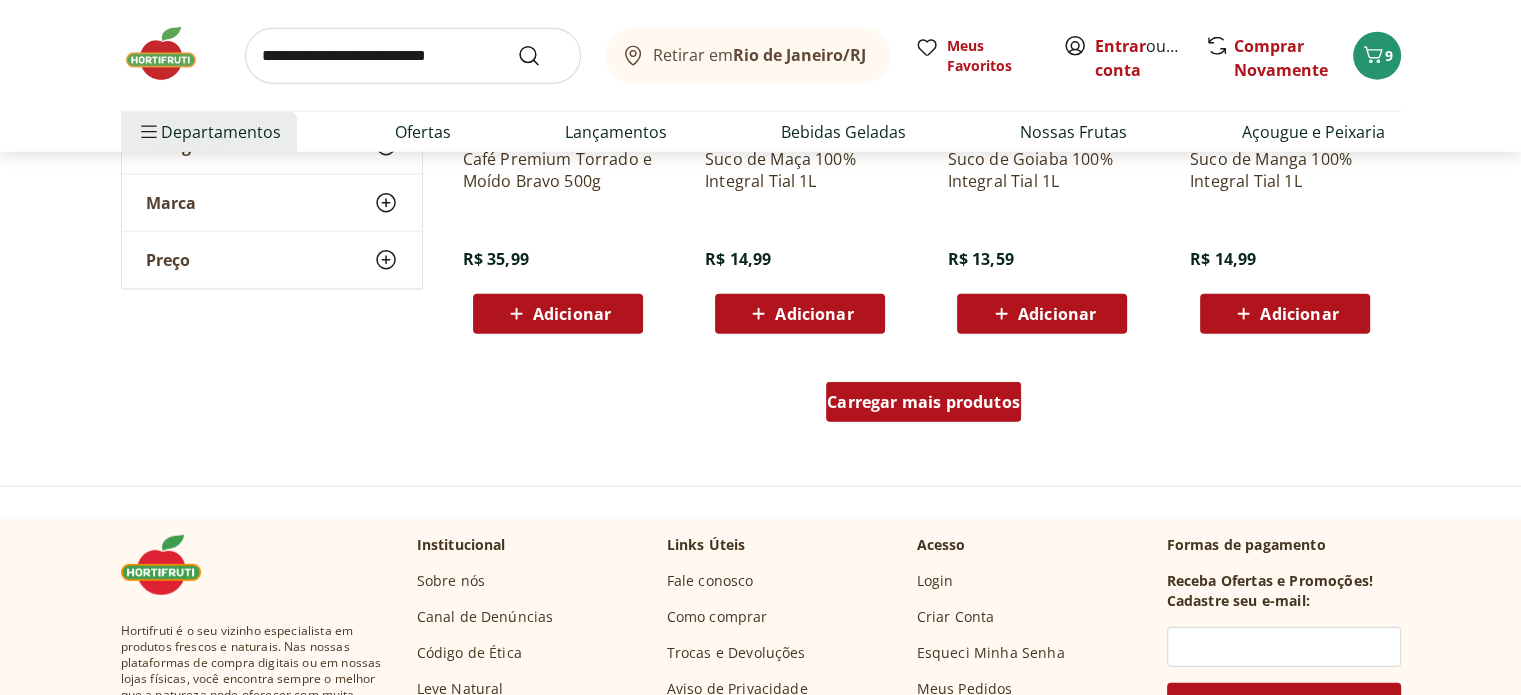 click on "Carregar mais produtos" at bounding box center [923, 402] 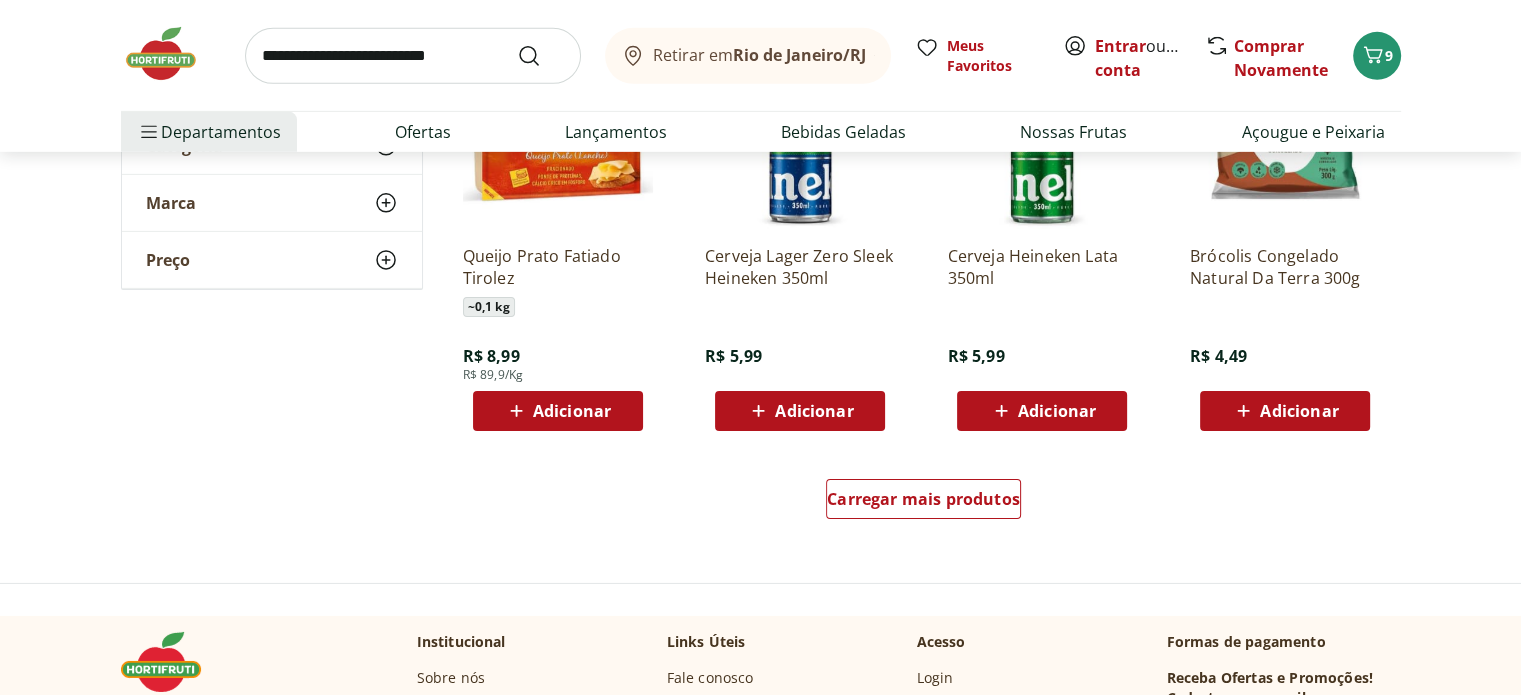 scroll, scrollTop: 6400, scrollLeft: 0, axis: vertical 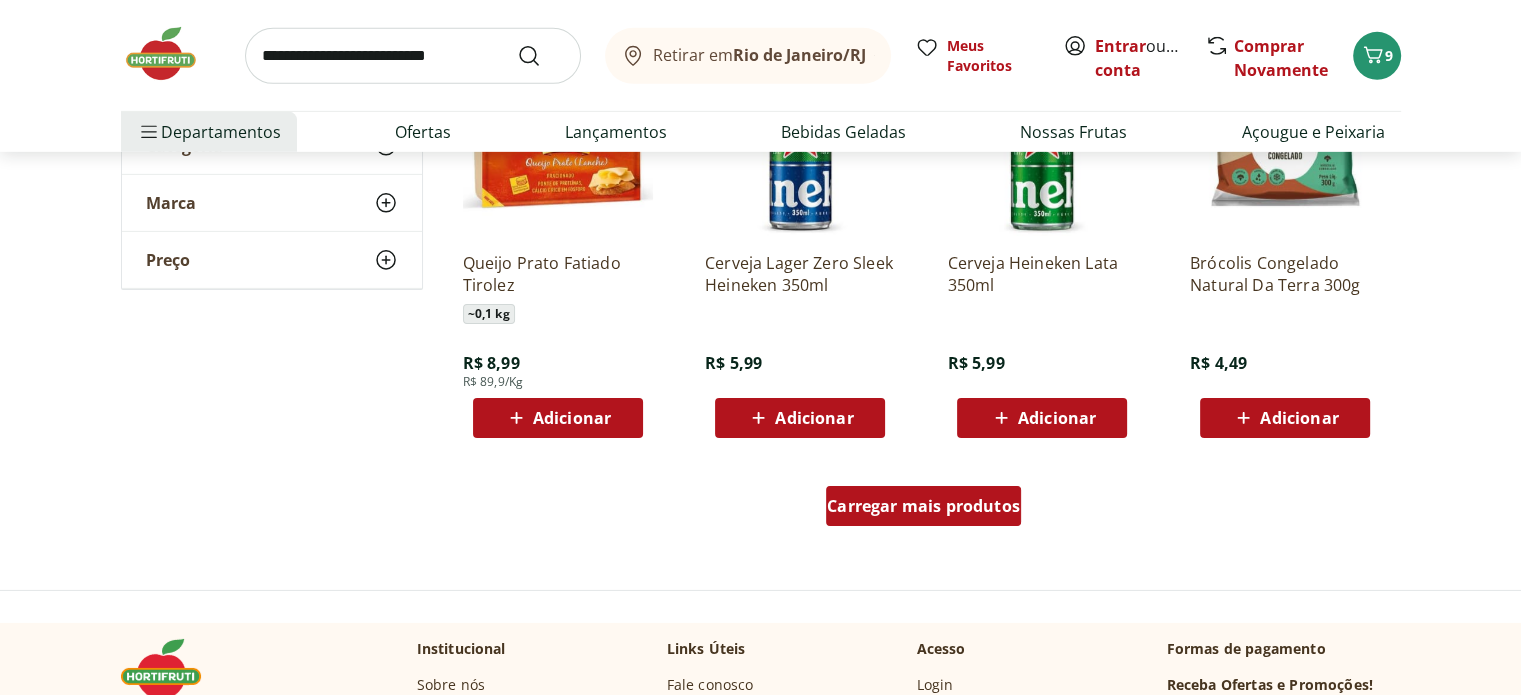 click on "Carregar mais produtos" at bounding box center (923, 506) 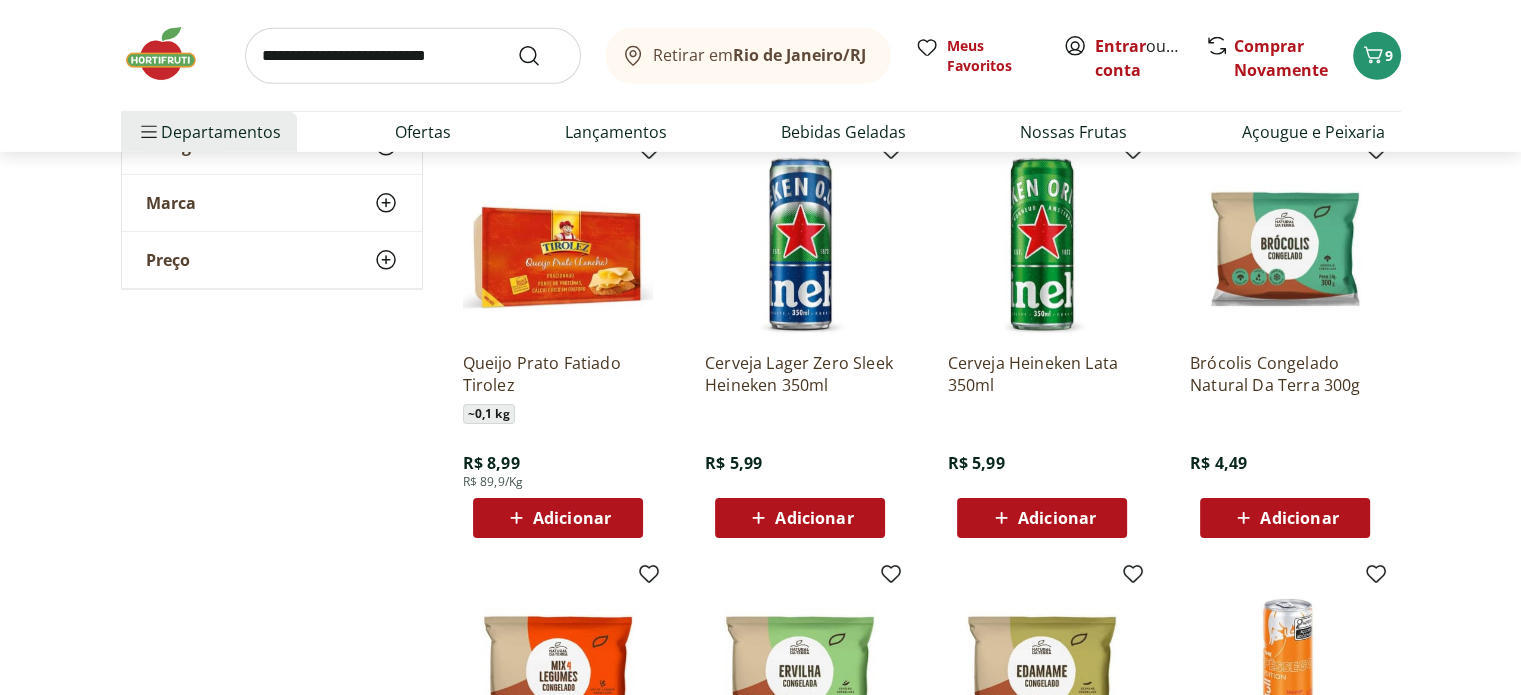 scroll, scrollTop: 6300, scrollLeft: 0, axis: vertical 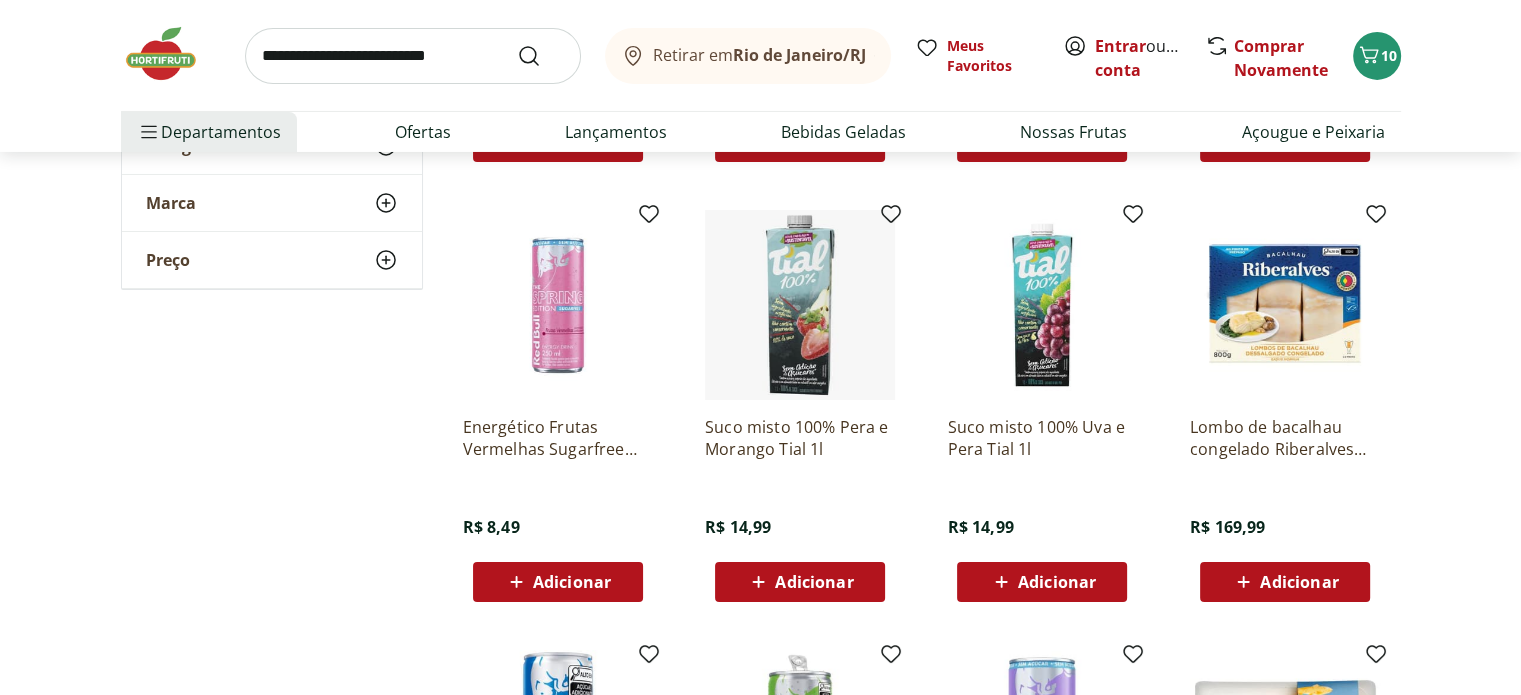 click on "Adicionar" at bounding box center [557, 582] 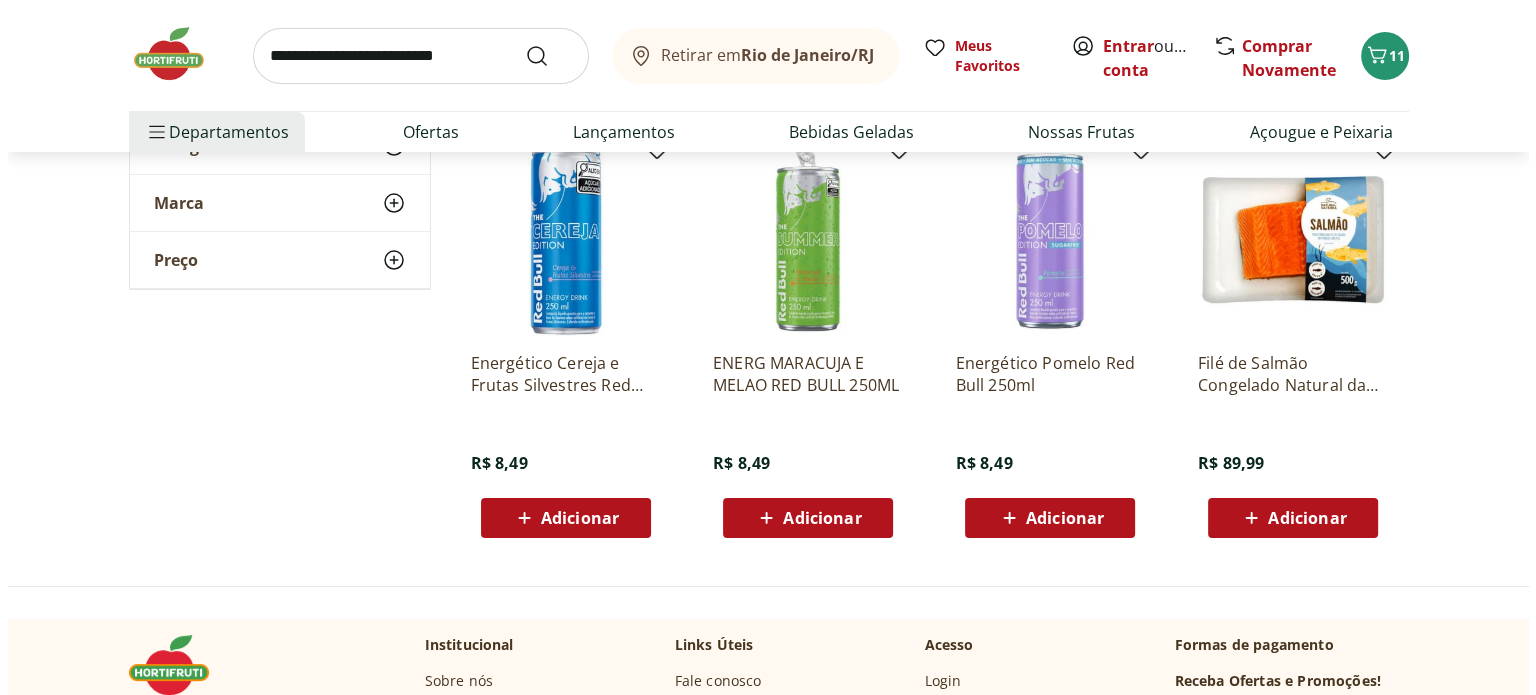 scroll, scrollTop: 7600, scrollLeft: 0, axis: vertical 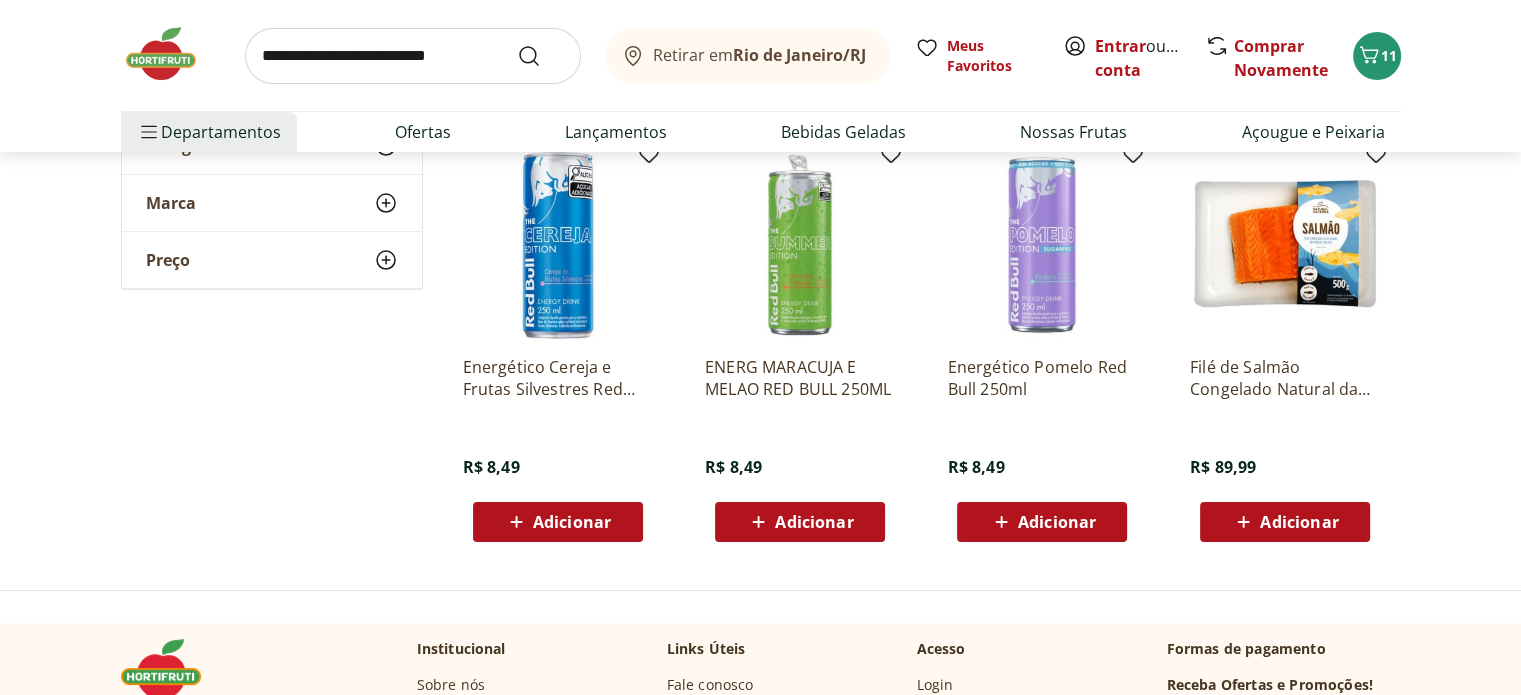 click on "Retirar em  Rio de Janeiro/RJ Meus Favoritos Entrar  ou  Criar conta Comprar Novamente 11" at bounding box center [761, 55] 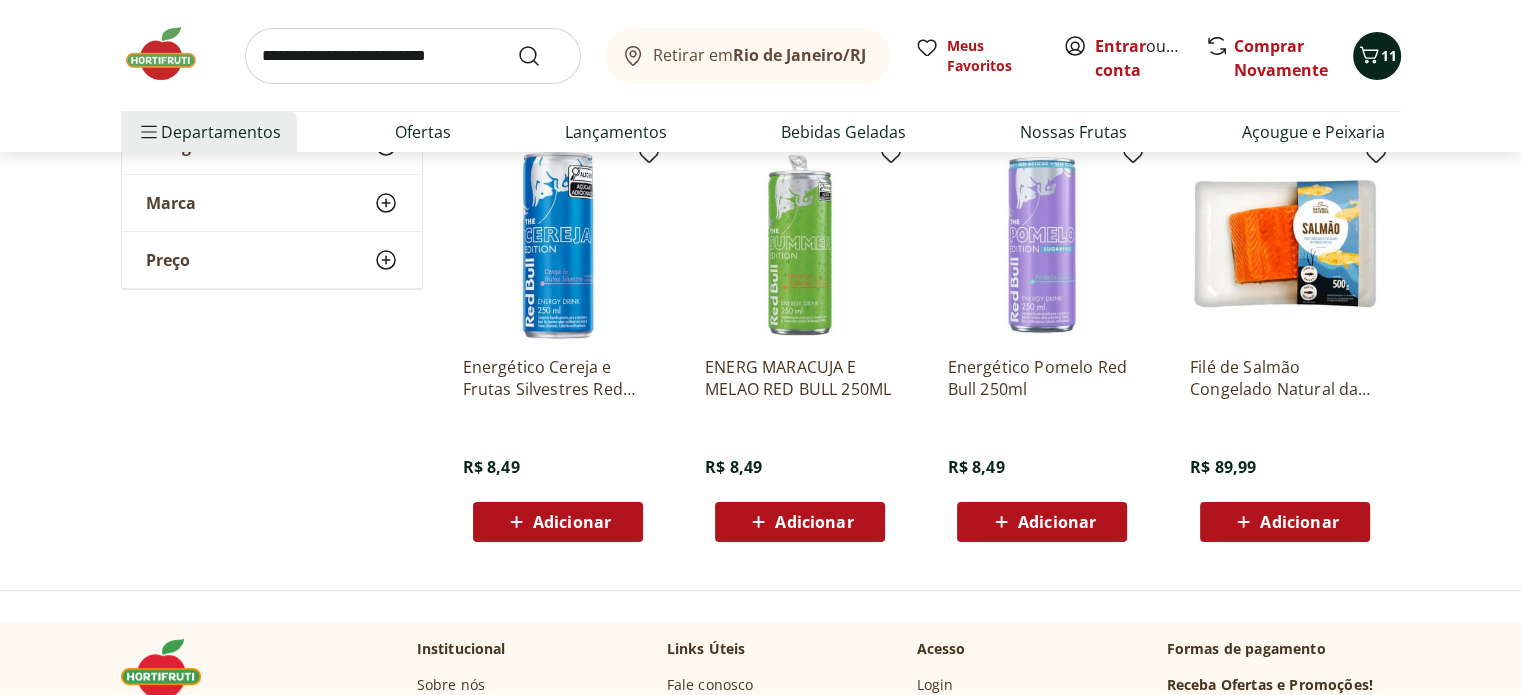 click 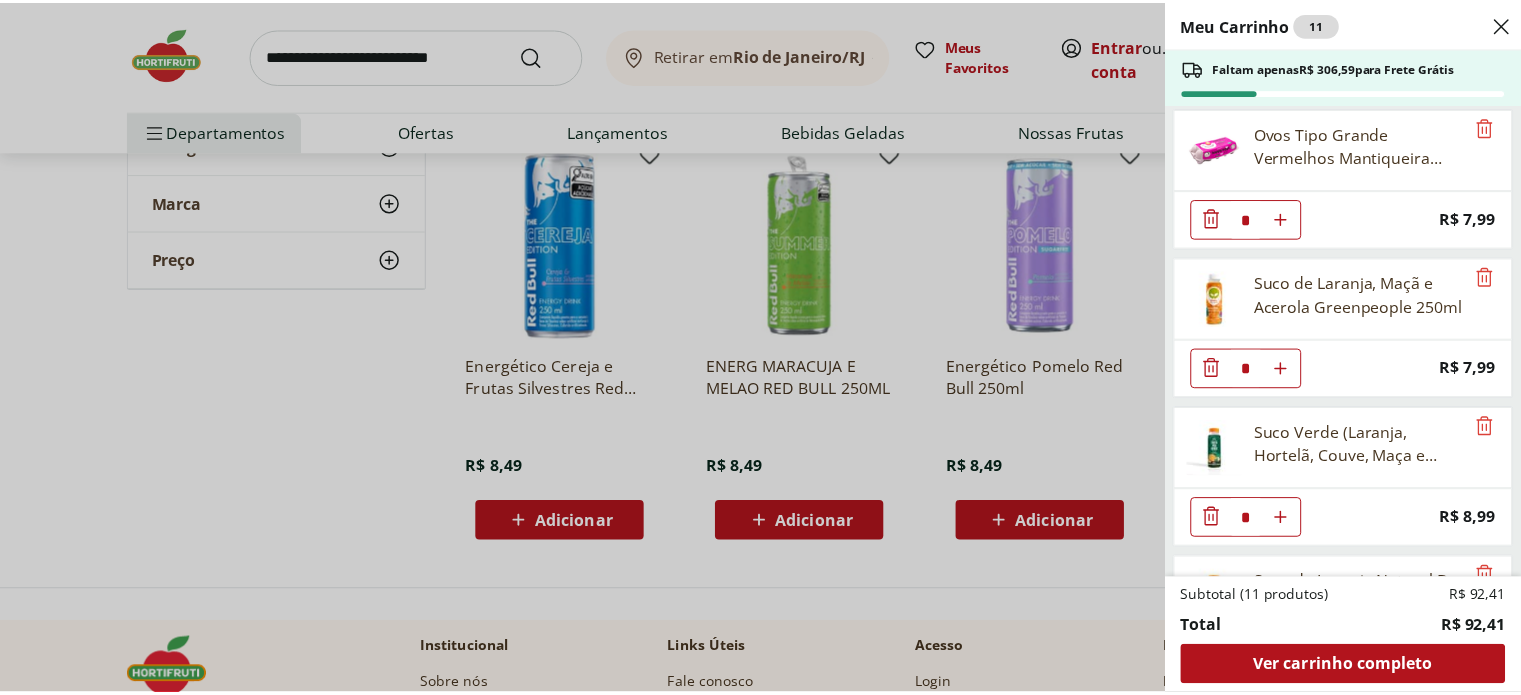 scroll, scrollTop: 0, scrollLeft: 0, axis: both 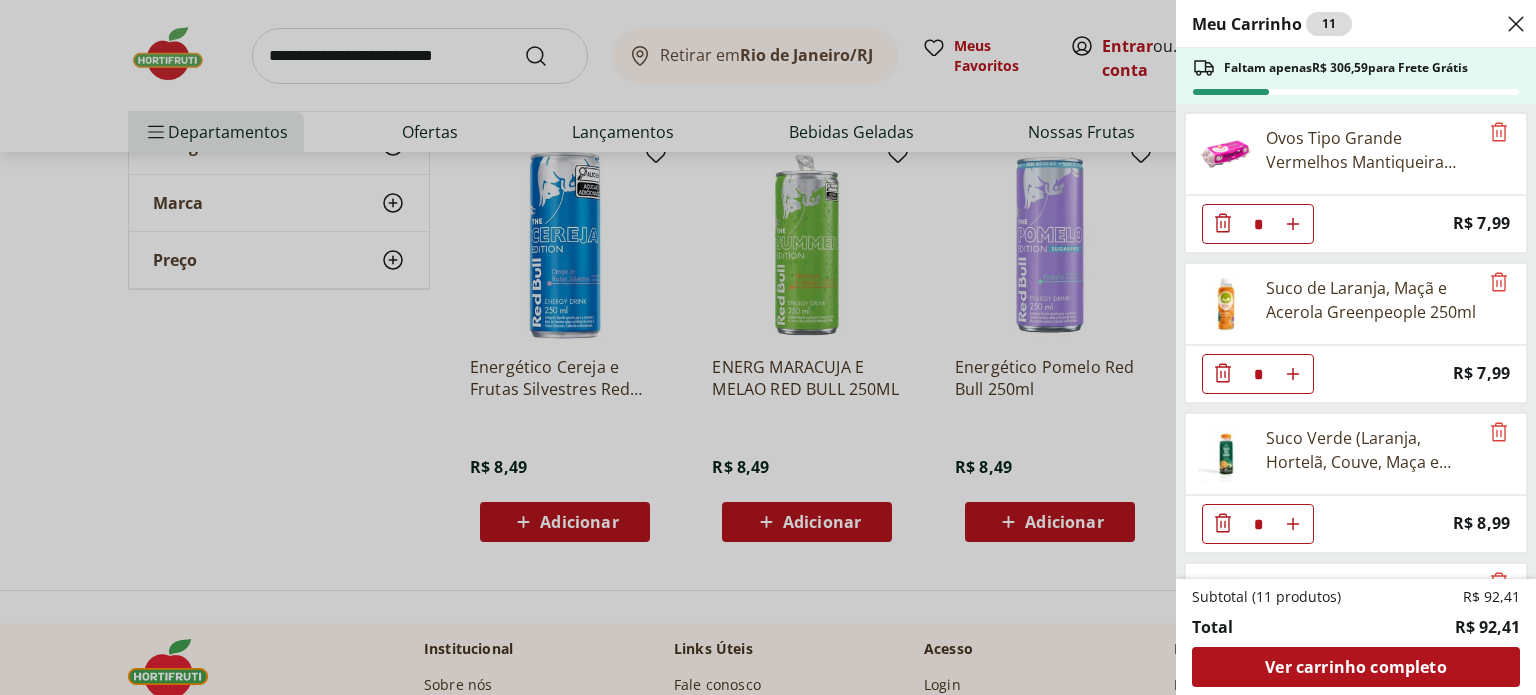 click on "Meu Carrinho 11 Faltam apenas  R$ 306,59  para Frete Grátis Ovos Tipo Grande Vermelhos Mantiqueira Happy Eggs 10 Unidades * Price: R$ 7,99 Suco de Laranja, Maçã e Acerola Greenpeople 250ml * Price: R$ 7,99 Suco Verde (Laranja, Hortelã, Couve, Maça e Gengibre) 250ml * Price: R$ 8,99 Suco de Laranja Natural Da Terra 300ml * Price: R$ 8,99 Salada de Frutas Refrescante Cortadinho * Price: R$ 10,00 Requeijão Cremoso Light Tirolez 200g * Price: R$ 8,49 Energético Red Bull Sugar Free 250Ml * Price: R$ 8,49 Brócolis Congelado Natural Da Terra 300g * Price: R$ 4,49 Energético Frutas Vermelhas Sugarfree Red Bull 250ml * Price: R$ 8,49 Subtotal (11 produtos) R$ 92,41 Total R$ 92,41 Ver carrinho completo" at bounding box center (768, 347) 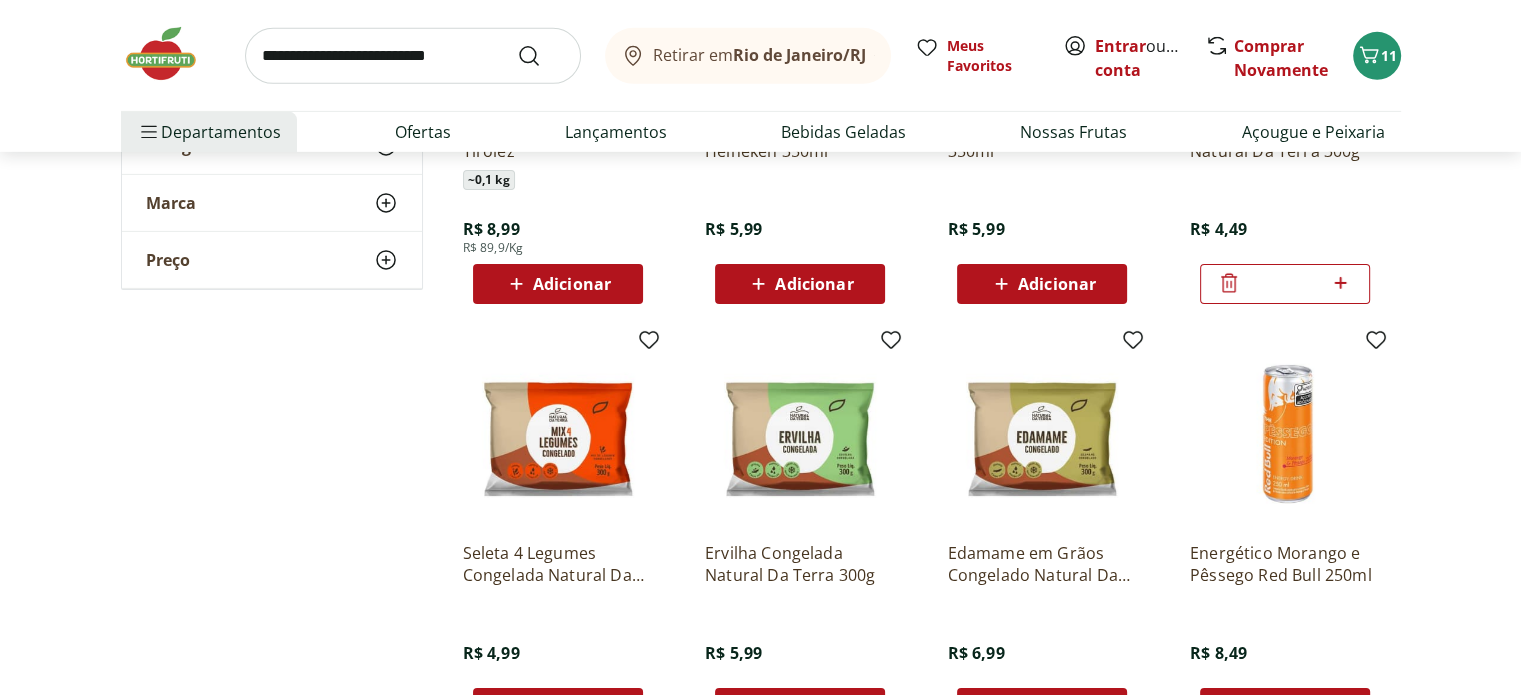 scroll, scrollTop: 6300, scrollLeft: 0, axis: vertical 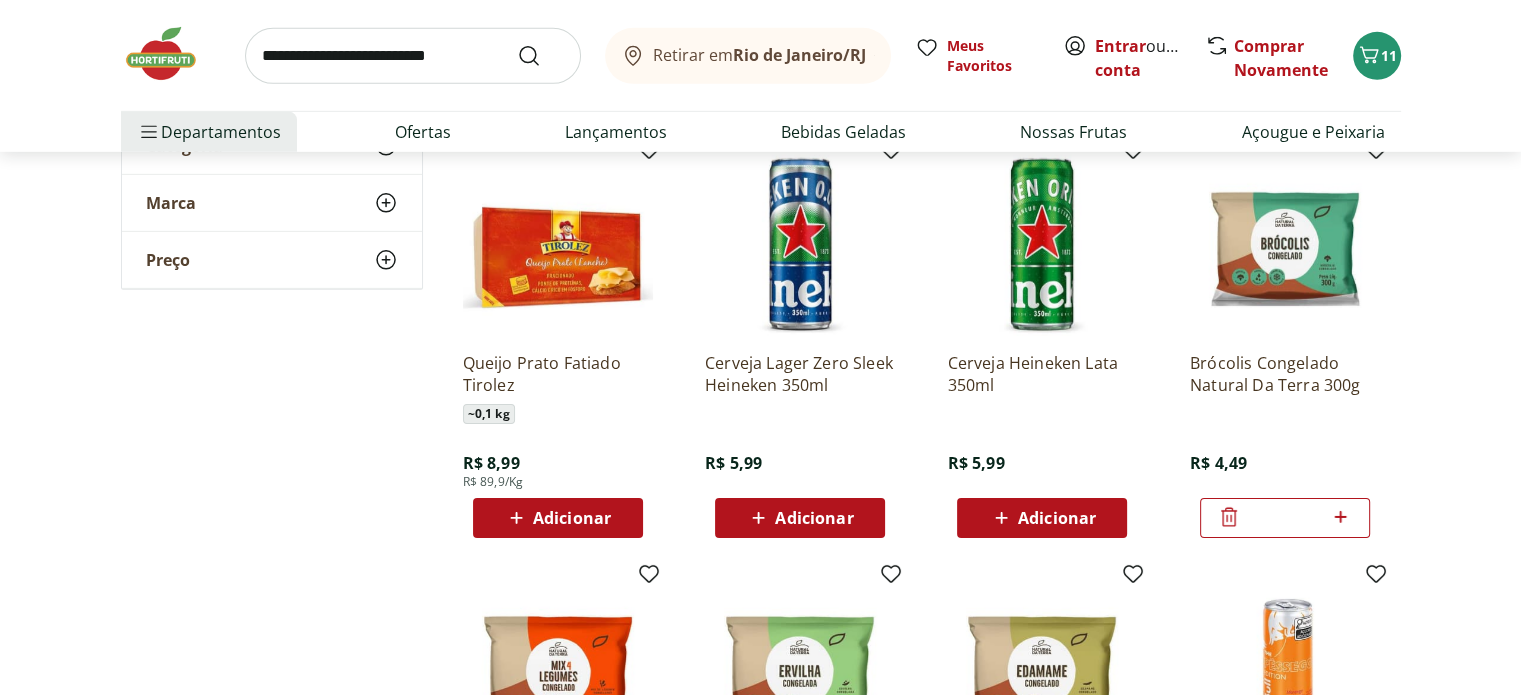 click at bounding box center (171, 54) 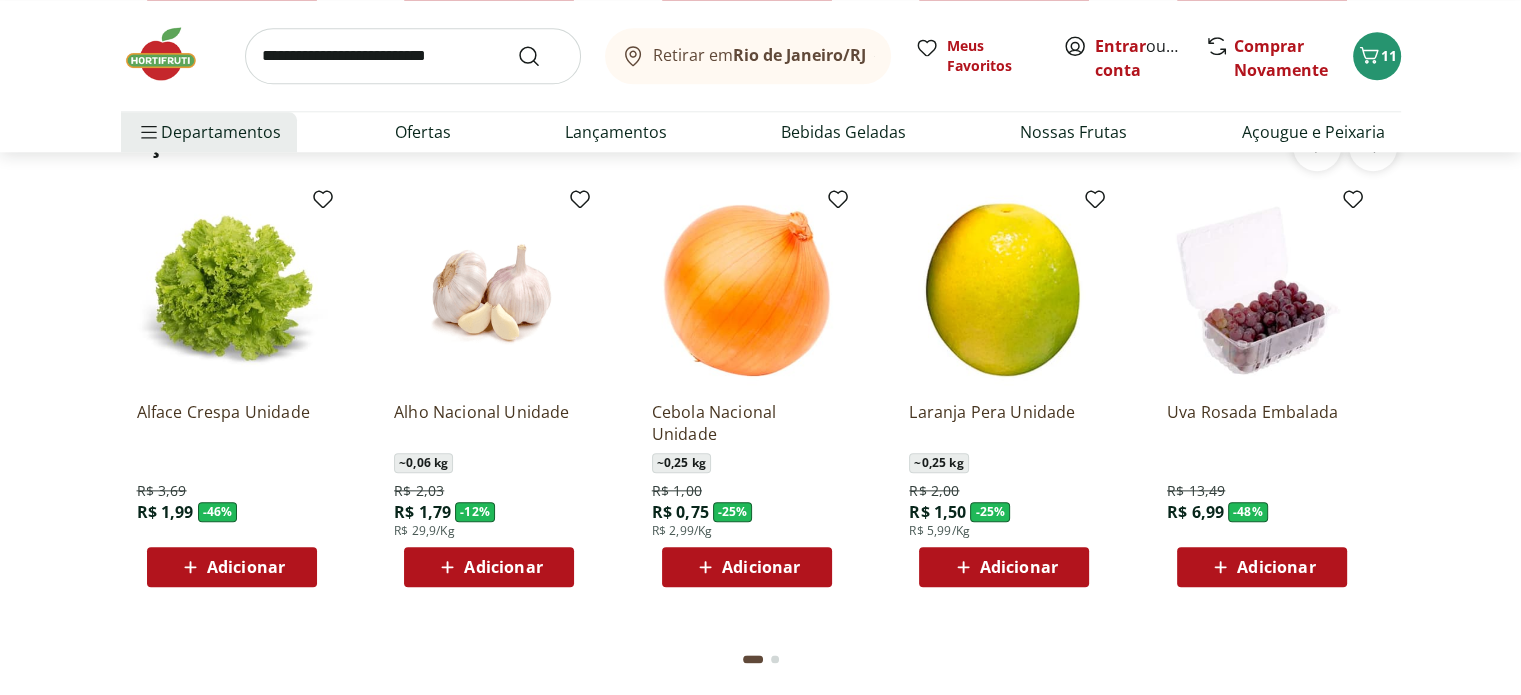 scroll, scrollTop: 2200, scrollLeft: 0, axis: vertical 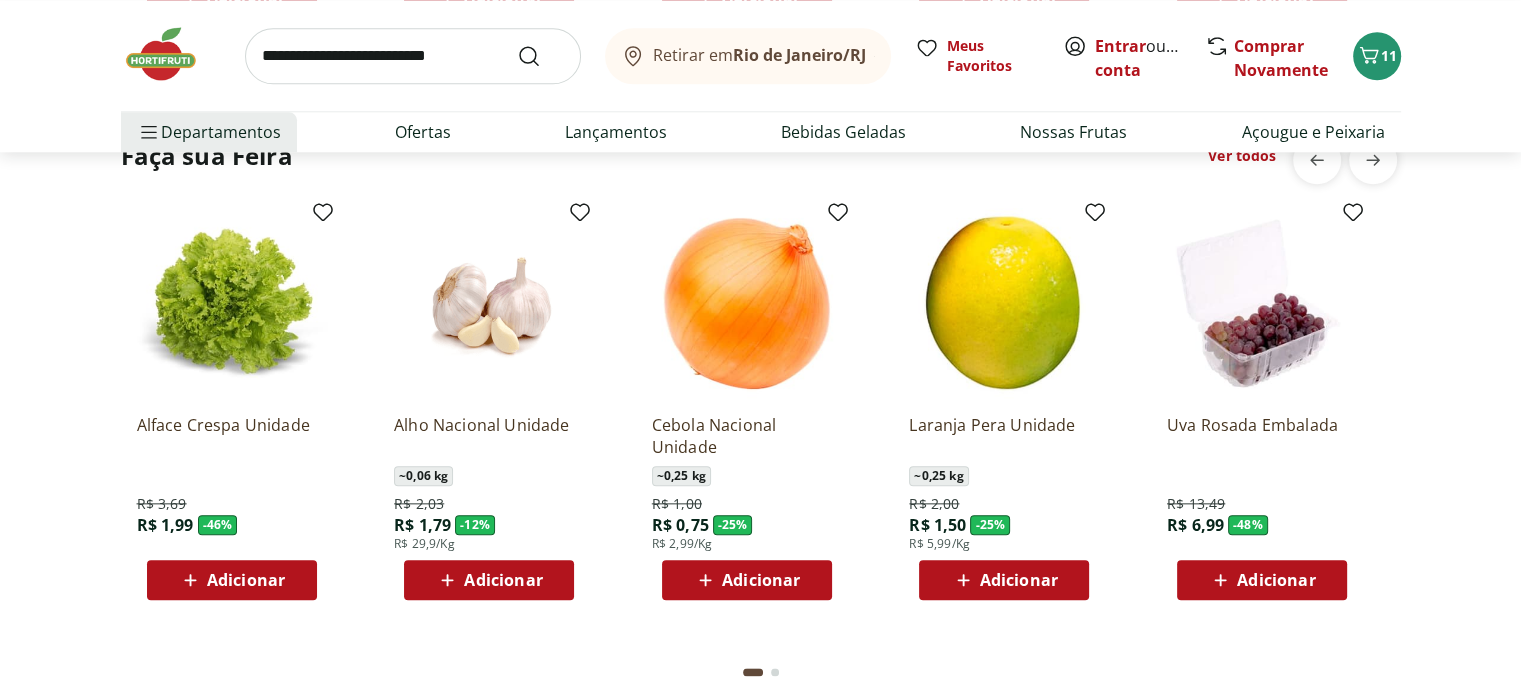 drag, startPoint x: 557, startPoint y: 411, endPoint x: 44, endPoint y: 536, distance: 528.00946 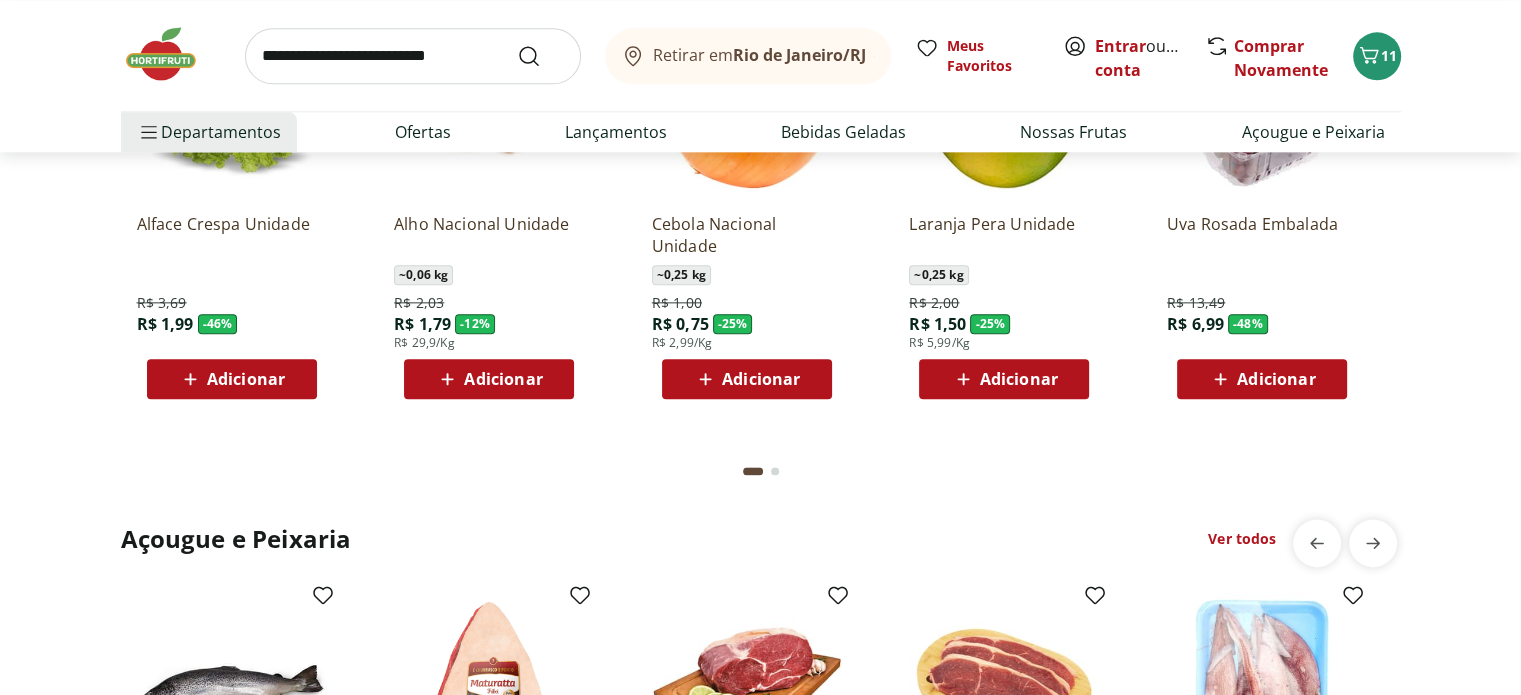 scroll, scrollTop: 2400, scrollLeft: 0, axis: vertical 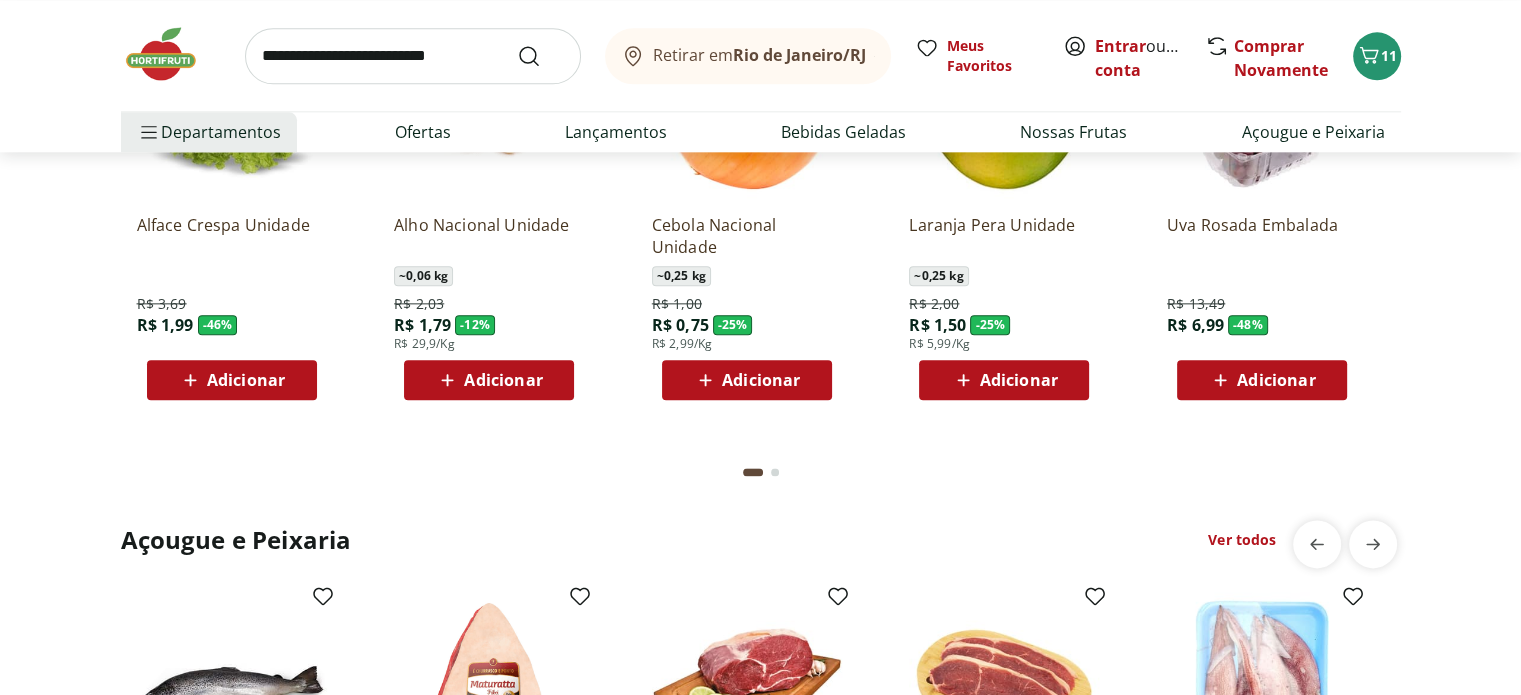 click on "Adicionar" at bounding box center [246, -204] 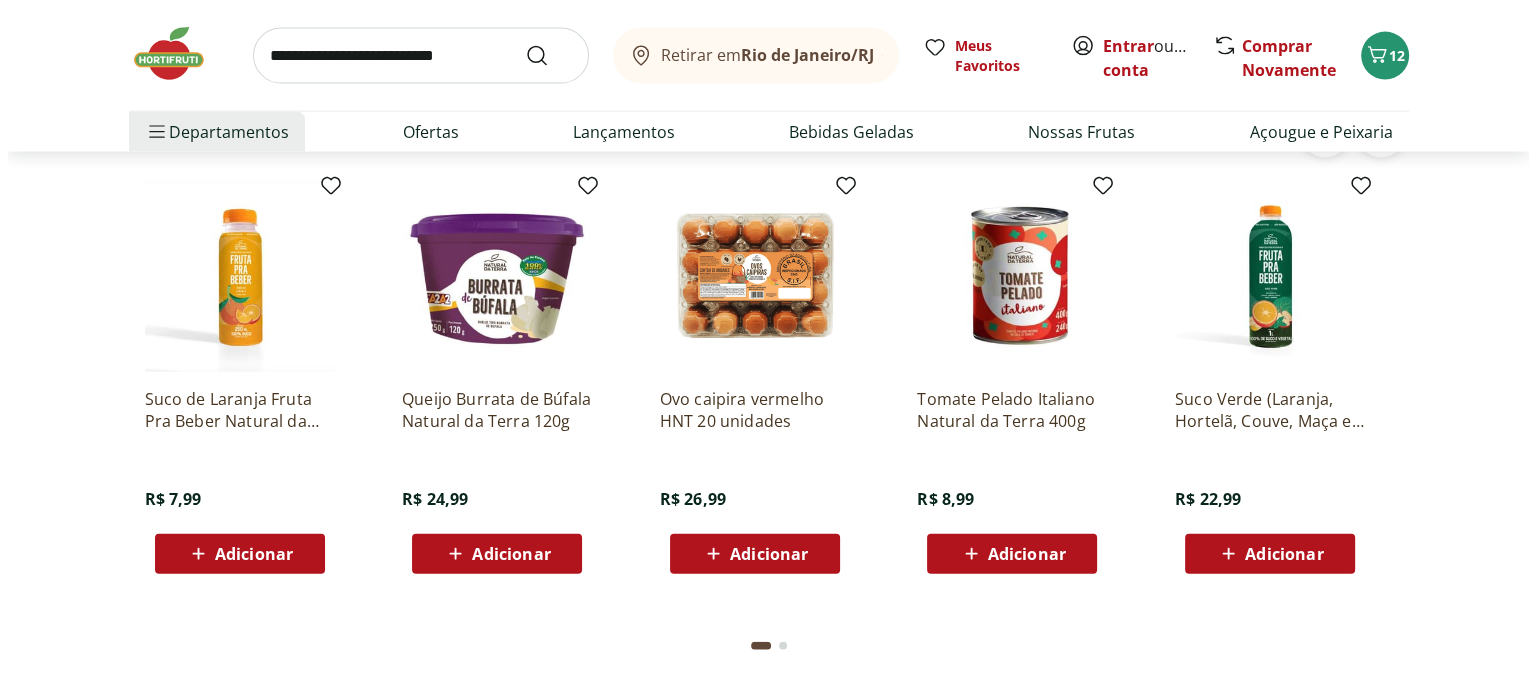 scroll, scrollTop: 4300, scrollLeft: 0, axis: vertical 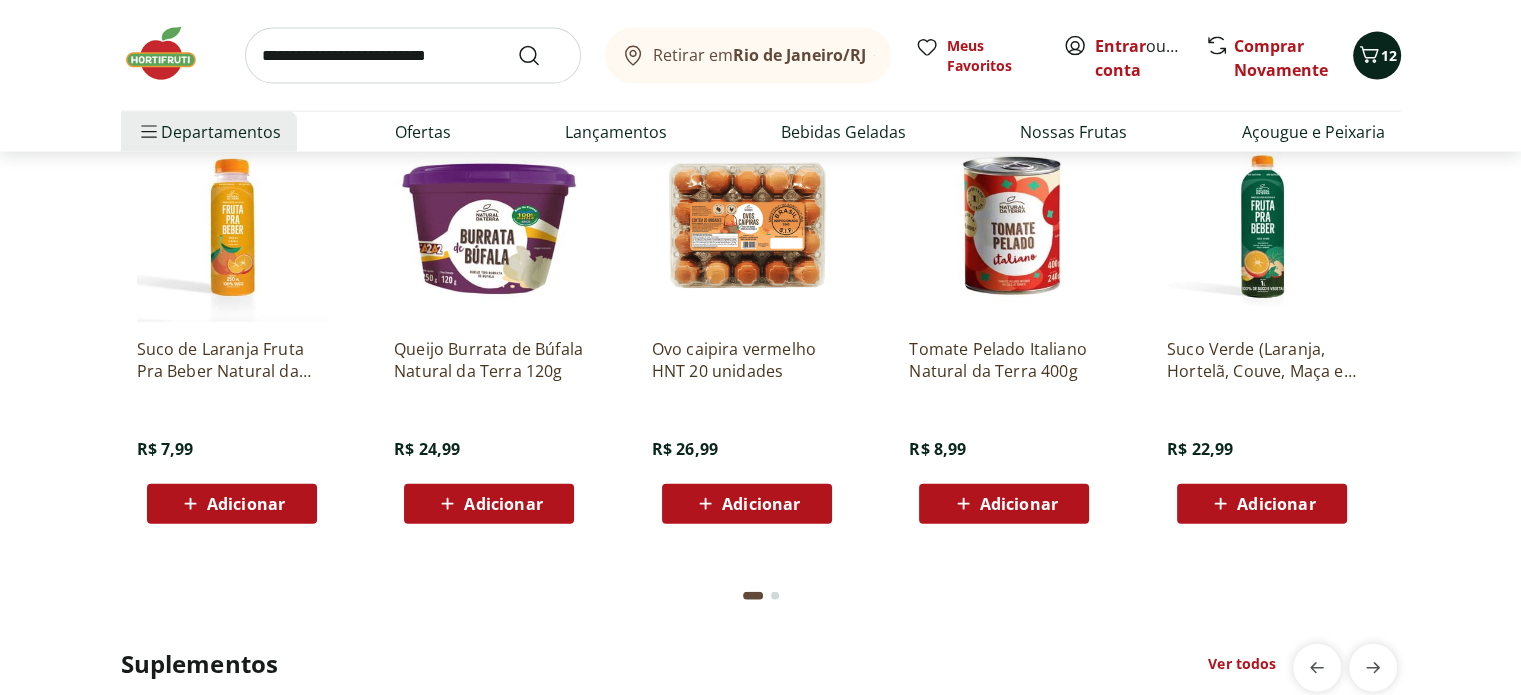 click on "Retirar em  Rio de Janeiro/RJ Meus Favoritos Entrar  ou  Criar conta Comprar Novamente 12" at bounding box center (761, 55) 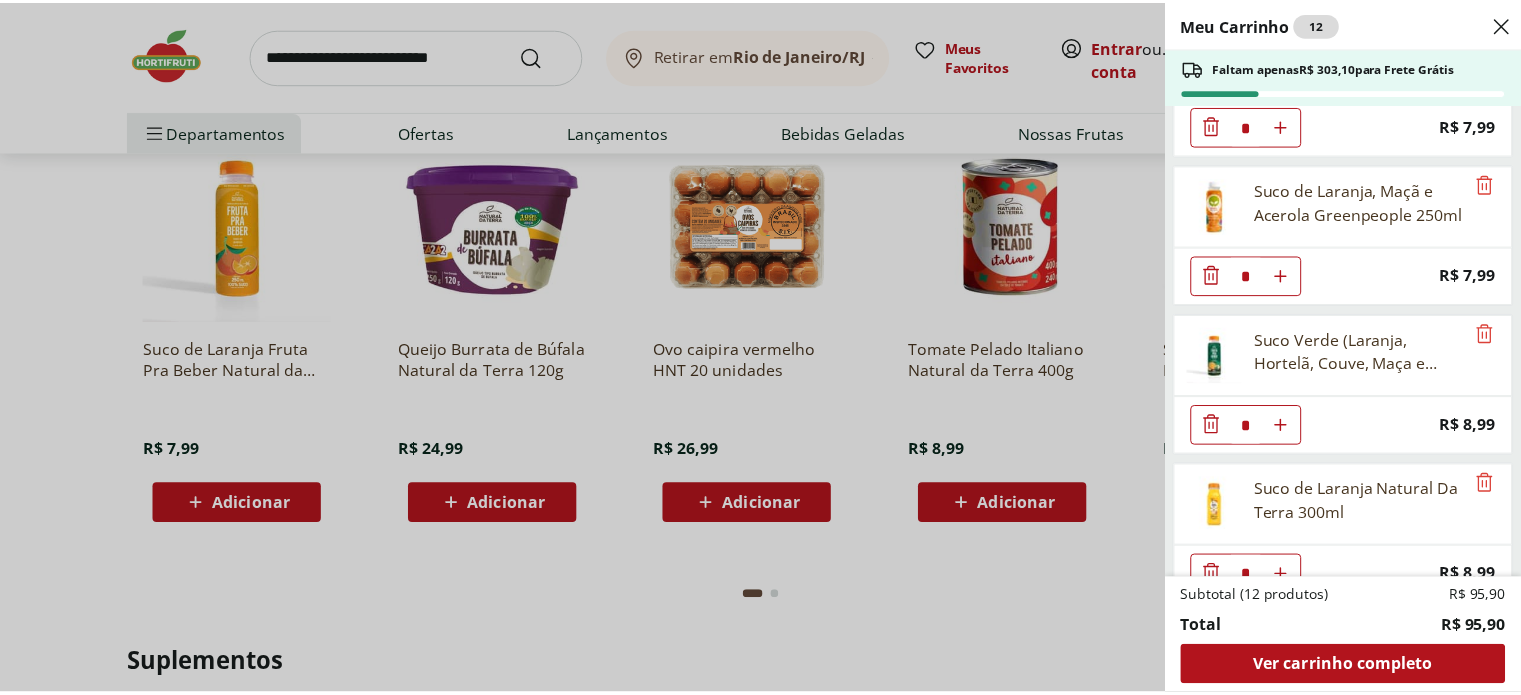 scroll, scrollTop: 100, scrollLeft: 0, axis: vertical 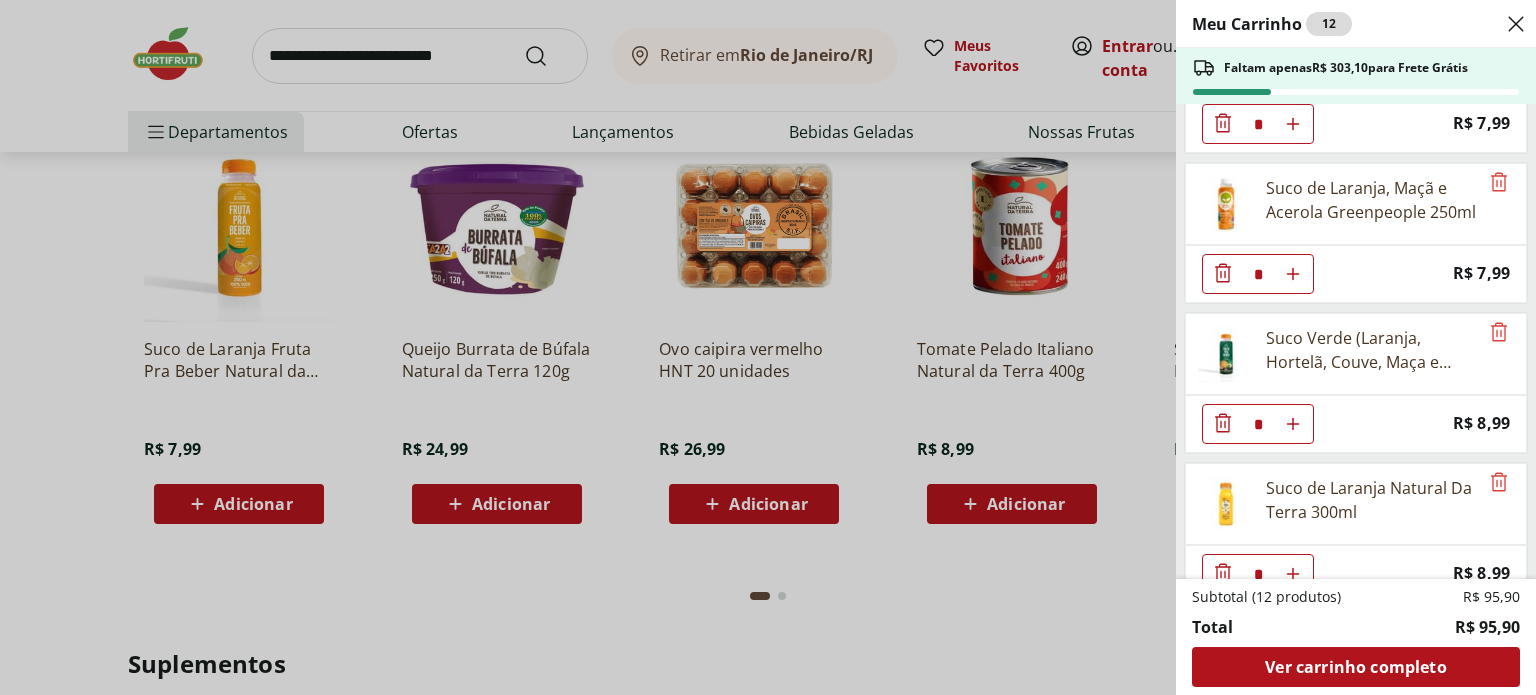 click on "Meu Carrinho 12 Faltam apenas  R$ 303,10  para Frete Grátis Ovos Tipo Grande Vermelhos Mantiqueira Happy Eggs 10 Unidades * Price: R$ 7,99 Suco de Laranja, Maçã e Acerola Greenpeople 250ml * Price: R$ 7,99 Suco Verde (Laranja, Hortelã, Couve, Maça e Gengibre) 250ml * Price: R$ 8,99 Suco de Laranja Natural Da Terra 300ml * Price: R$ 8,99 Salada de Frutas Refrescante Cortadinho * Price: R$ 10,00 Requeijão Cremoso Light Tirolez 200g * Price: R$ 8,49 Energético Red Bull Sugar Free 250Ml * Price: R$ 8,49 Brócolis Congelado Natural Da Terra 300g * Price: R$ 4,49 Energético Frutas Vermelhas Sugarfree Red Bull 250ml * Price: R$ 8,49 Alface Crespa Unidade * Price: R$ 3,49 Subtotal (12 produtos) R$ 95,90 Total R$ 95,90 Ver carrinho completo" at bounding box center [768, 347] 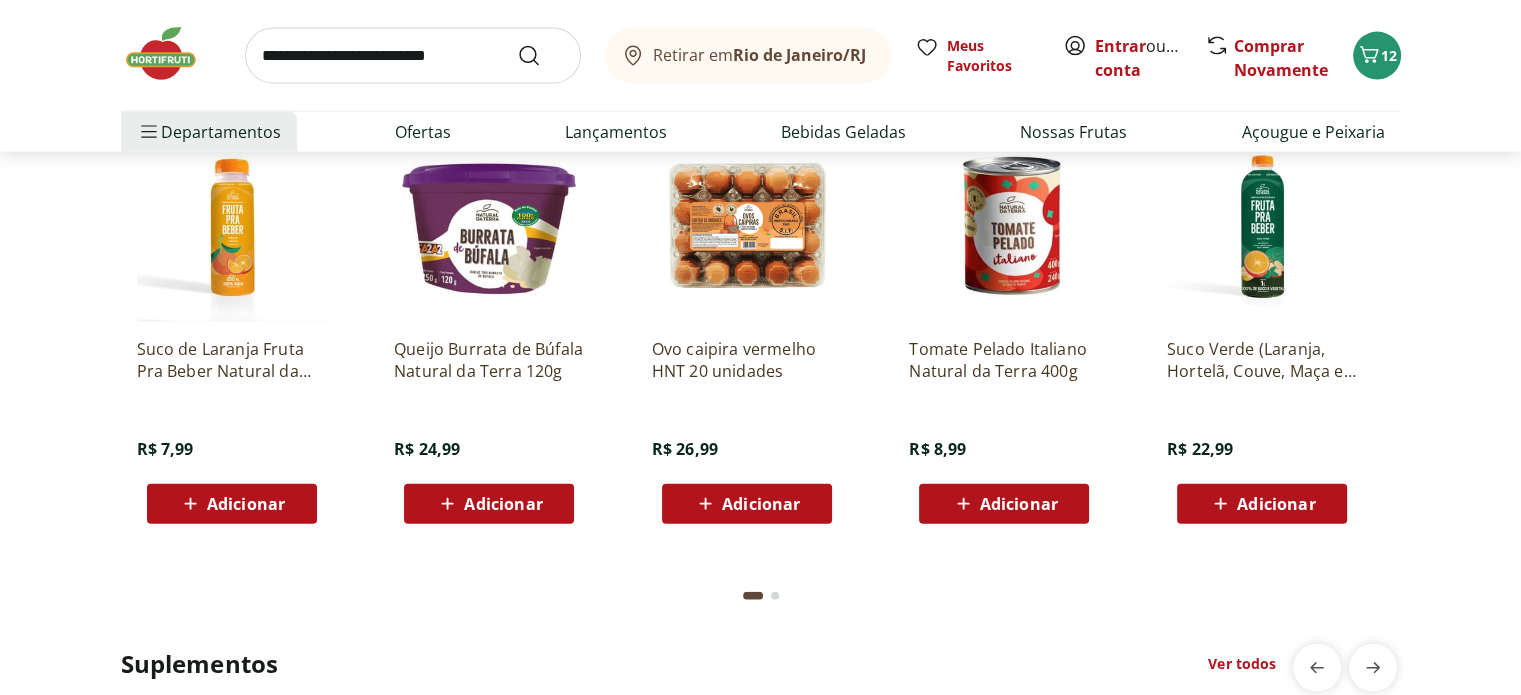 click on "Adicionar" at bounding box center (246, -2104) 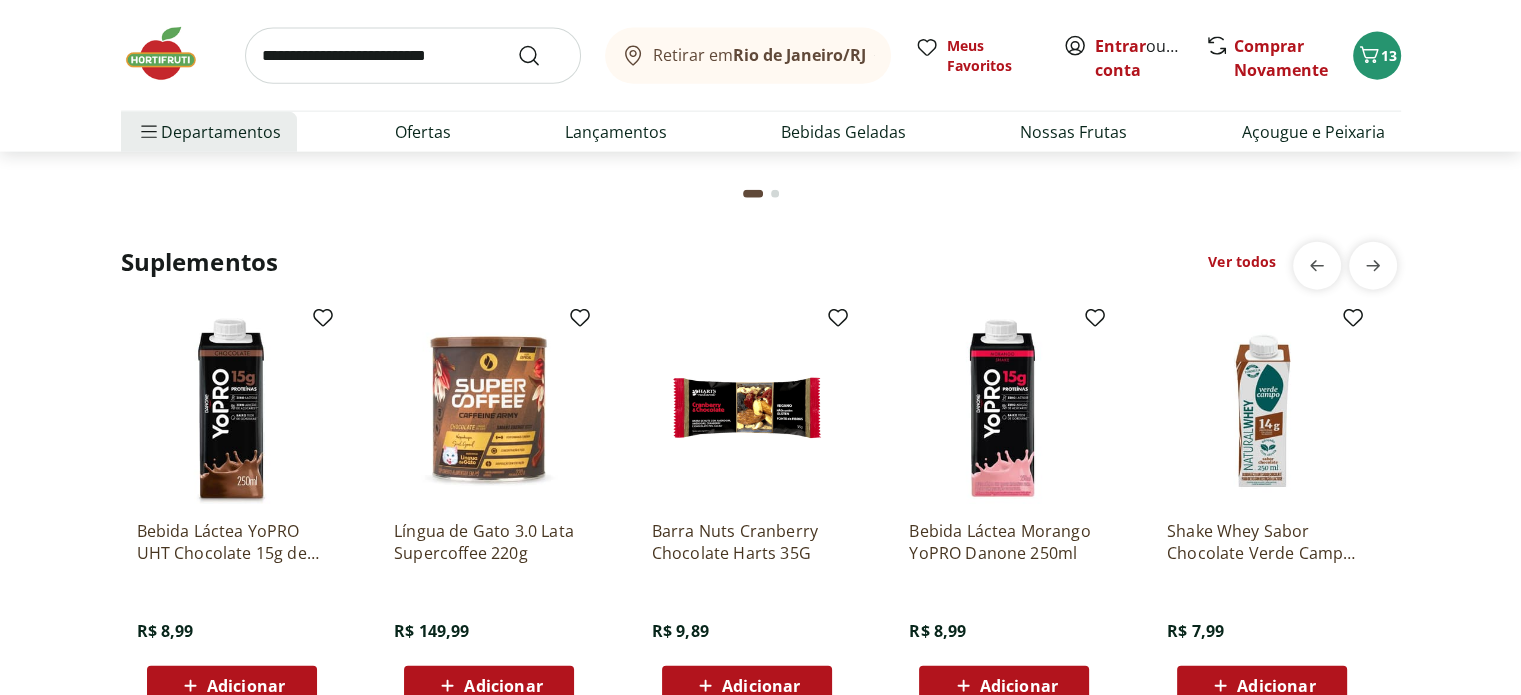 scroll, scrollTop: 4700, scrollLeft: 0, axis: vertical 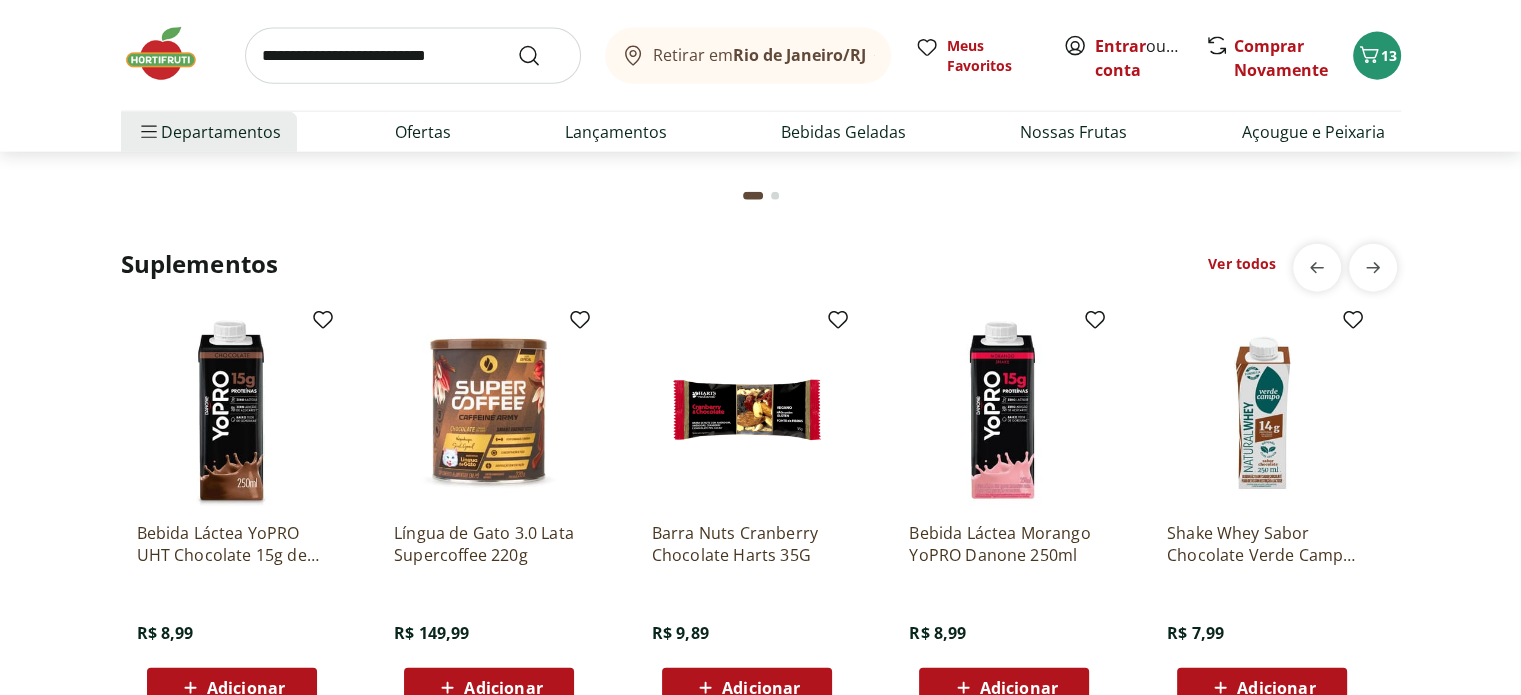 click on "Ver todos" at bounding box center (1242, 264) 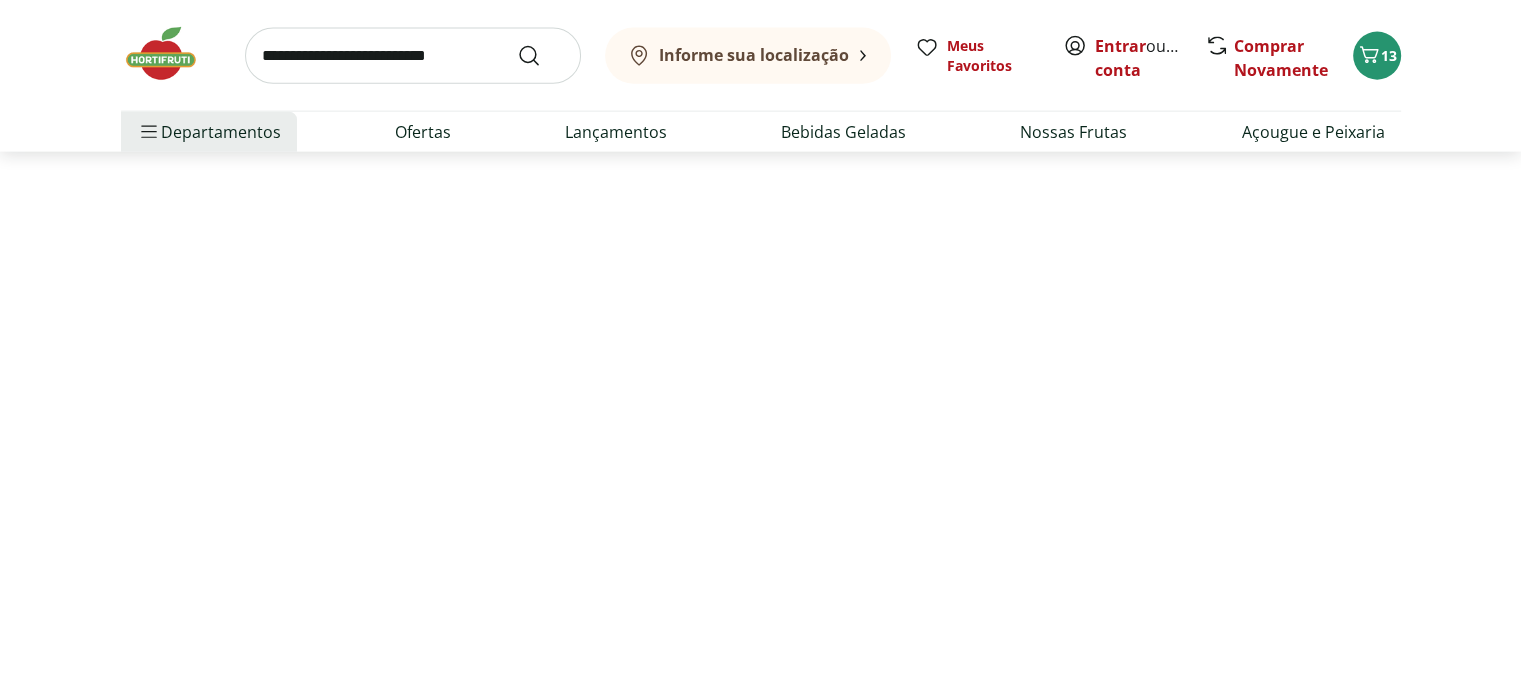 scroll, scrollTop: 0, scrollLeft: 0, axis: both 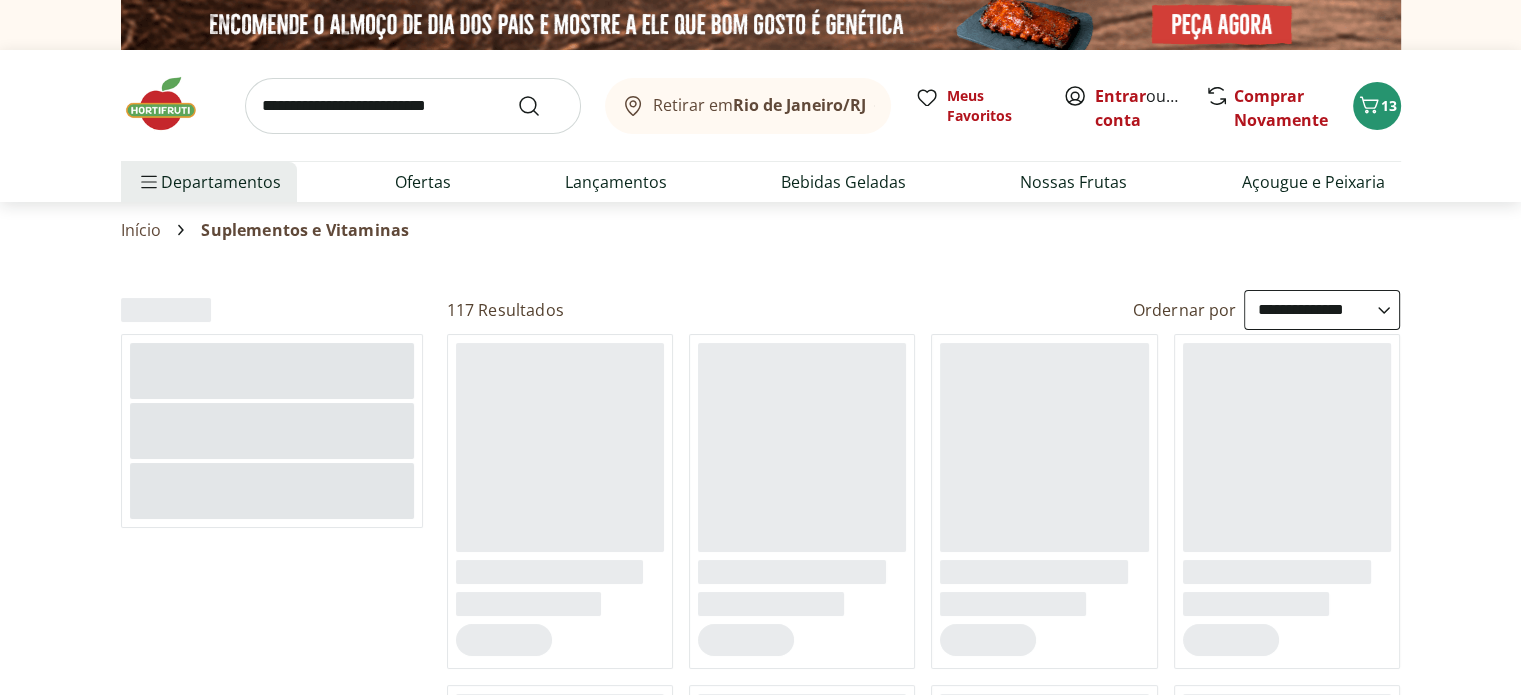 click on "**********" at bounding box center [1322, 310] 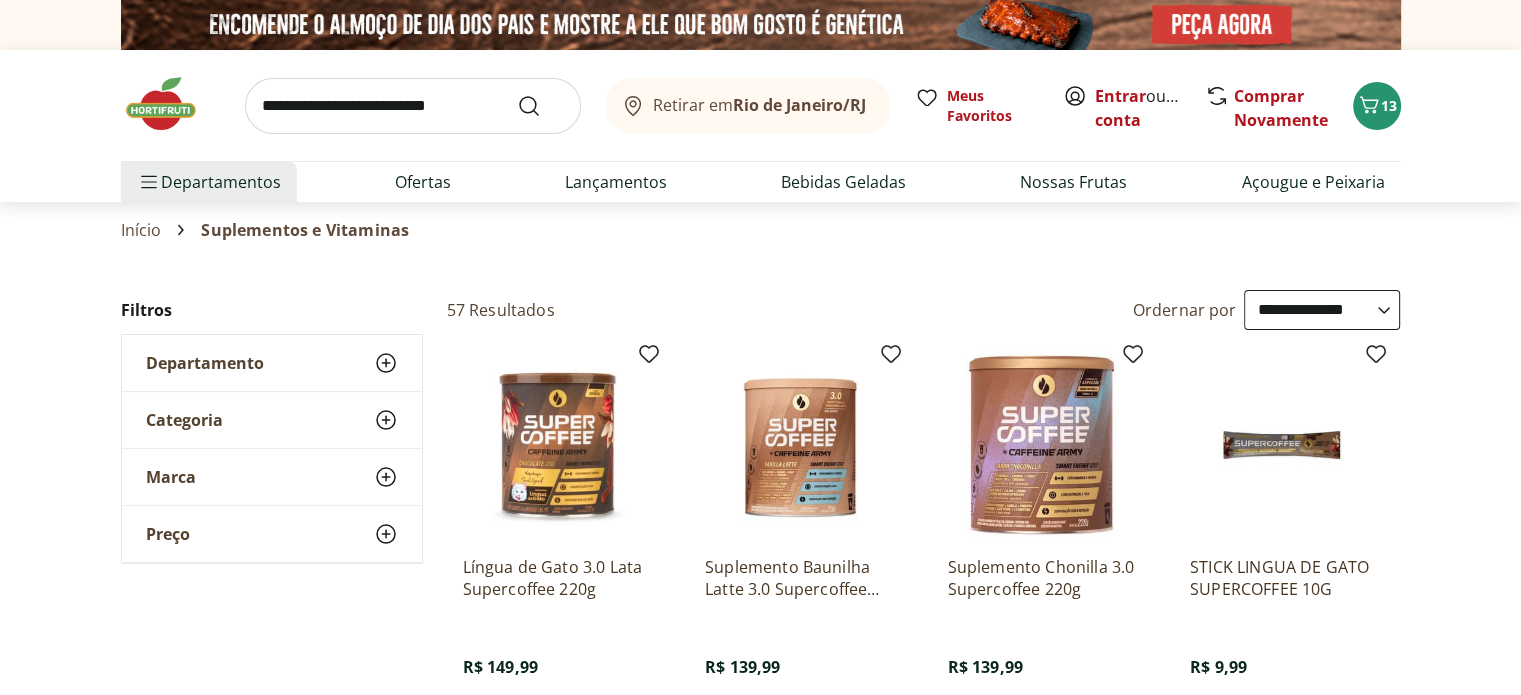 click on "**********" at bounding box center [1322, 310] 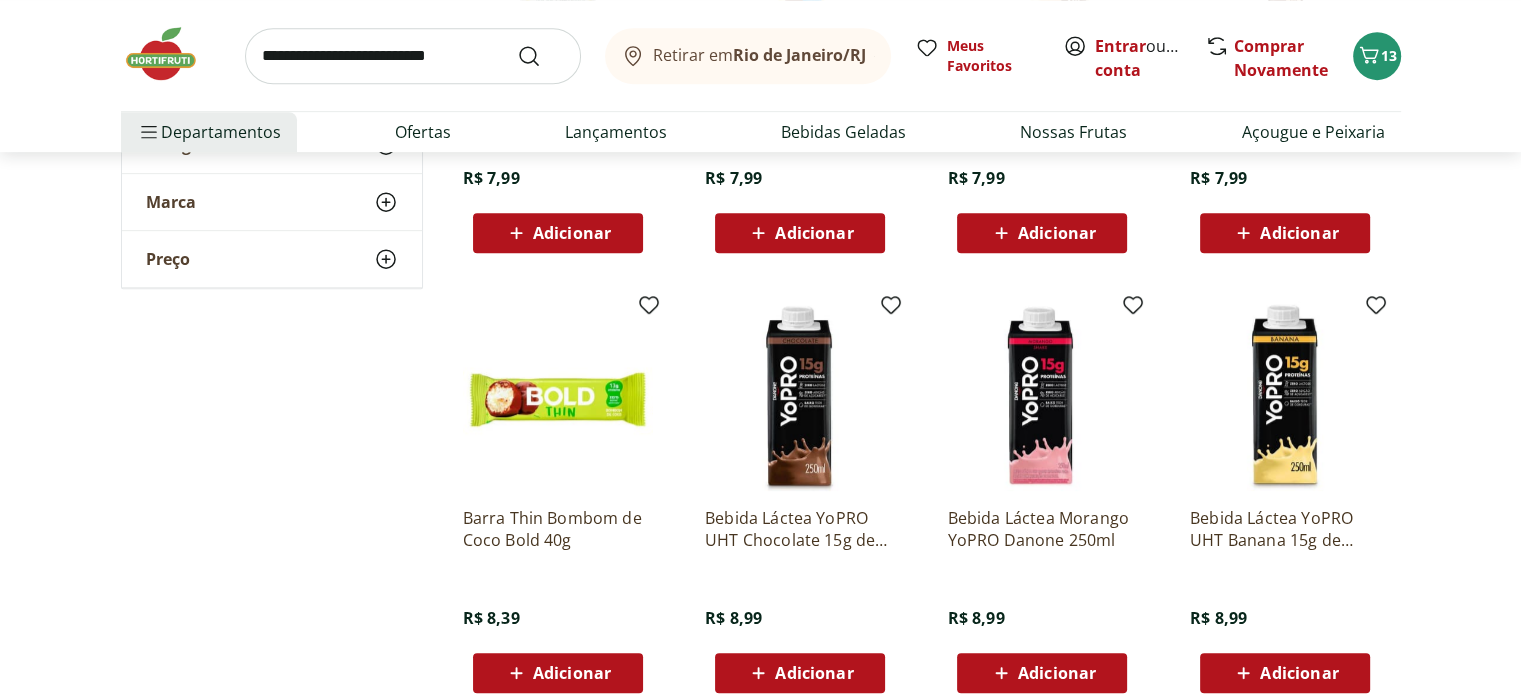 scroll, scrollTop: 1000, scrollLeft: 0, axis: vertical 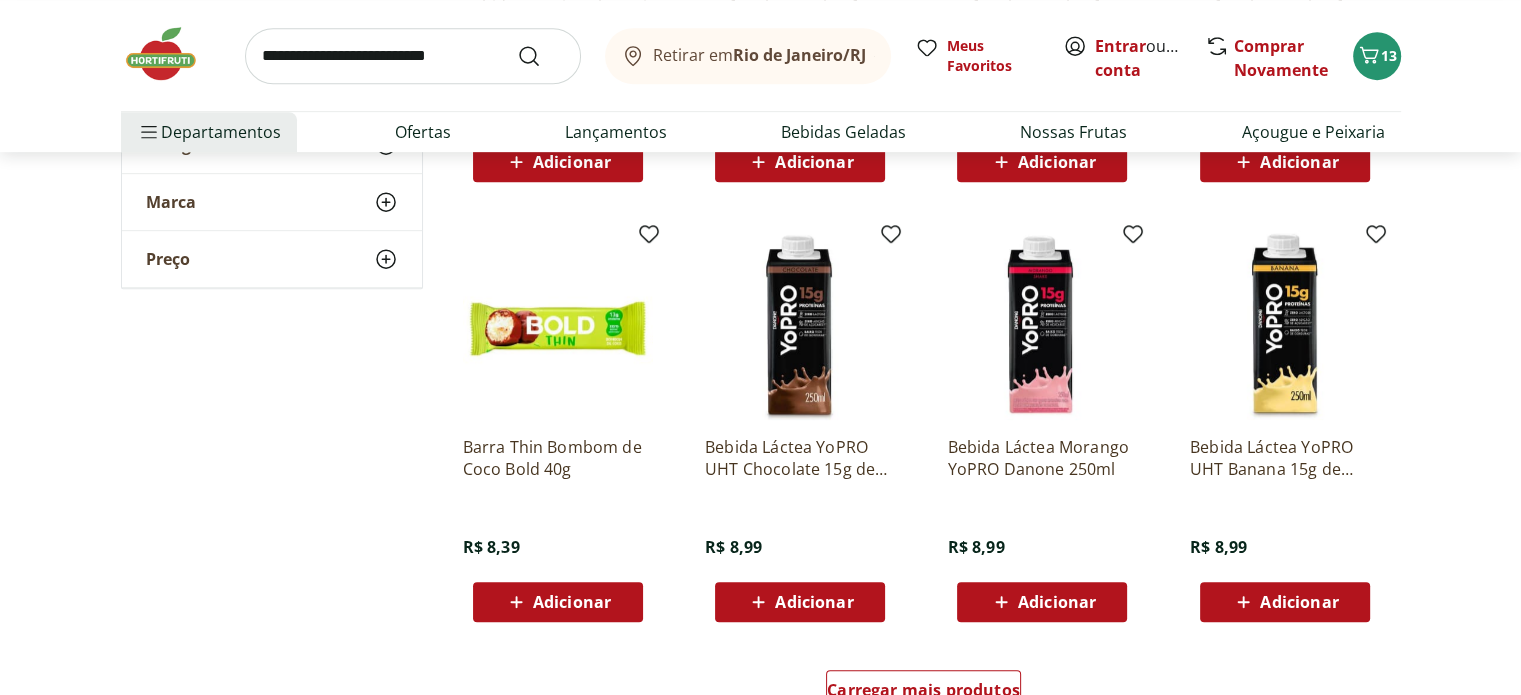 click on "Adicionar" at bounding box center [572, 602] 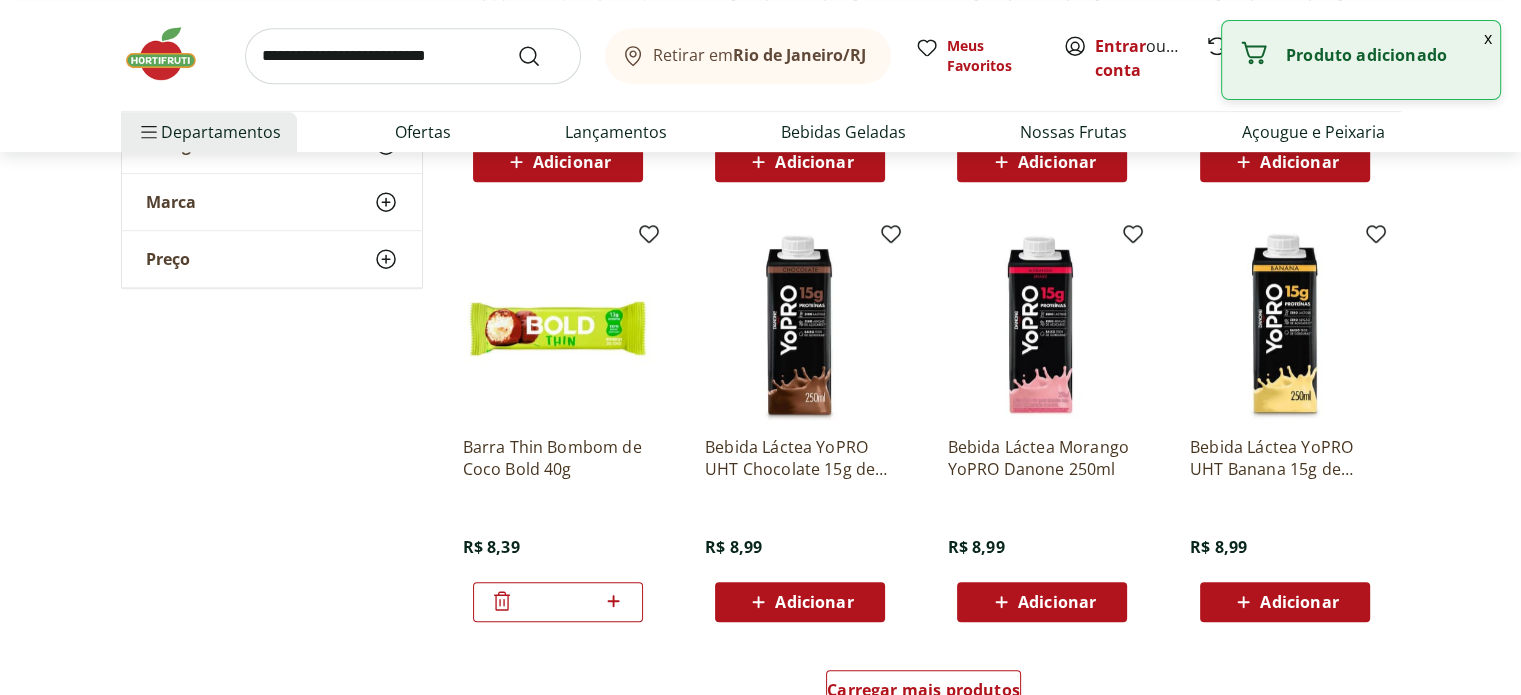 click 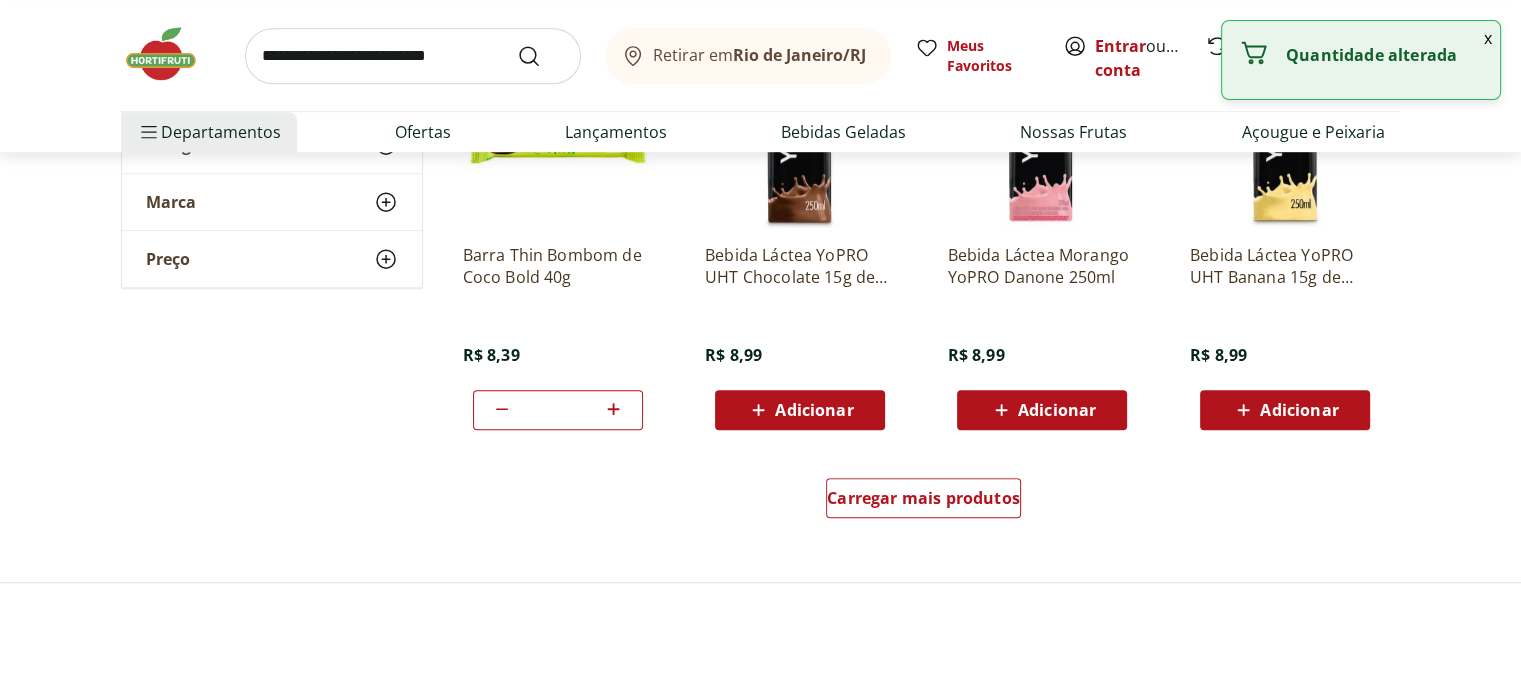 scroll, scrollTop: 1300, scrollLeft: 0, axis: vertical 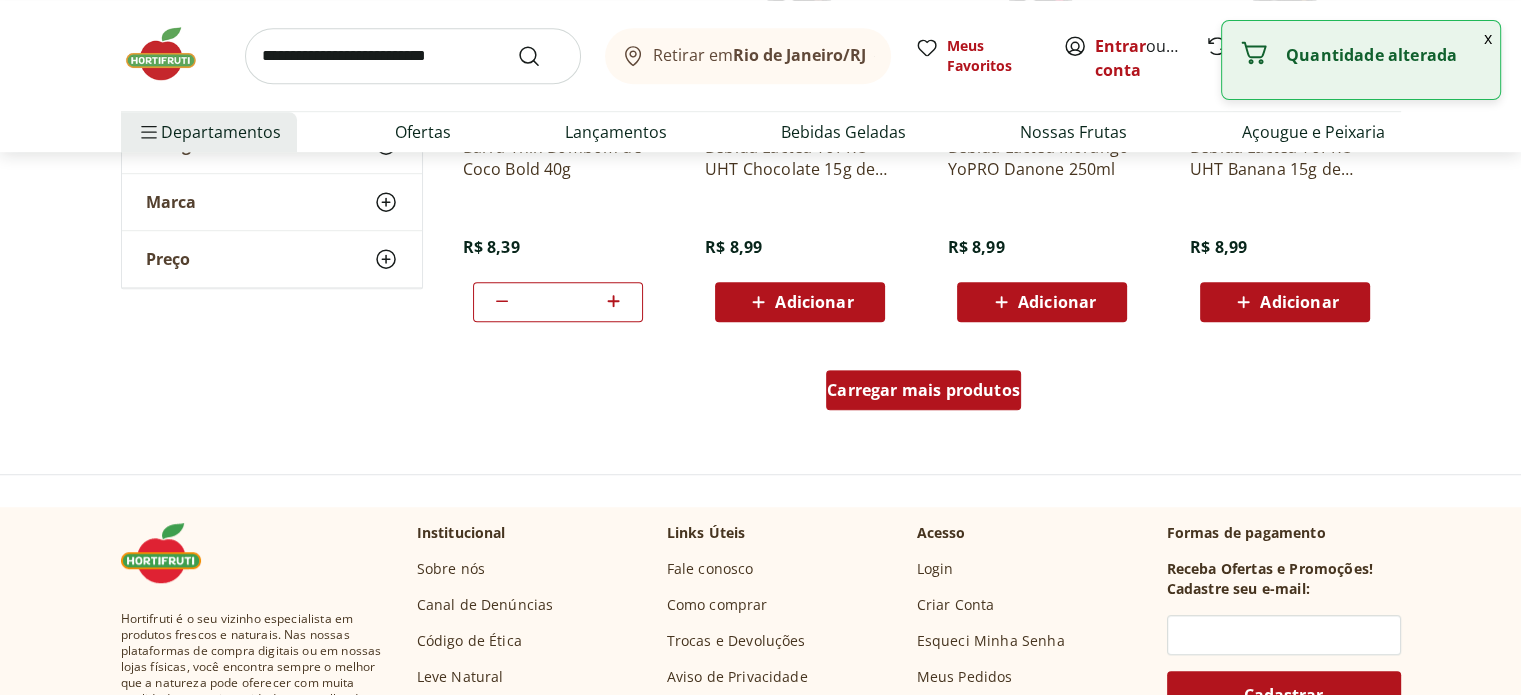 click on "Carregar mais produtos" at bounding box center [923, 390] 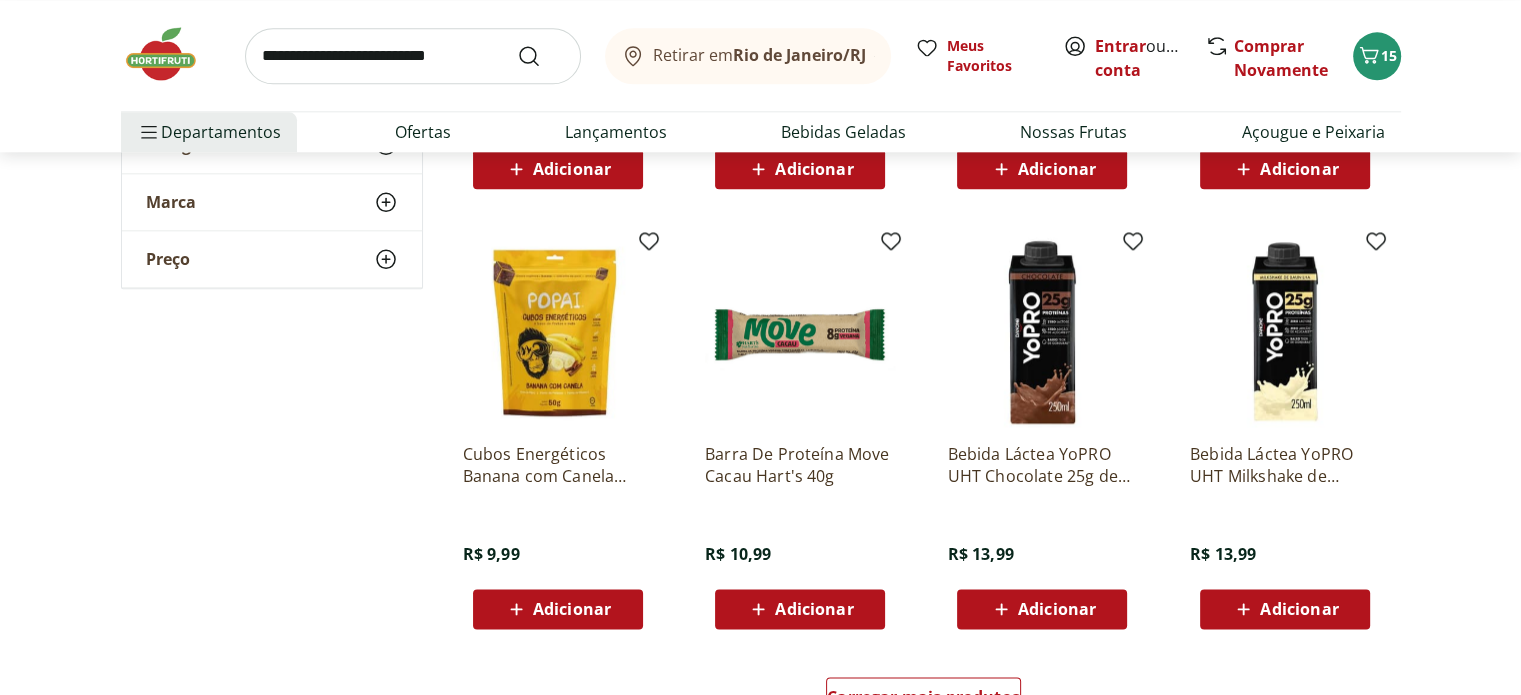 scroll, scrollTop: 2300, scrollLeft: 0, axis: vertical 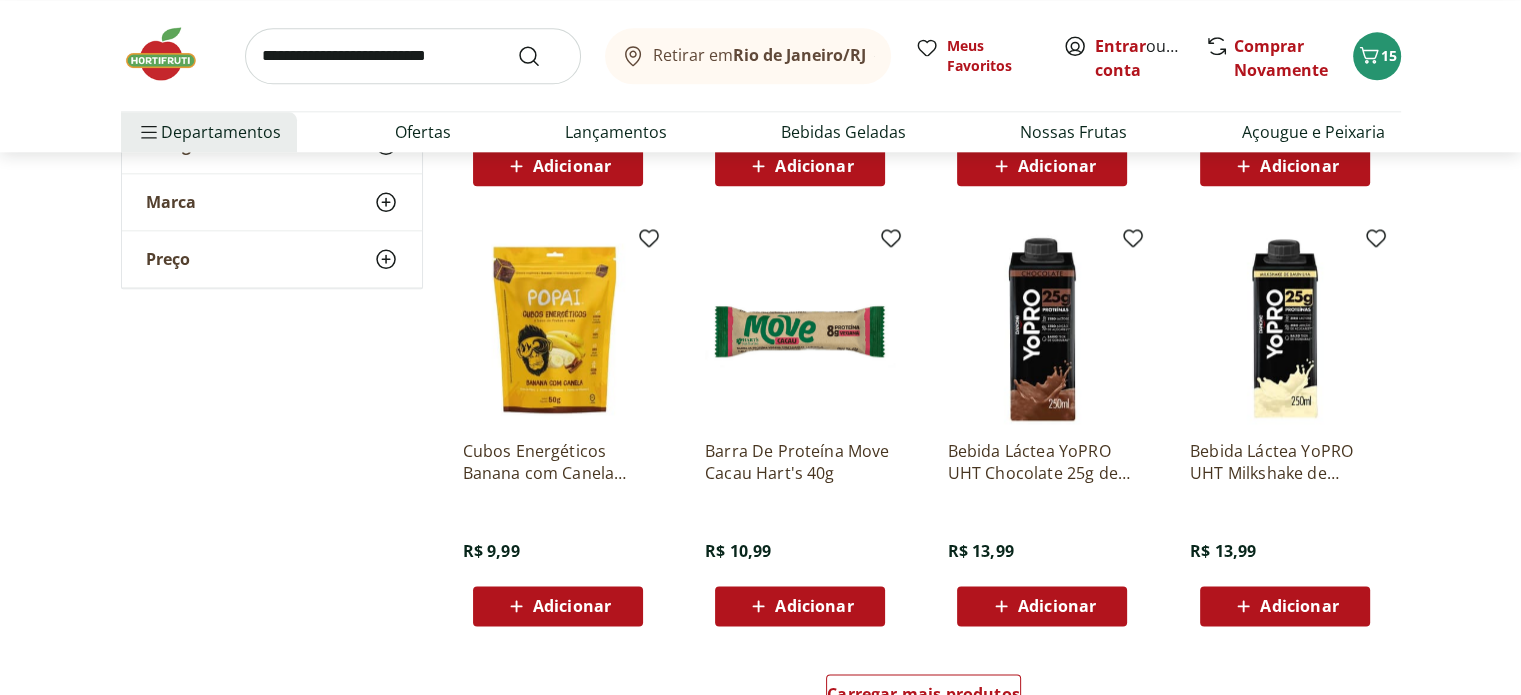 click on "Adicionar" at bounding box center (572, 606) 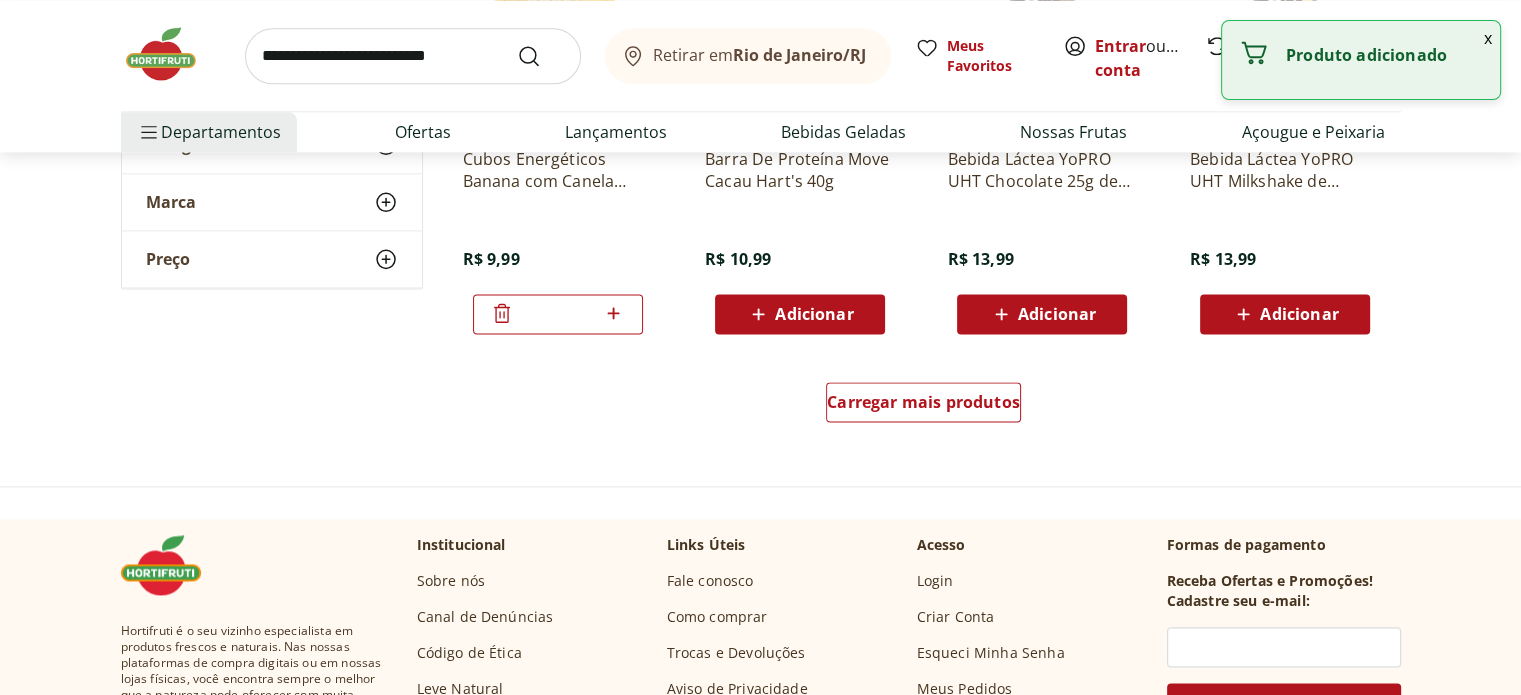 scroll, scrollTop: 2600, scrollLeft: 0, axis: vertical 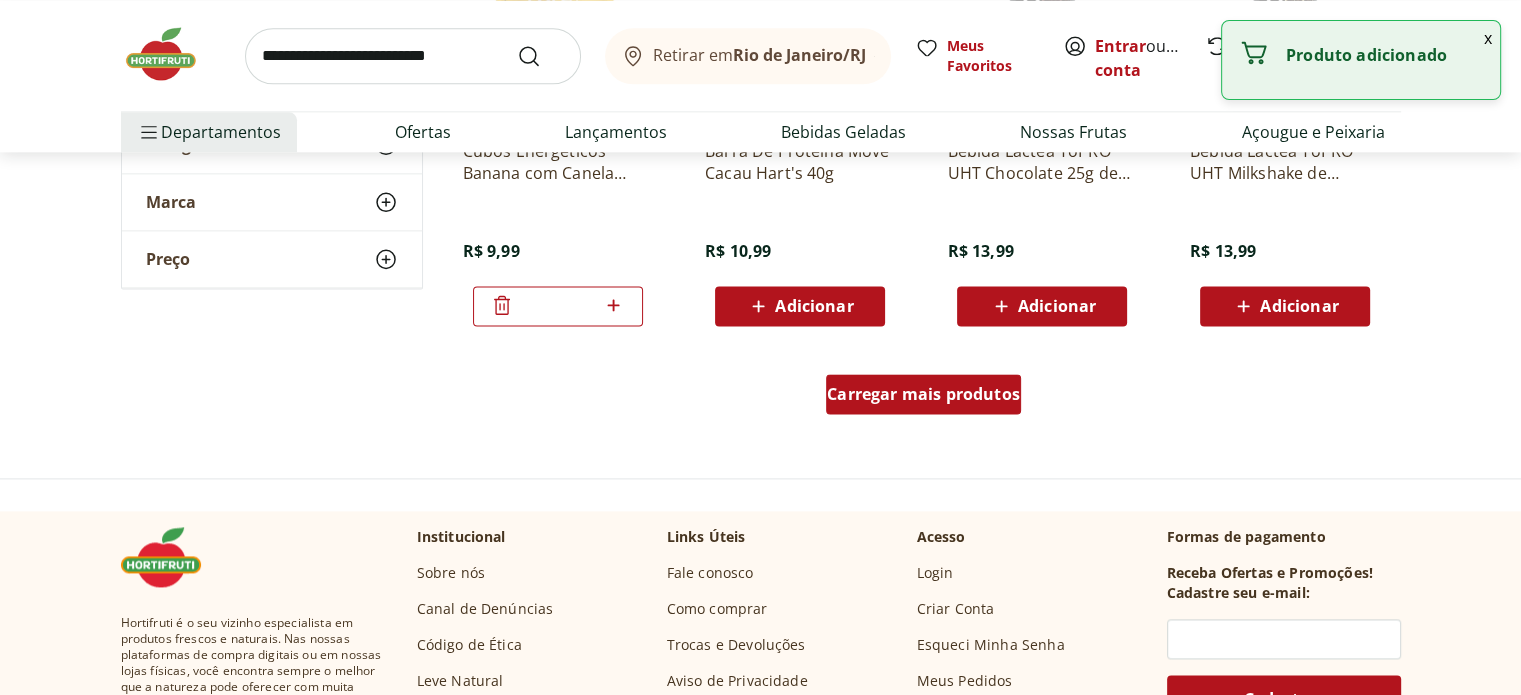 click on "Carregar mais produtos" at bounding box center (923, 394) 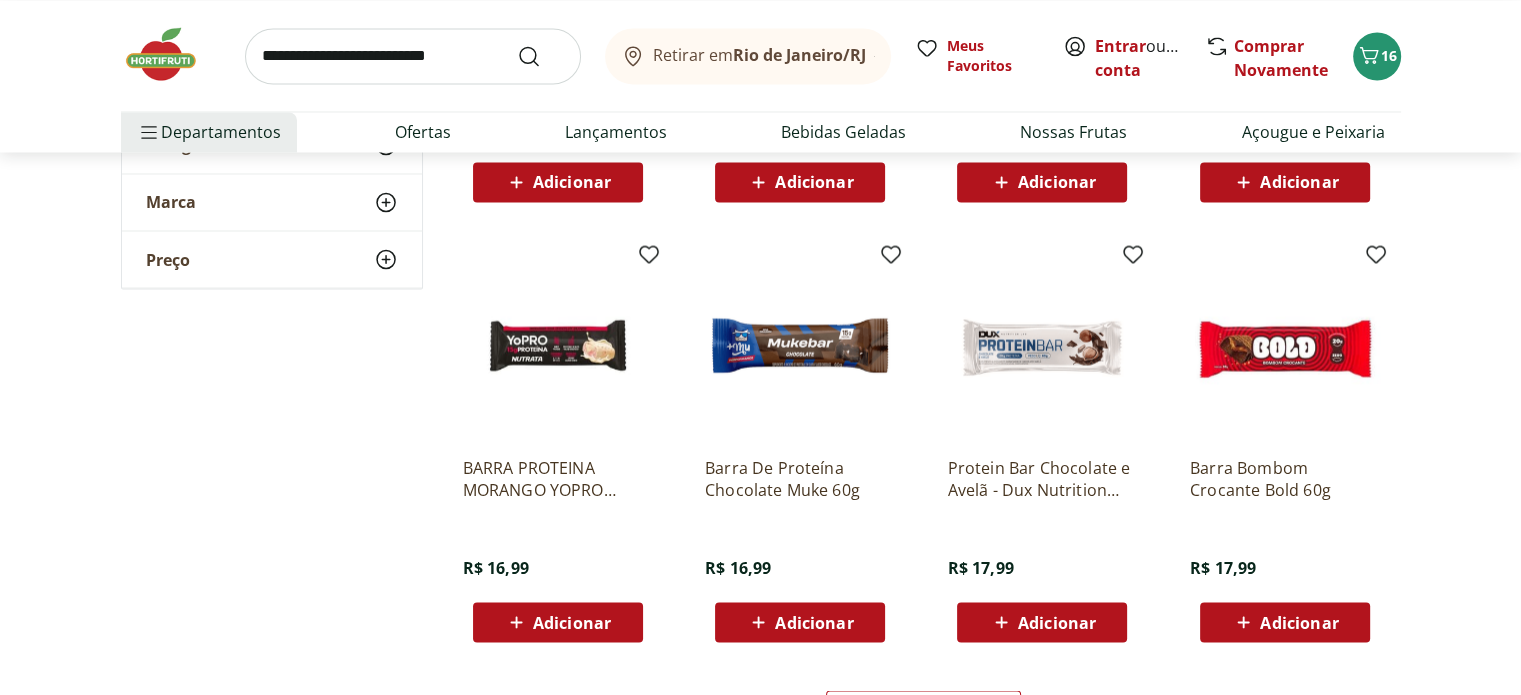 scroll, scrollTop: 3700, scrollLeft: 0, axis: vertical 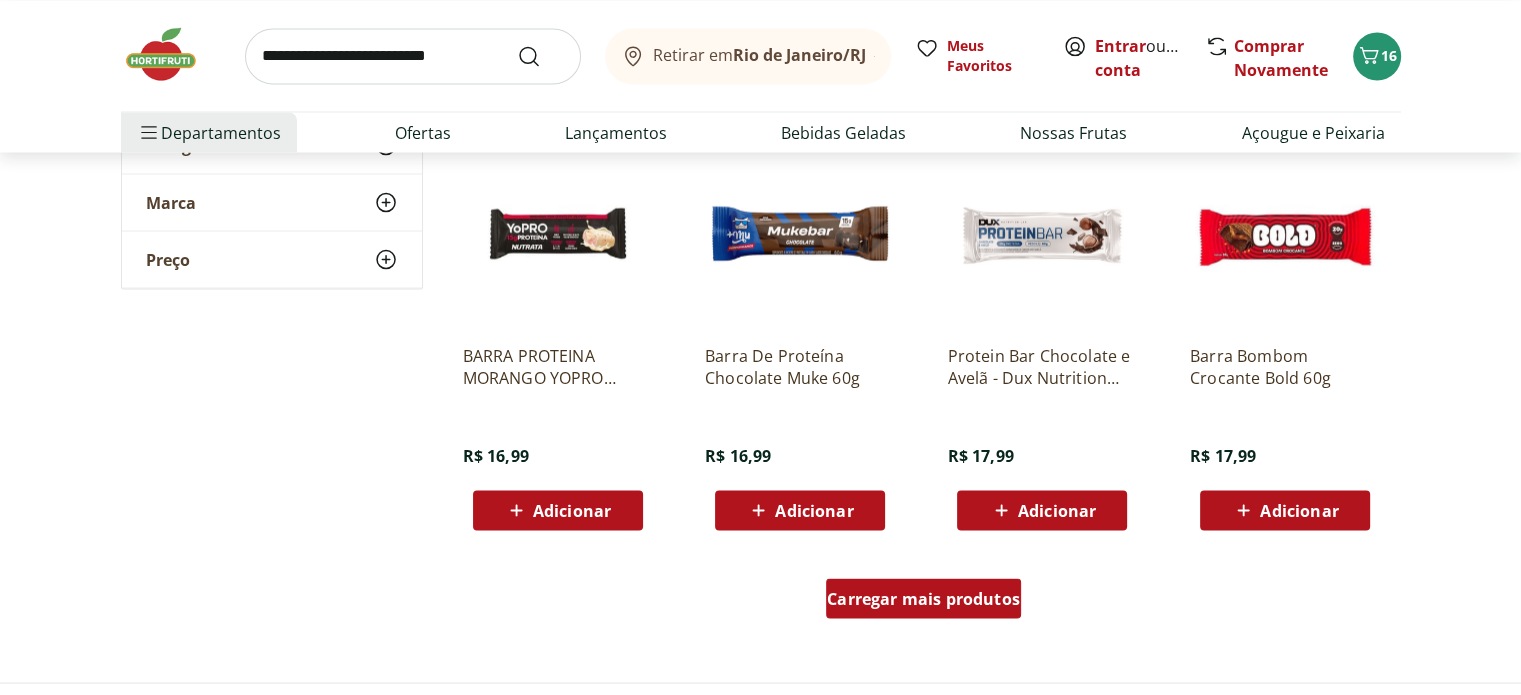 click on "Carregar mais produtos" at bounding box center [923, 598] 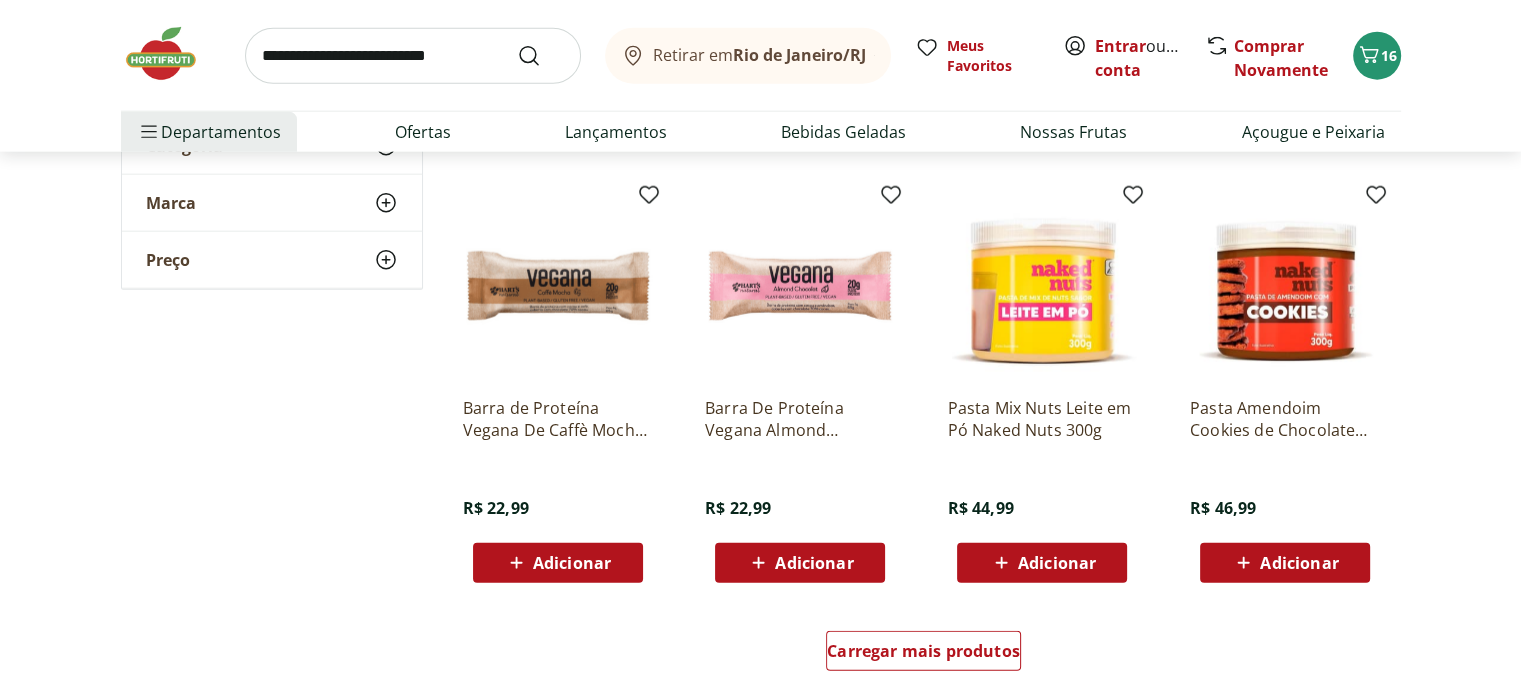 scroll, scrollTop: 5000, scrollLeft: 0, axis: vertical 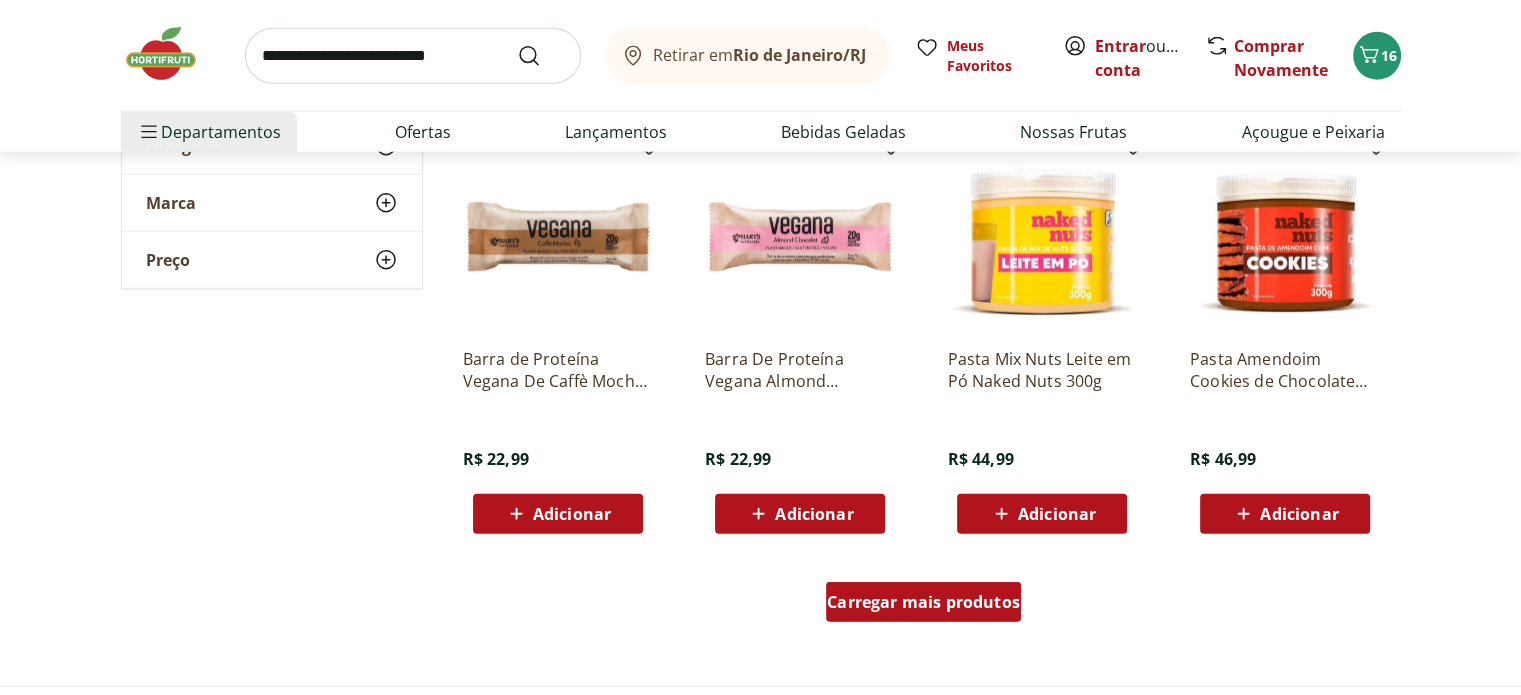 click on "Carregar mais produtos" at bounding box center (923, 602) 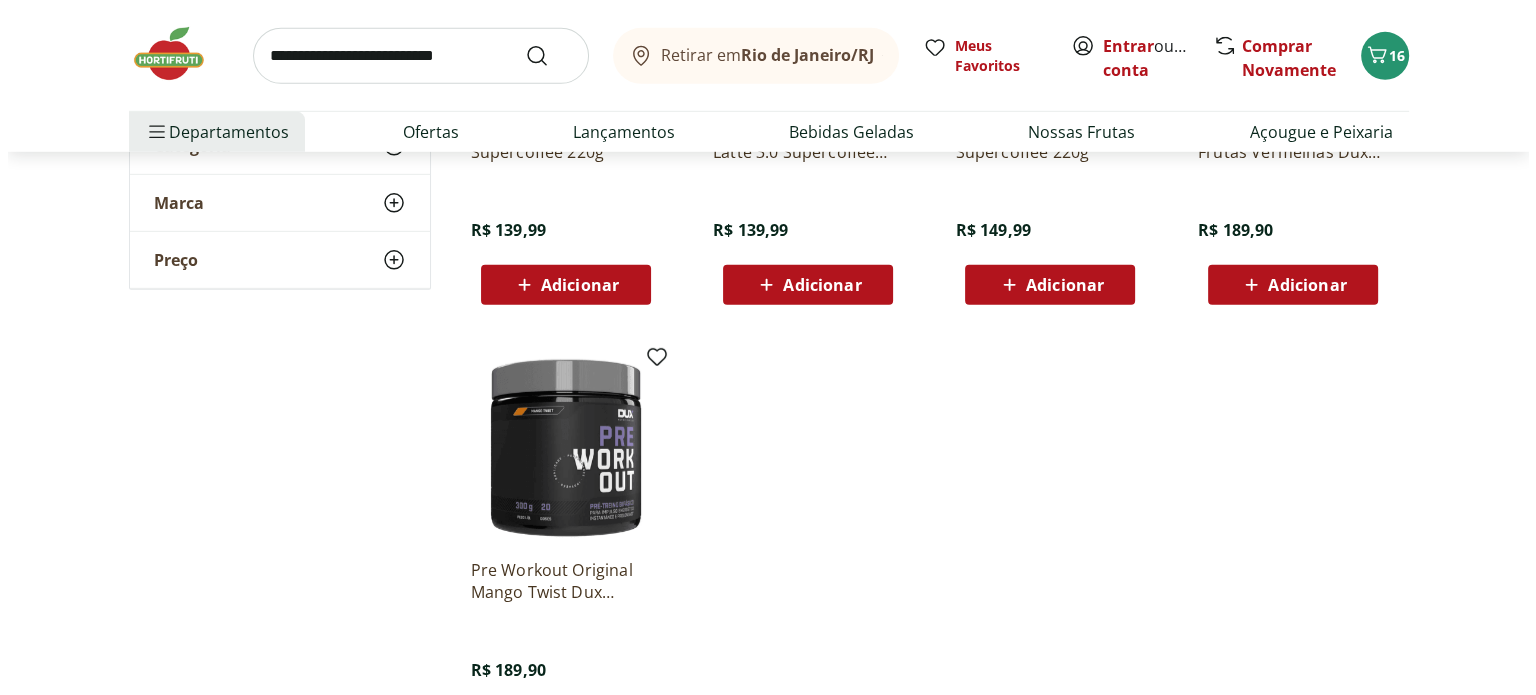 scroll, scrollTop: 6100, scrollLeft: 0, axis: vertical 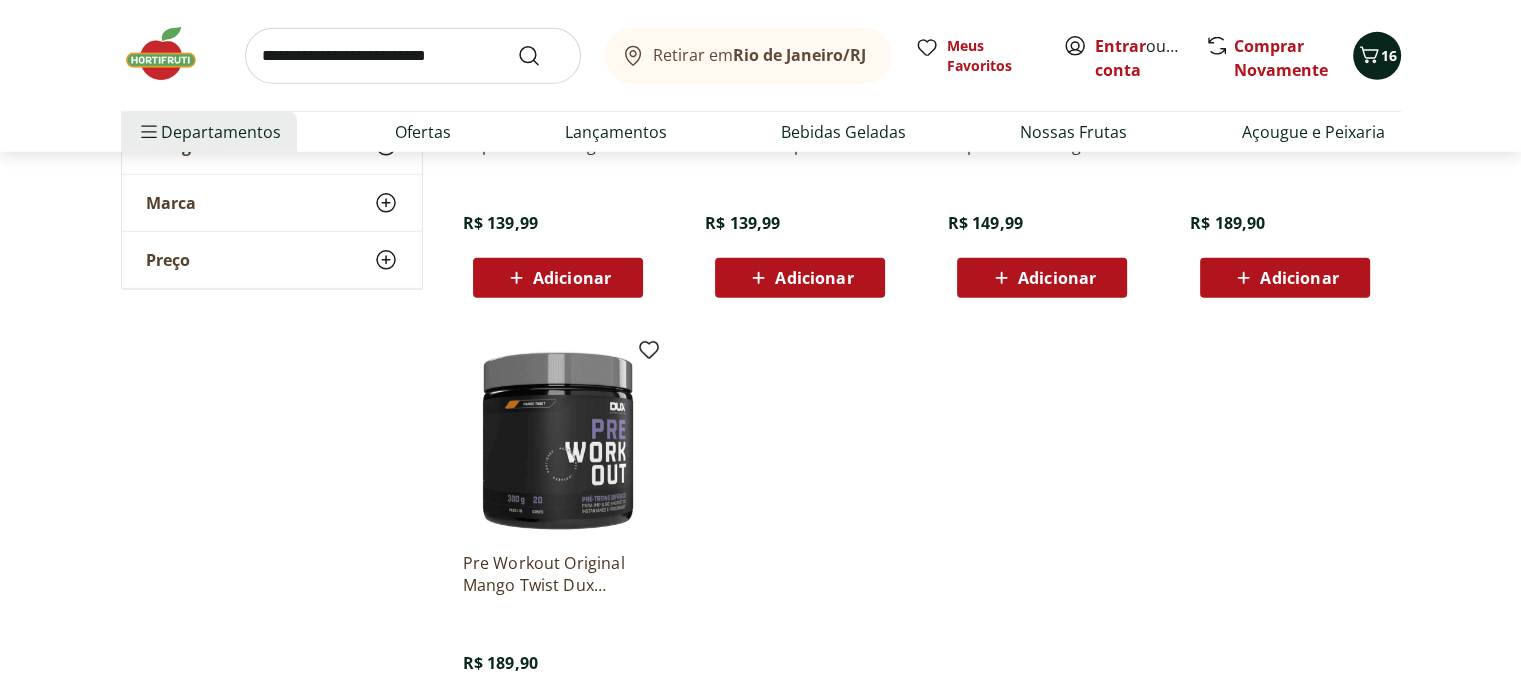 click on "16" at bounding box center (1389, 55) 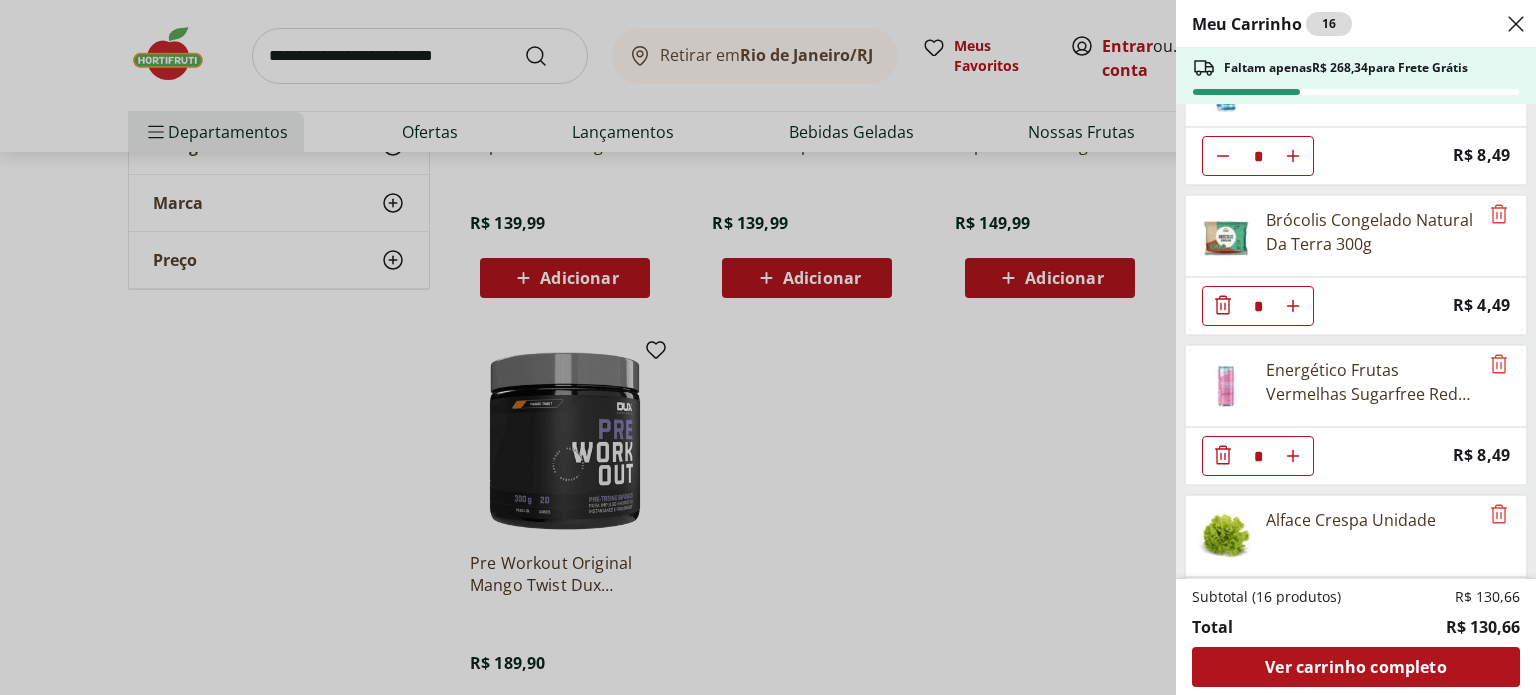 scroll, scrollTop: 1000, scrollLeft: 0, axis: vertical 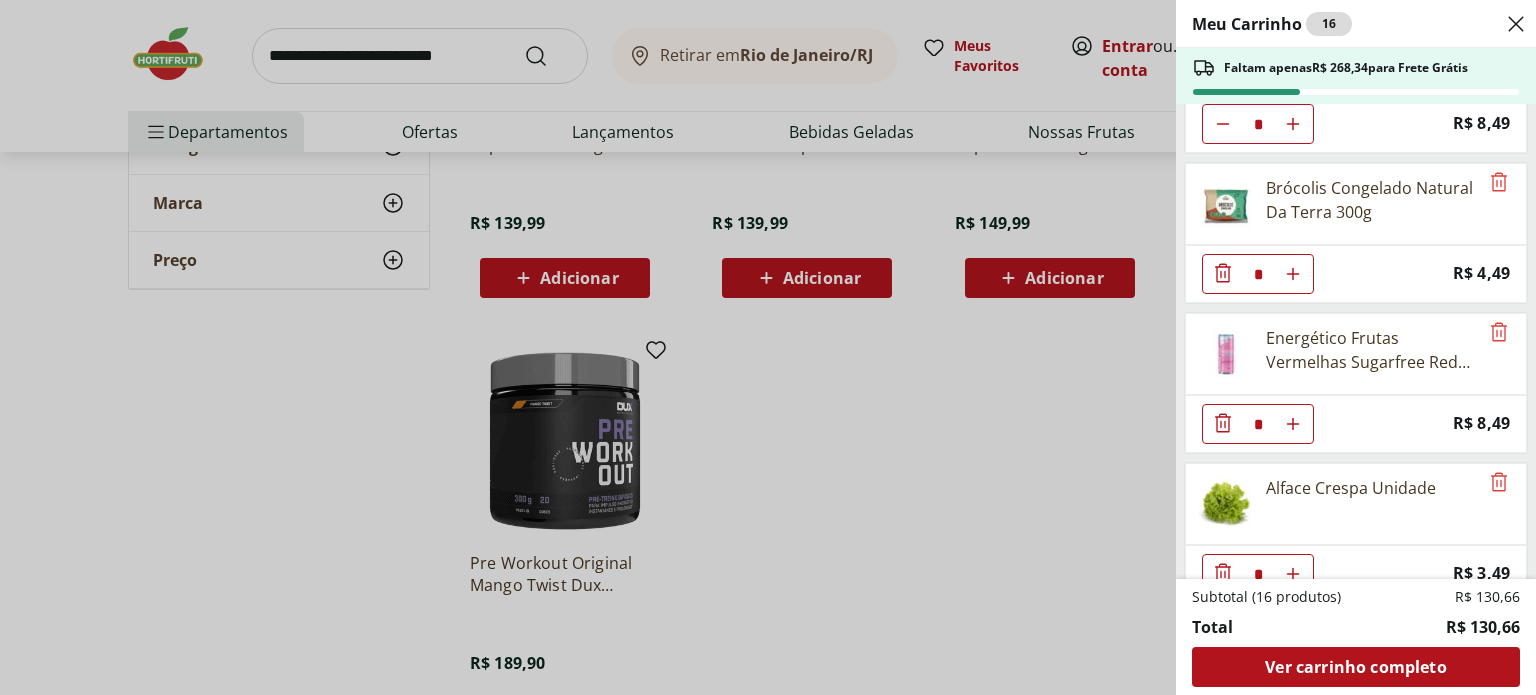 click on "Meu Carrinho 16 Faltam apenas  R$ 268,34  para Frete Grátis Ovos Tipo Grande Vermelhos Mantiqueira Happy Eggs 10 Unidades * Price: R$ 7,99 Suco de Laranja, Maçã e Acerola Greenpeople 250ml * Price: R$ 7,99 Suco Verde (Laranja, Hortelã, Couve, Maça e Gengibre) 250ml * Price: R$ 8,99 Suco de Laranja Natural Da Terra 300ml * Price: R$ 8,99 Salada de Frutas Refrescante Cortadinho * Price: R$ 10,00 Requeijão Cremoso Light Tirolez 200g * Price: R$ 8,49 Energético Red Bull Sugar Free 250Ml * Price: R$ 8,49 Brócolis Congelado Natural Da Terra 300g * Price: R$ 4,49 Energético Frutas Vermelhas Sugarfree Red Bull 250ml * Price: R$ 8,49 Alface Crespa Unidade * Price: R$ 3,49 Suco de Laranja Fruta Pra Beber Natural da Terra 250ml * Price: R$ 7,99 Barra Thin Bombom de Coco Bold 40g * Price: R$ 8,39 Cubos Energéticos Banana com Canela Popai 50g * Price: R$ 9,99 Subtotal (16 produtos) R$ 130,66 Total R$ 130,66 Ver carrinho completo" at bounding box center (768, 347) 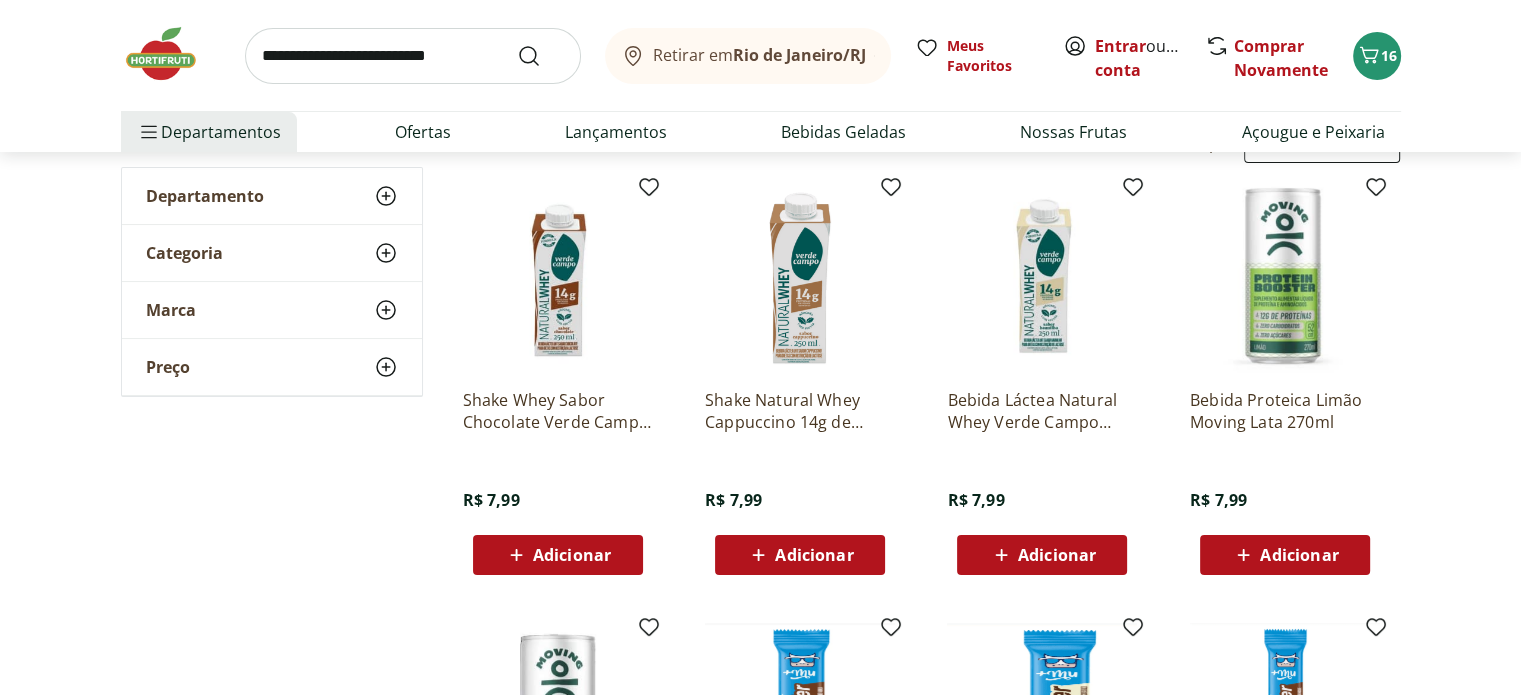 scroll, scrollTop: 0, scrollLeft: 0, axis: both 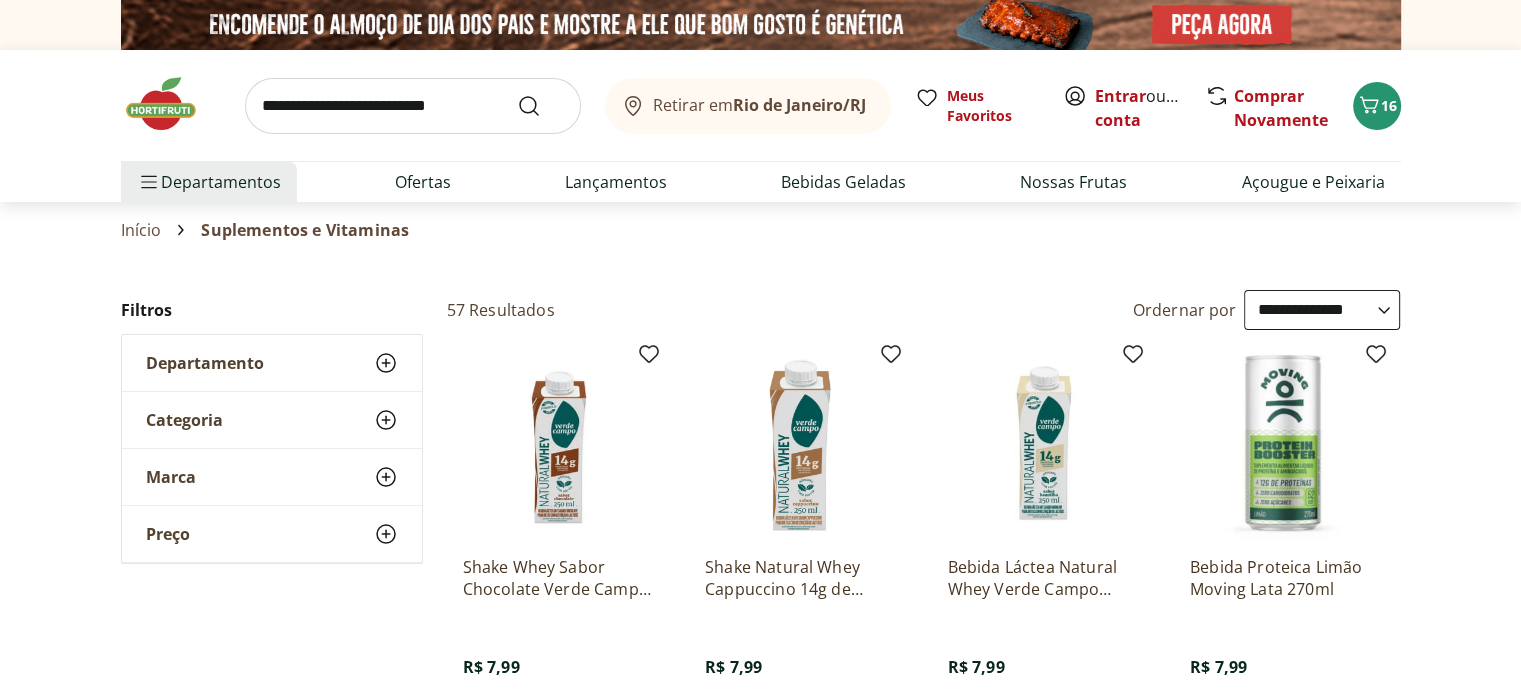 click at bounding box center (171, 104) 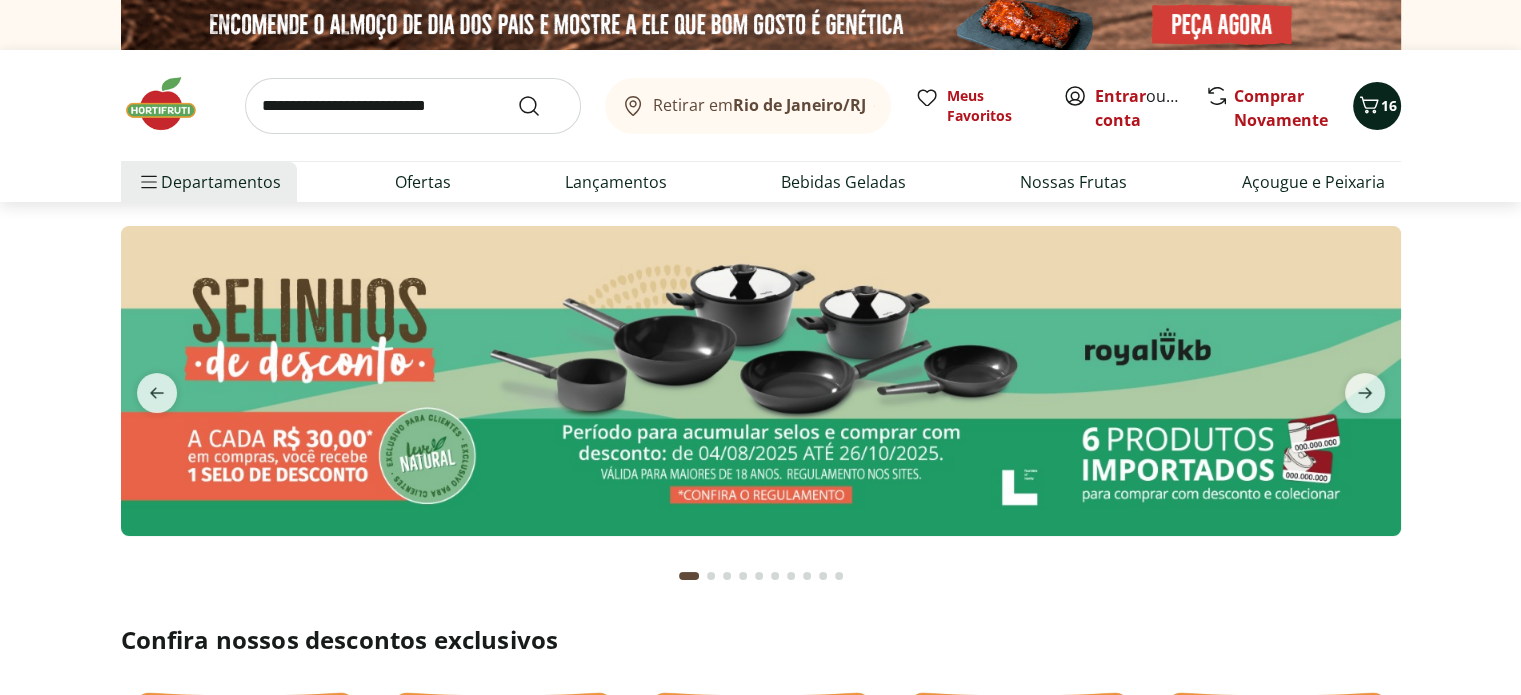 click 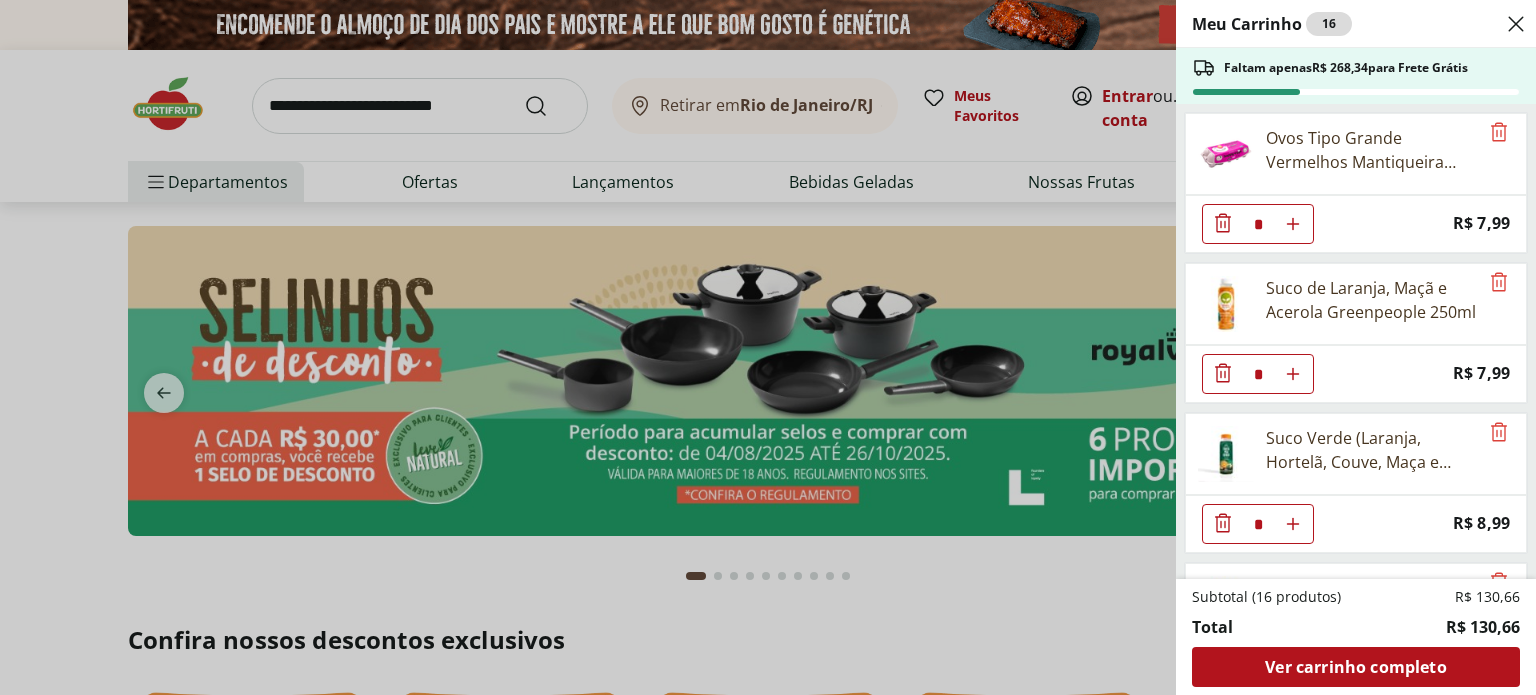 click on "Meu Carrinho 16 Faltam apenas  R$ 268,34  para Frete Grátis Ovos Tipo Grande Vermelhos Mantiqueira Happy Eggs 10 Unidades * Price: R$ 7,99 Suco de Laranja, Maçã e Acerola Greenpeople 250ml * Price: R$ 7,99 Suco Verde (Laranja, Hortelã, Couve, Maça e Gengibre) 250ml * Price: R$ 8,99 Suco de Laranja Natural Da Terra 300ml * Price: R$ 8,99 Salada de Frutas Refrescante Cortadinho * Price: R$ 10,00 Requeijão Cremoso Light Tirolez 200g * Price: R$ 8,49 Energético Red Bull Sugar Free 250Ml * Price: R$ 8,49 Brócolis Congelado Natural Da Terra 300g * Price: R$ 4,49 Energético Frutas Vermelhas Sugarfree Red Bull 250ml * Price: R$ 8,49 Alface Crespa Unidade * Price: R$ 3,49 Suco de Laranja Fruta Pra Beber Natural da Terra 250ml * Price: R$ 7,99 Barra Thin Bombom de Coco Bold 40g * Price: R$ 8,39 Cubos Energéticos Banana com Canela Popai 50g * Price: R$ 9,99 Subtotal (16 produtos) R$ 130,66 Total R$ 130,66 Ver carrinho completo" at bounding box center (768, 347) 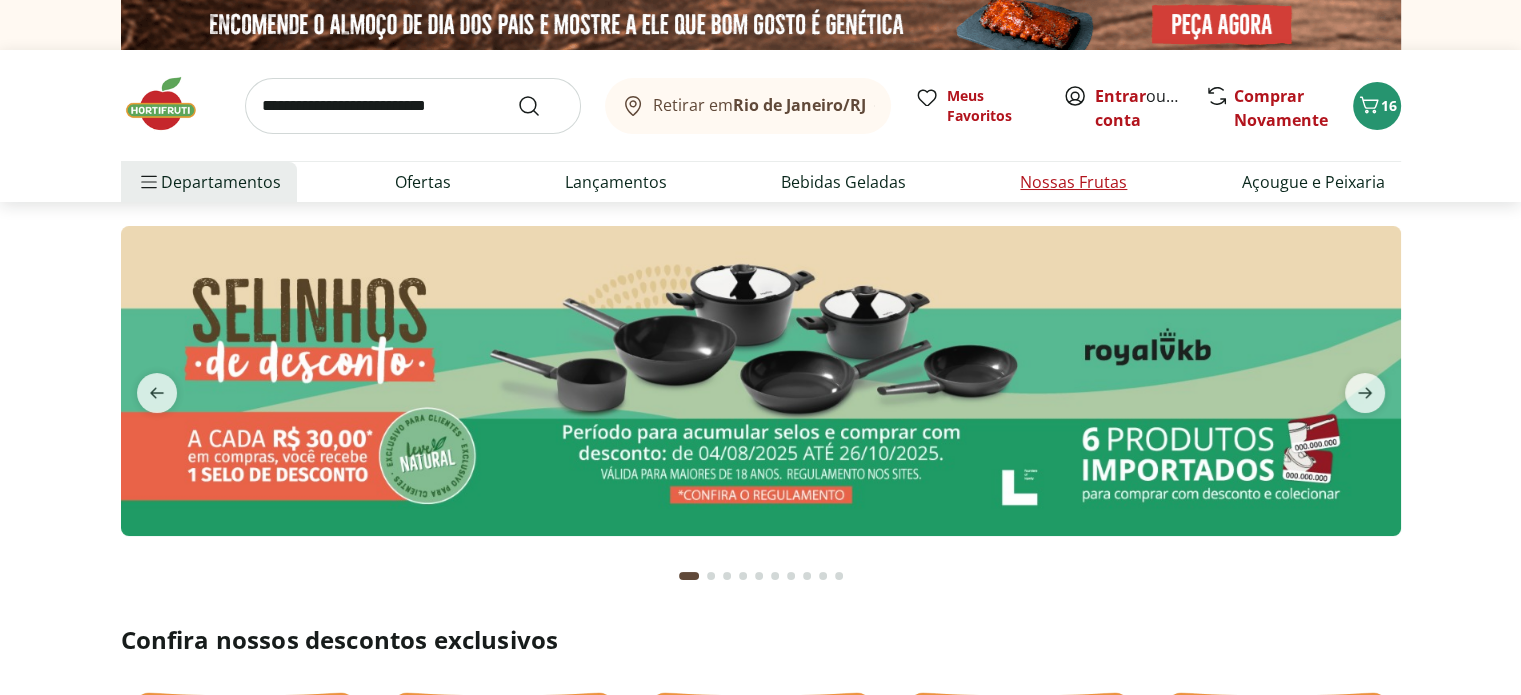 click on "Nossas Frutas" at bounding box center [1073, 182] 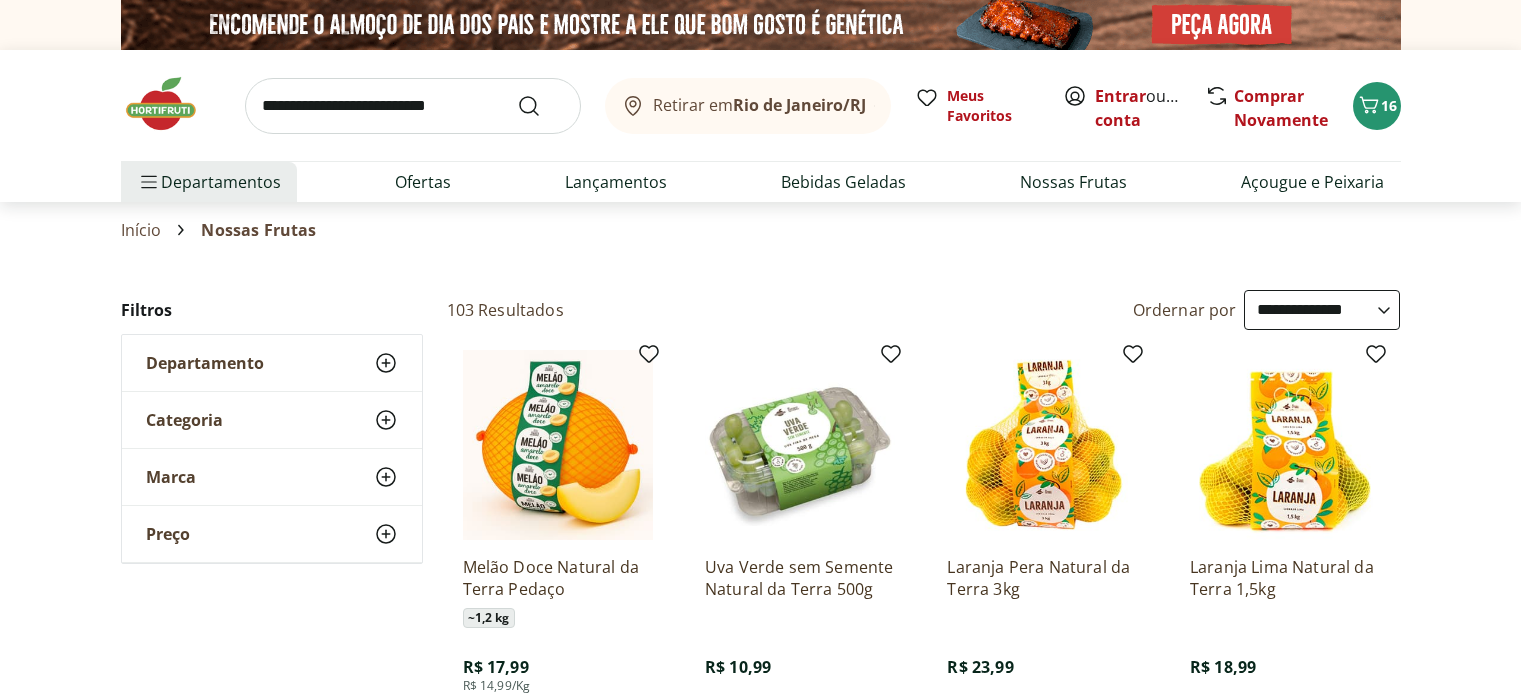 select on "**********" 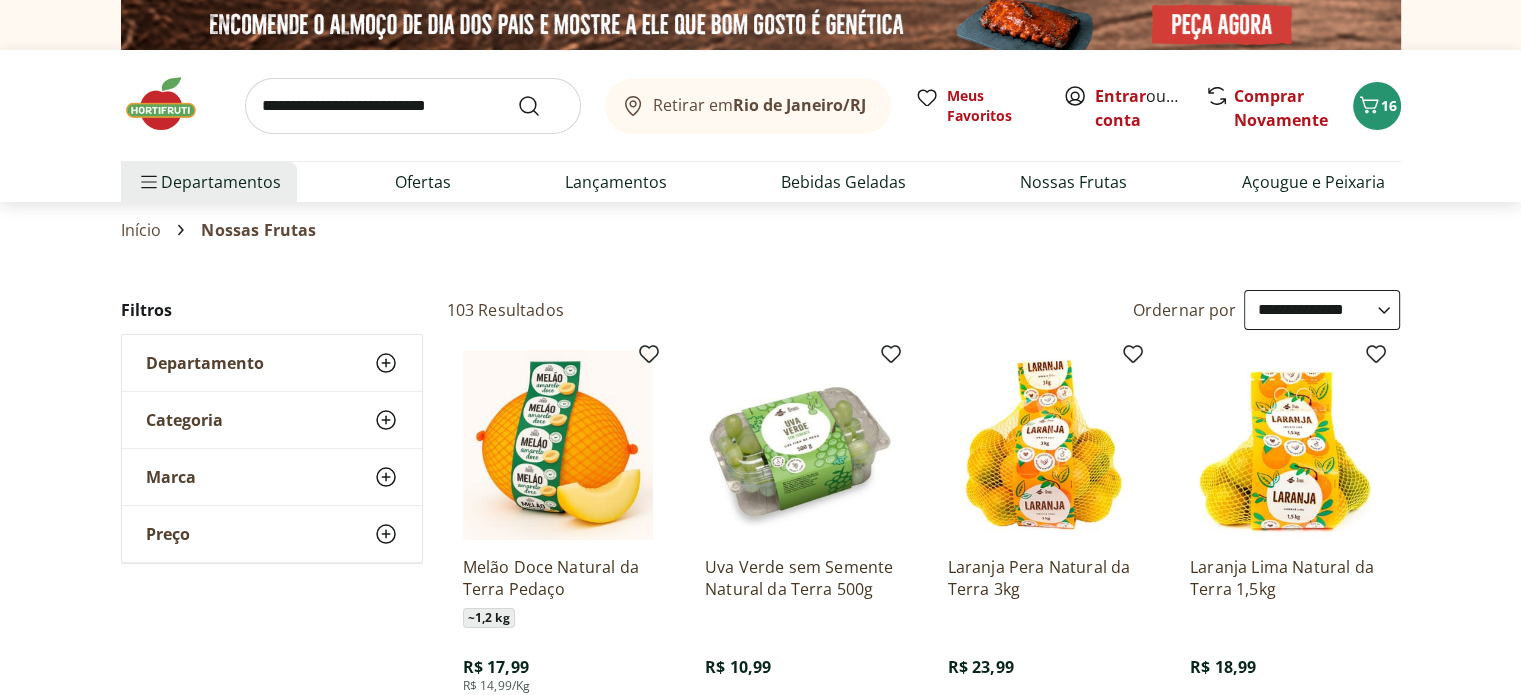 scroll, scrollTop: 0, scrollLeft: 0, axis: both 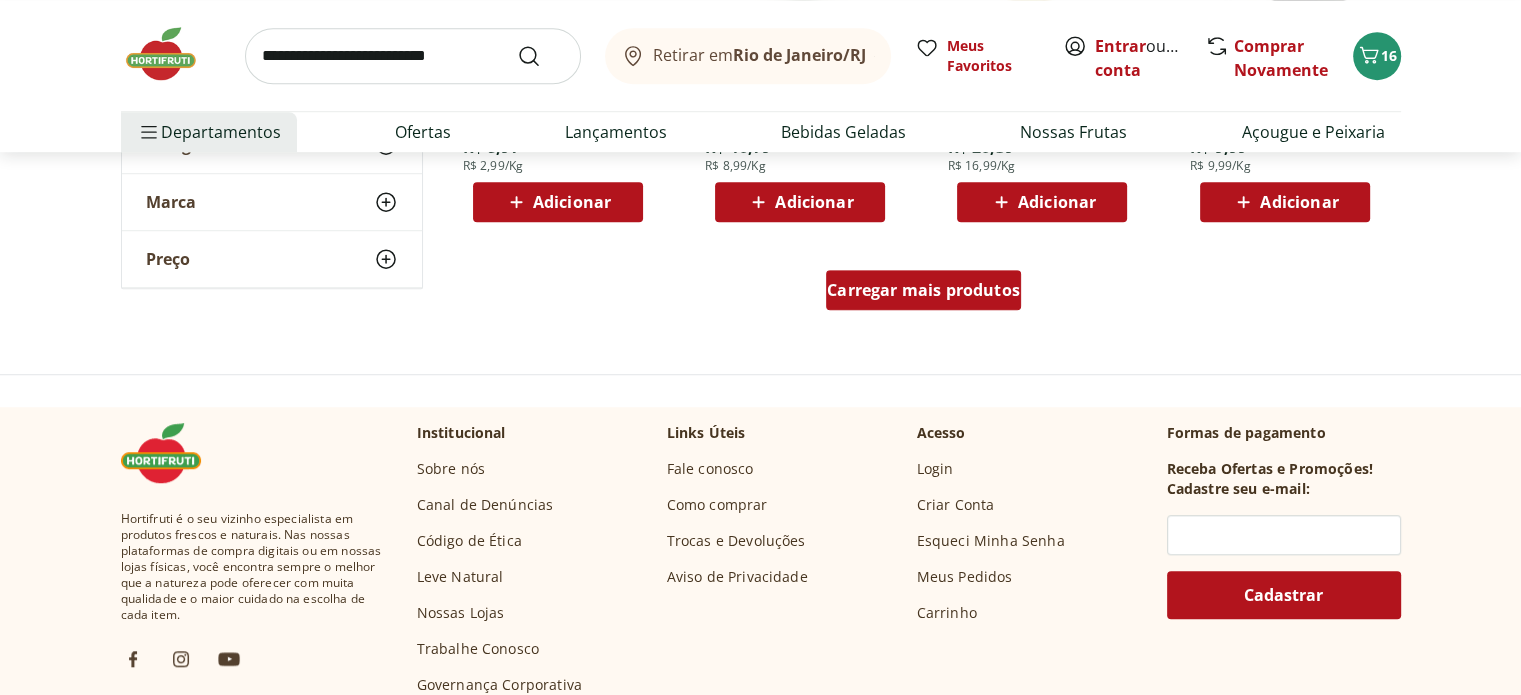 click on "Carregar mais produtos" at bounding box center (923, 290) 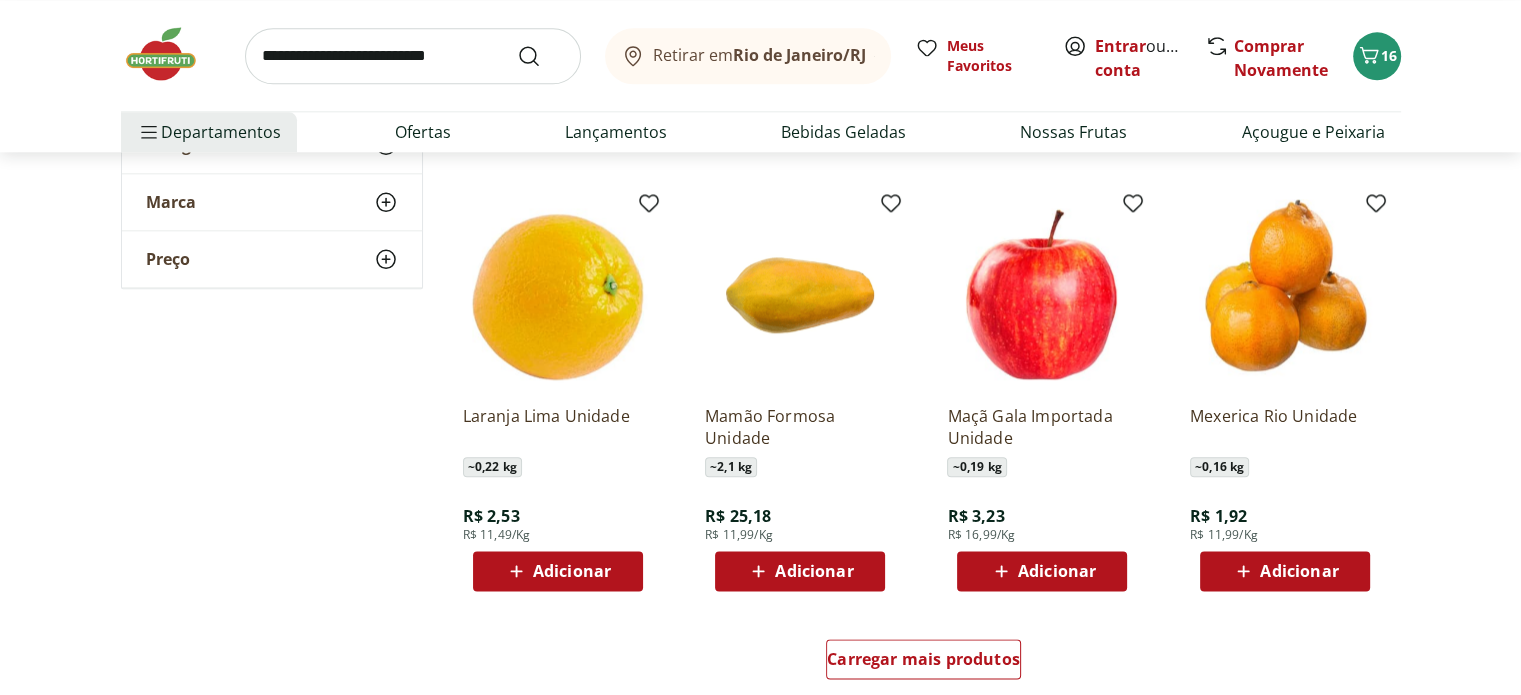 scroll, scrollTop: 2400, scrollLeft: 0, axis: vertical 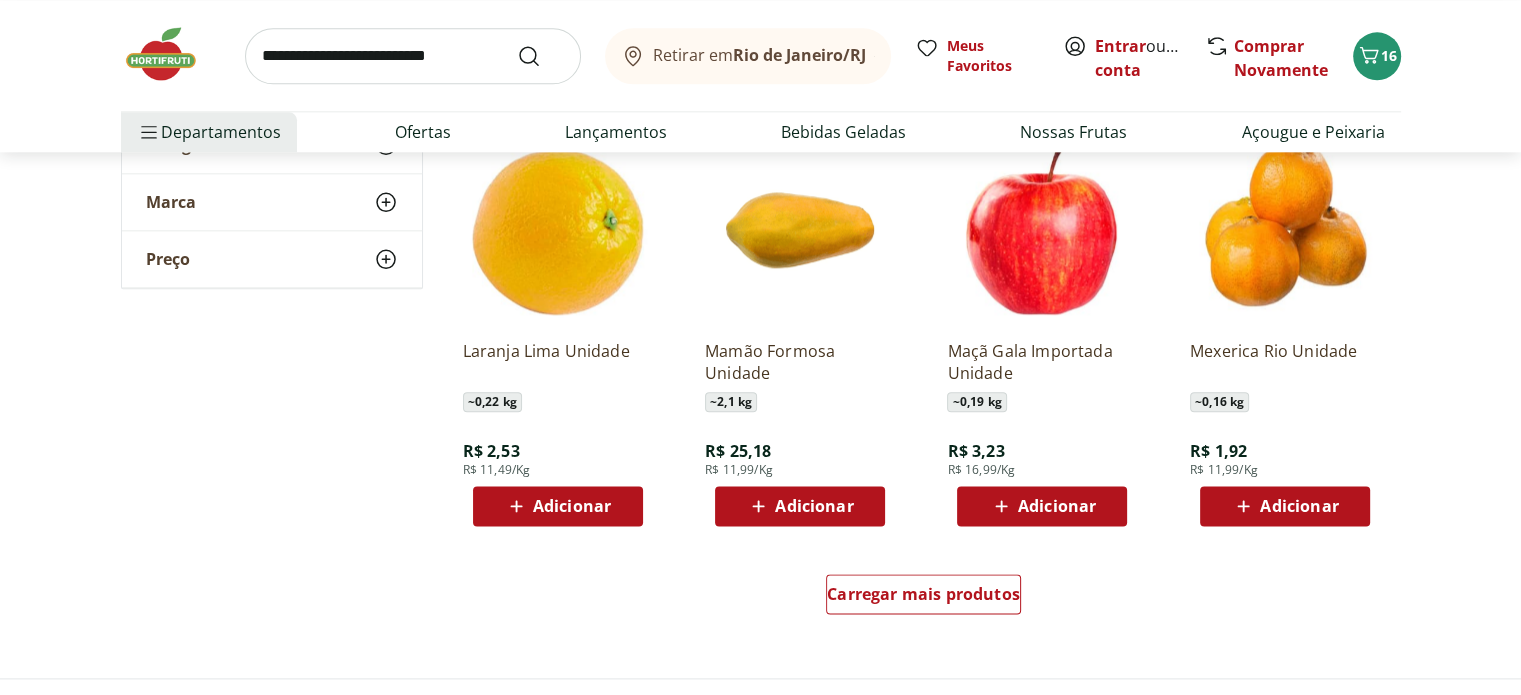 click on "Adicionar" at bounding box center [1299, 506] 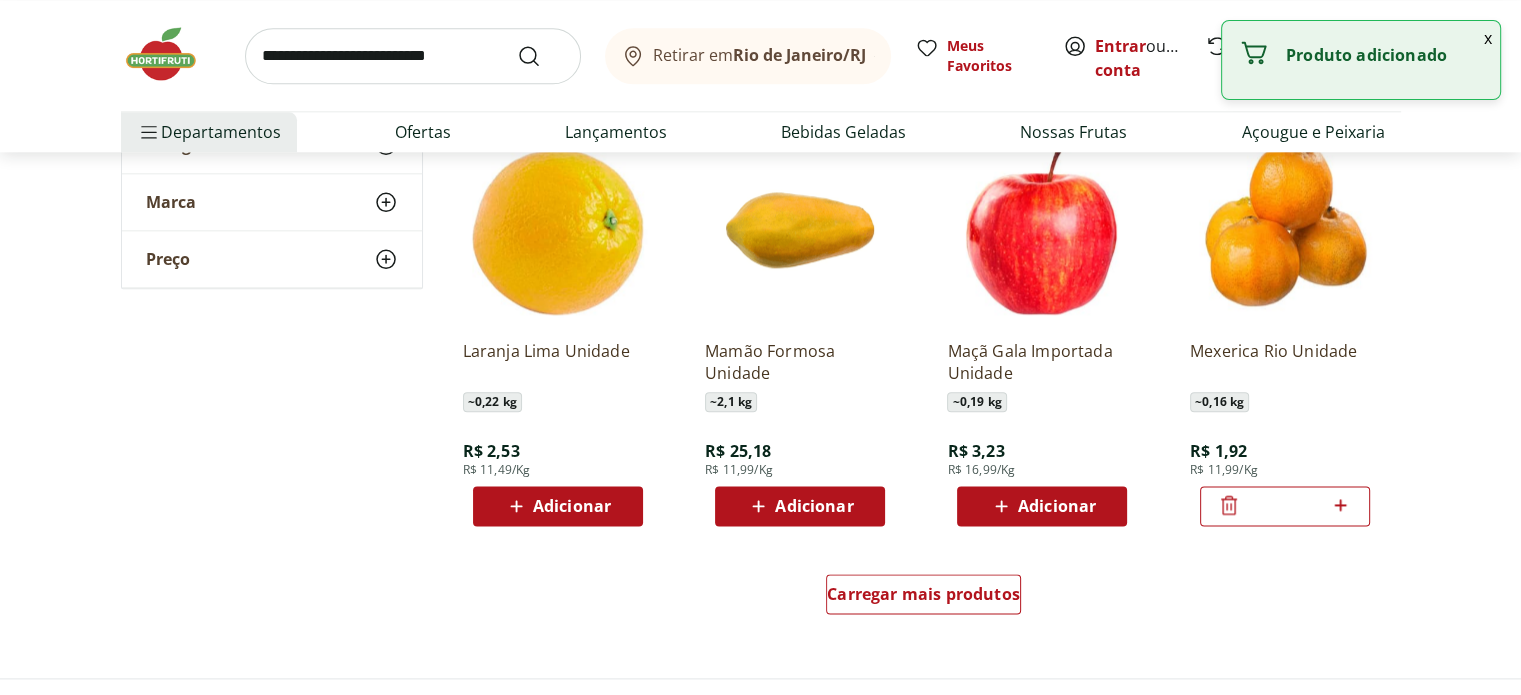 click 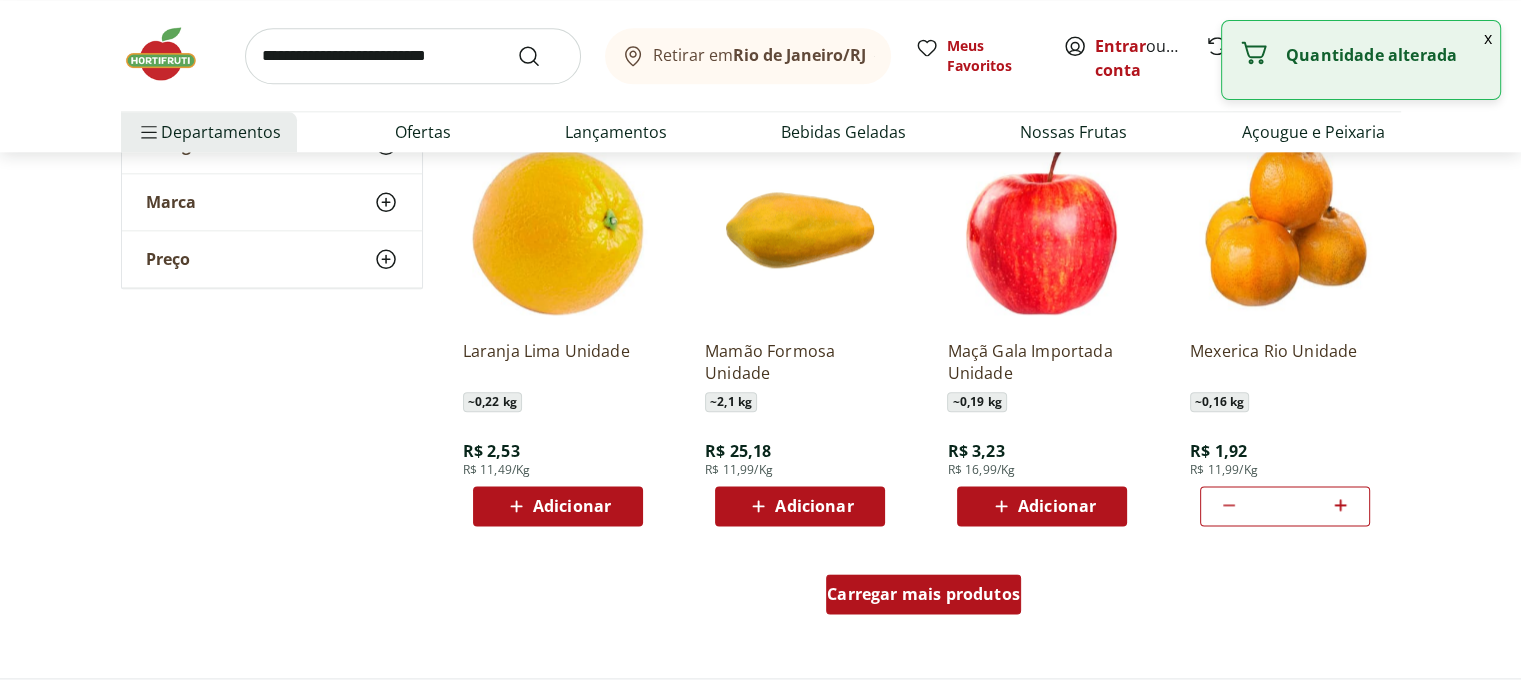 click on "Carregar mais produtos" at bounding box center [923, 594] 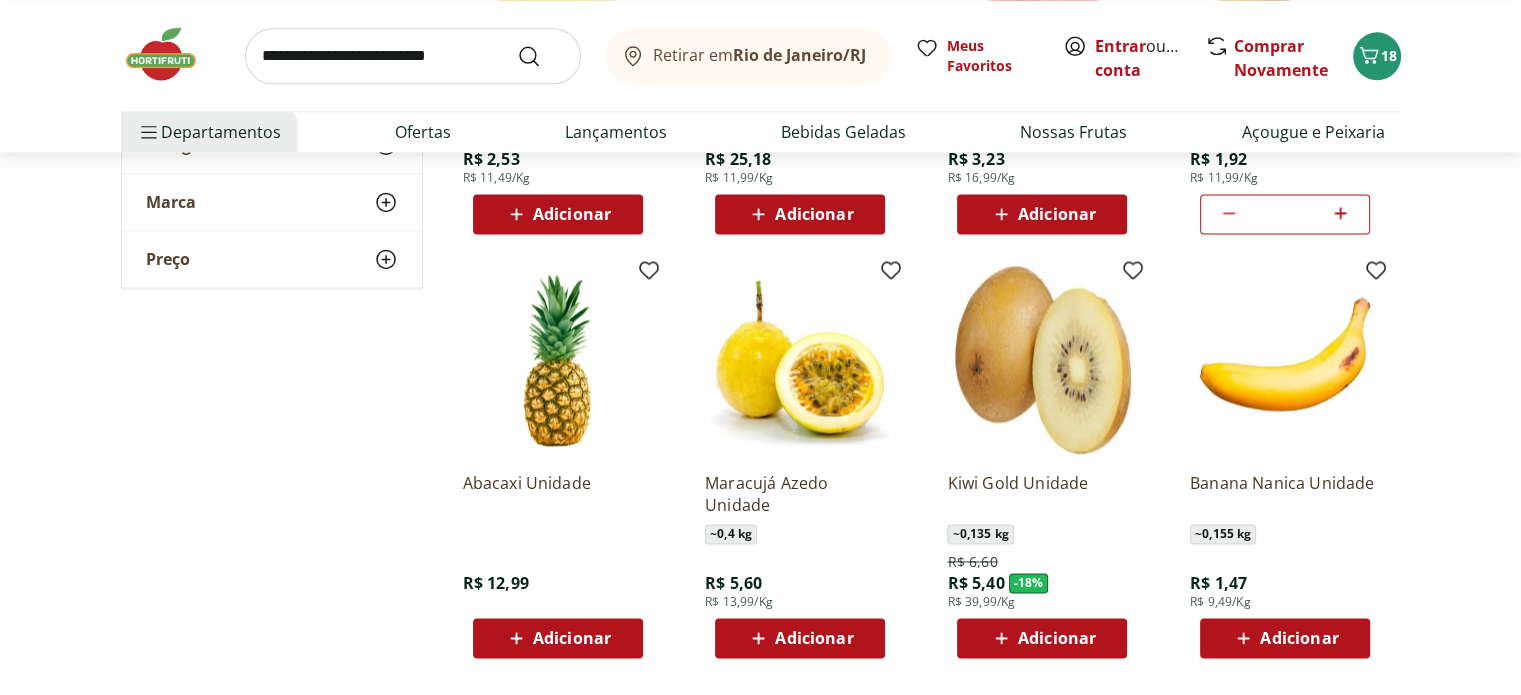 scroll, scrollTop: 2700, scrollLeft: 0, axis: vertical 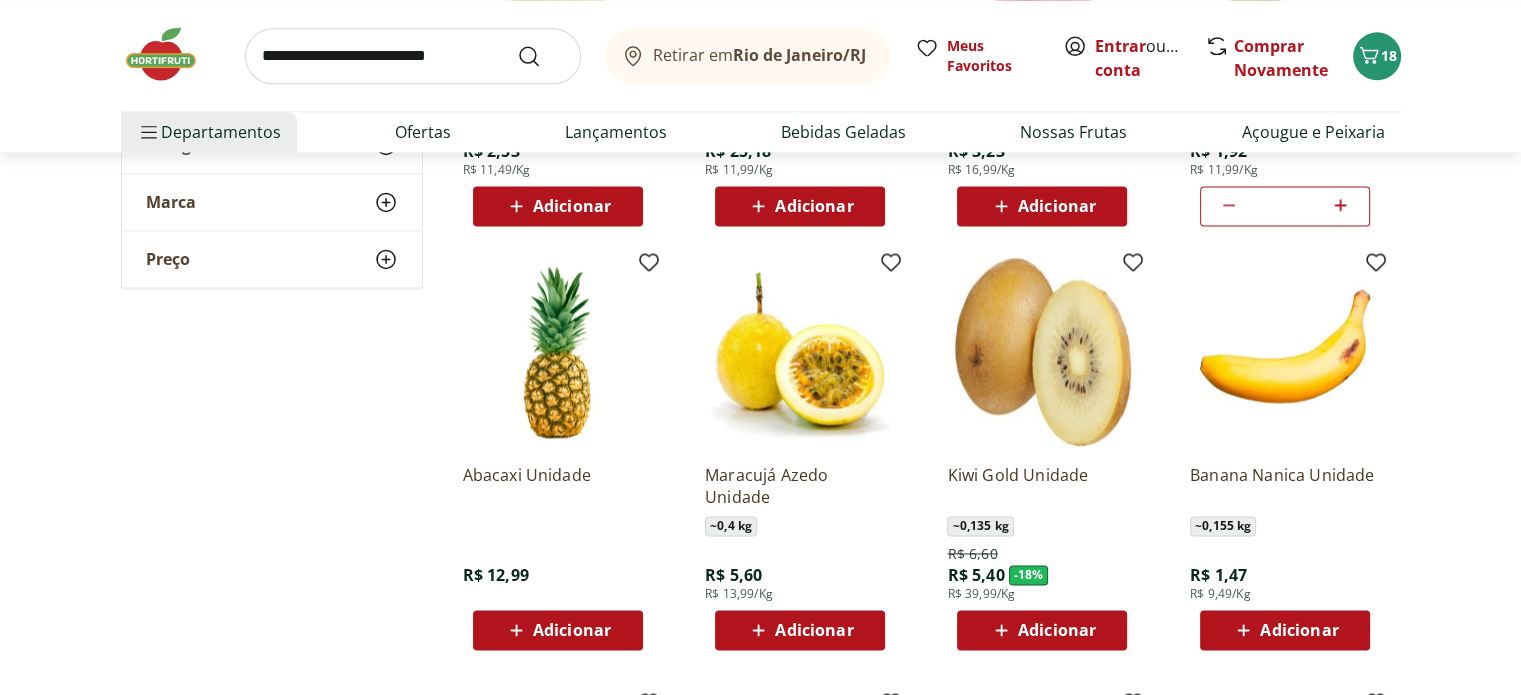 click on "Adicionar" at bounding box center [1057, 630] 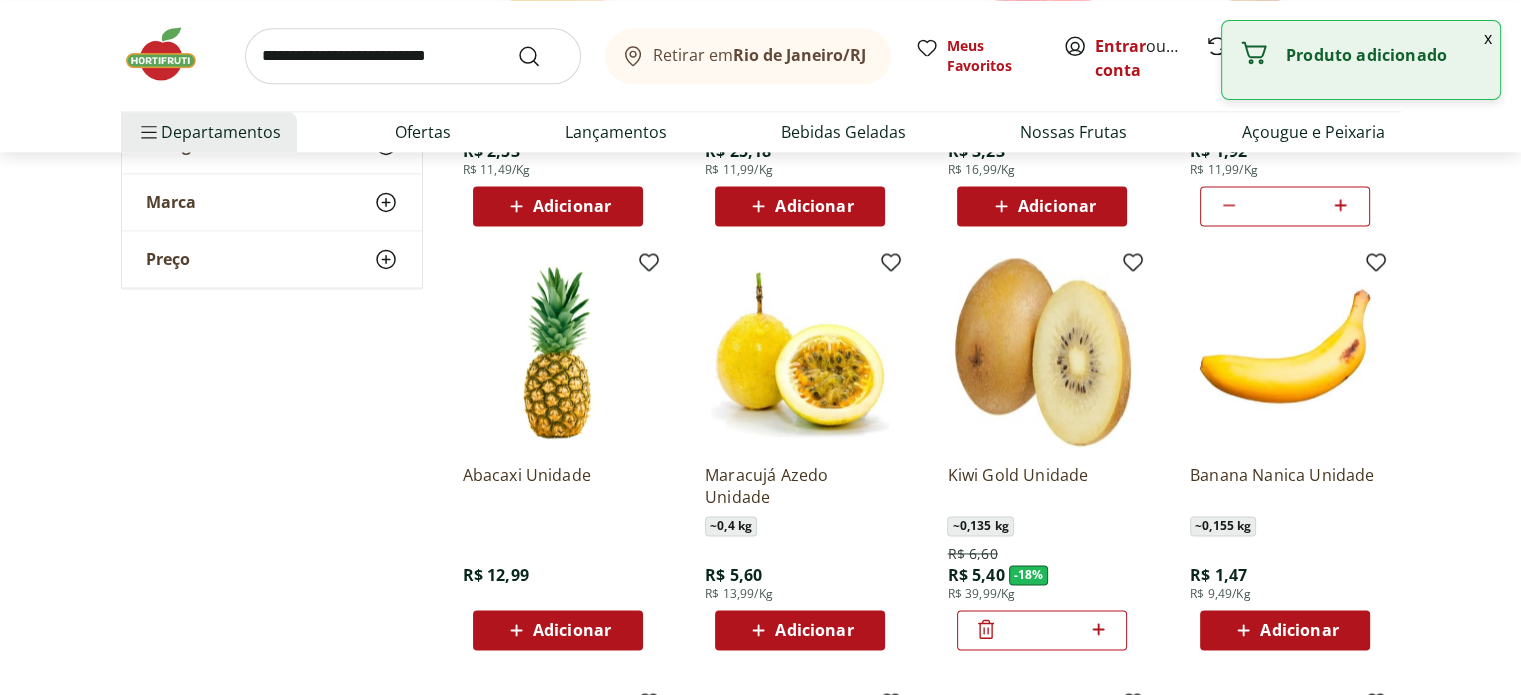 click 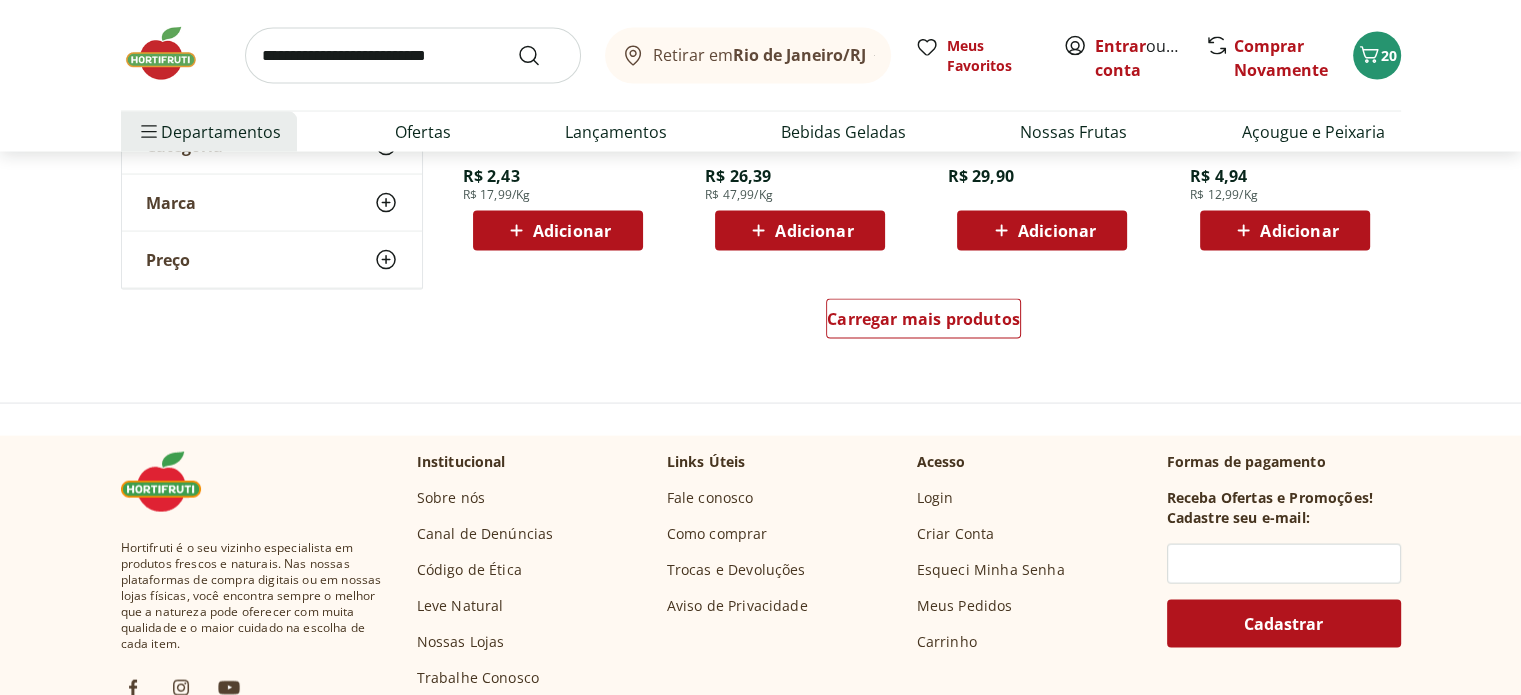 scroll, scrollTop: 4000, scrollLeft: 0, axis: vertical 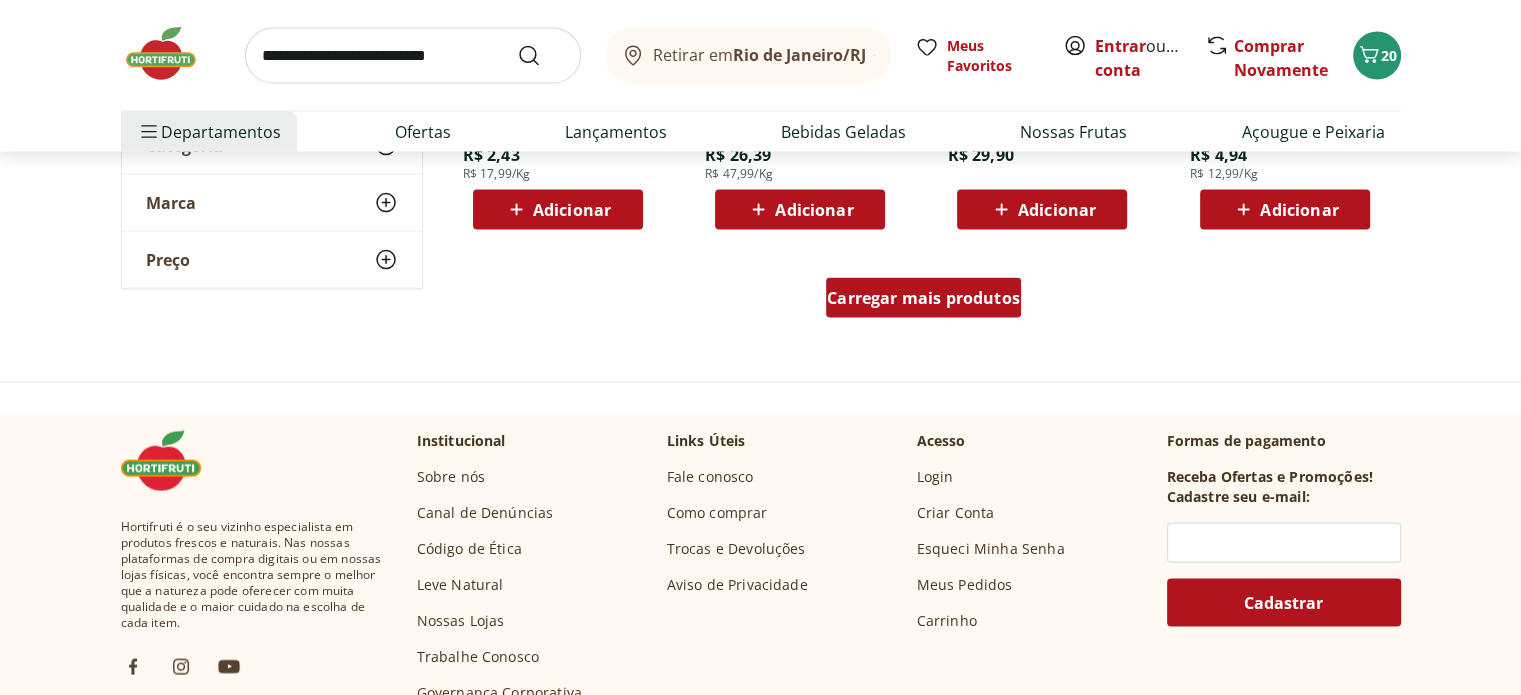 click on "Carregar mais produtos" at bounding box center (923, 298) 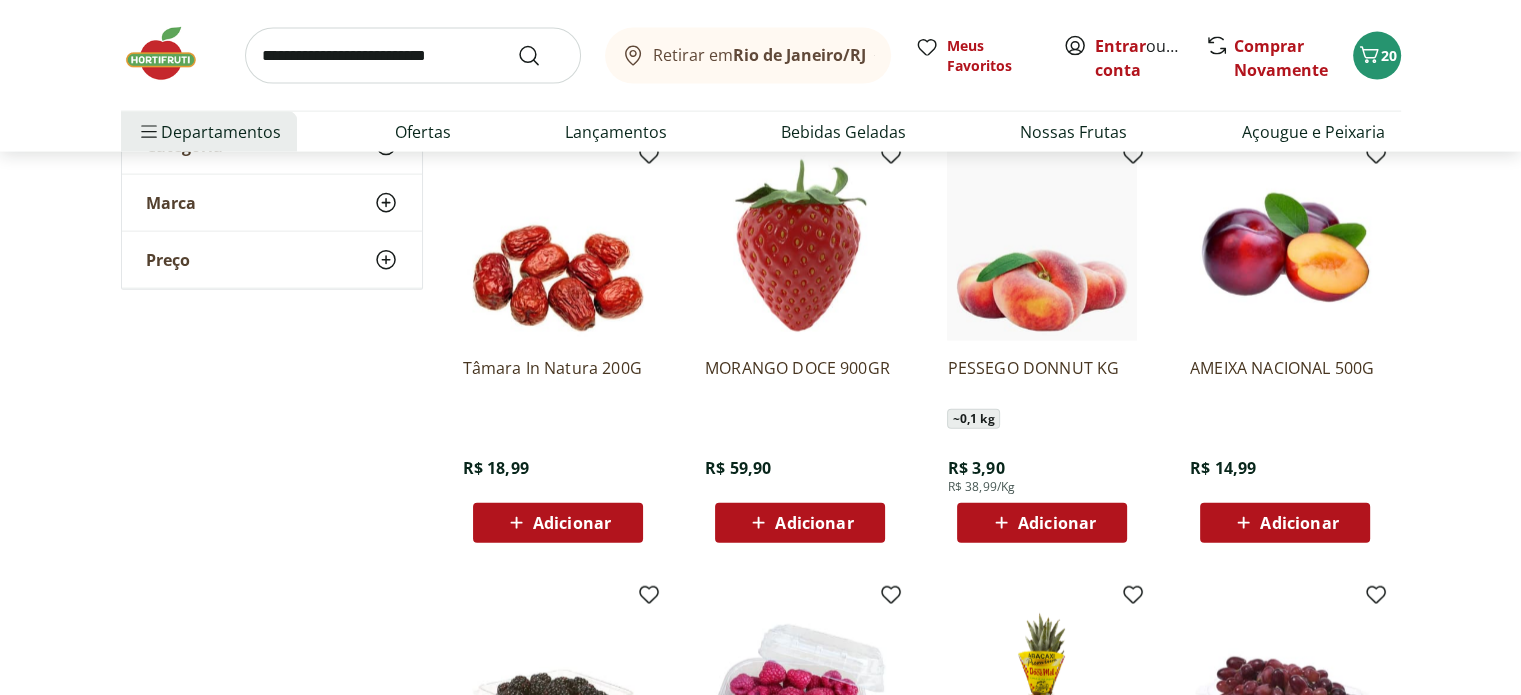 scroll, scrollTop: 4500, scrollLeft: 0, axis: vertical 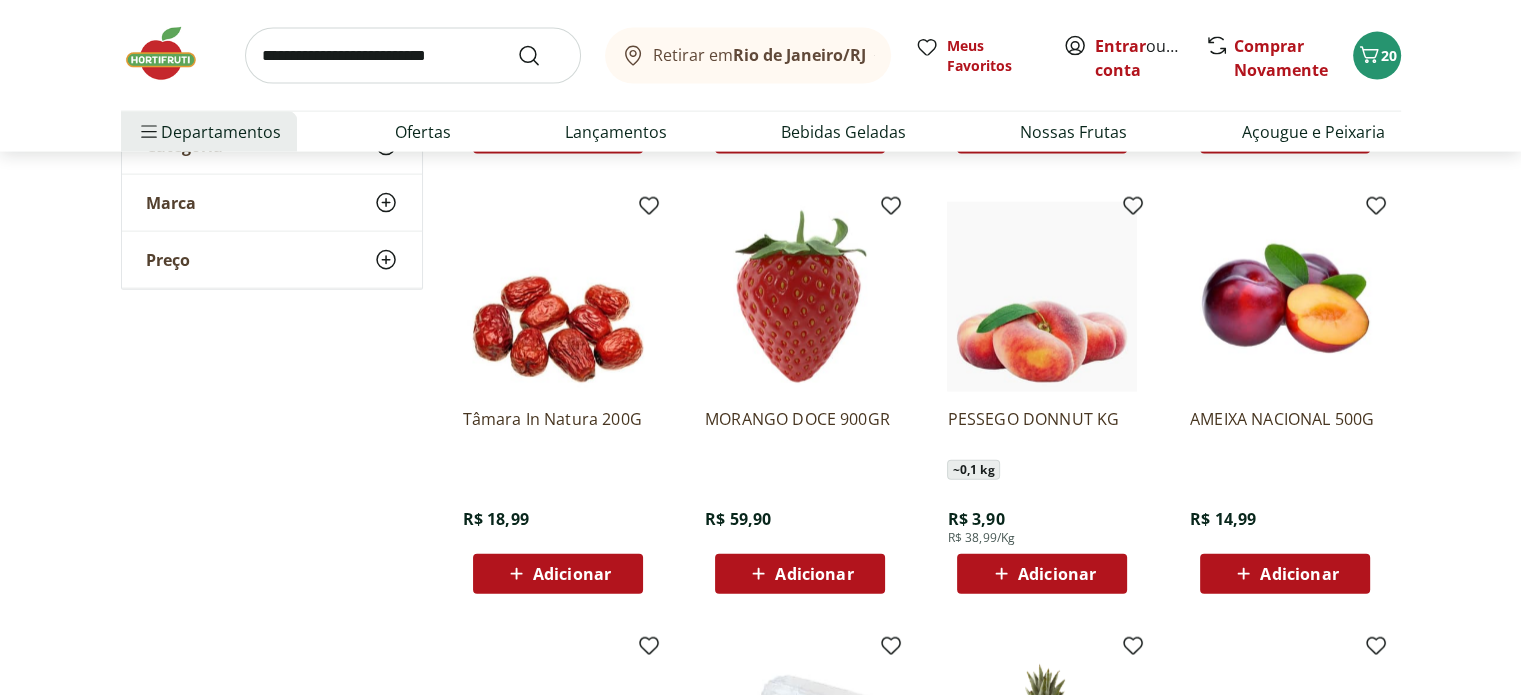 click on "Adicionar" at bounding box center (1057, 574) 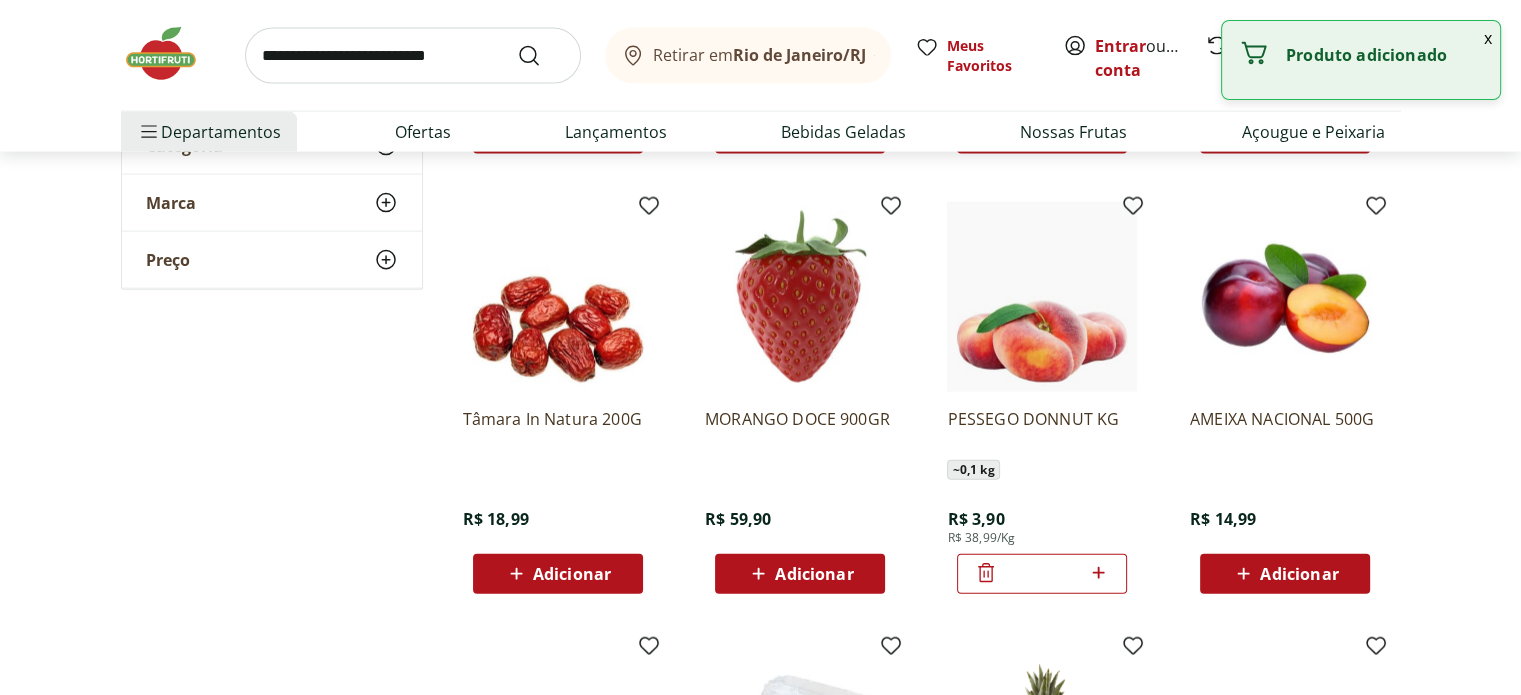 click 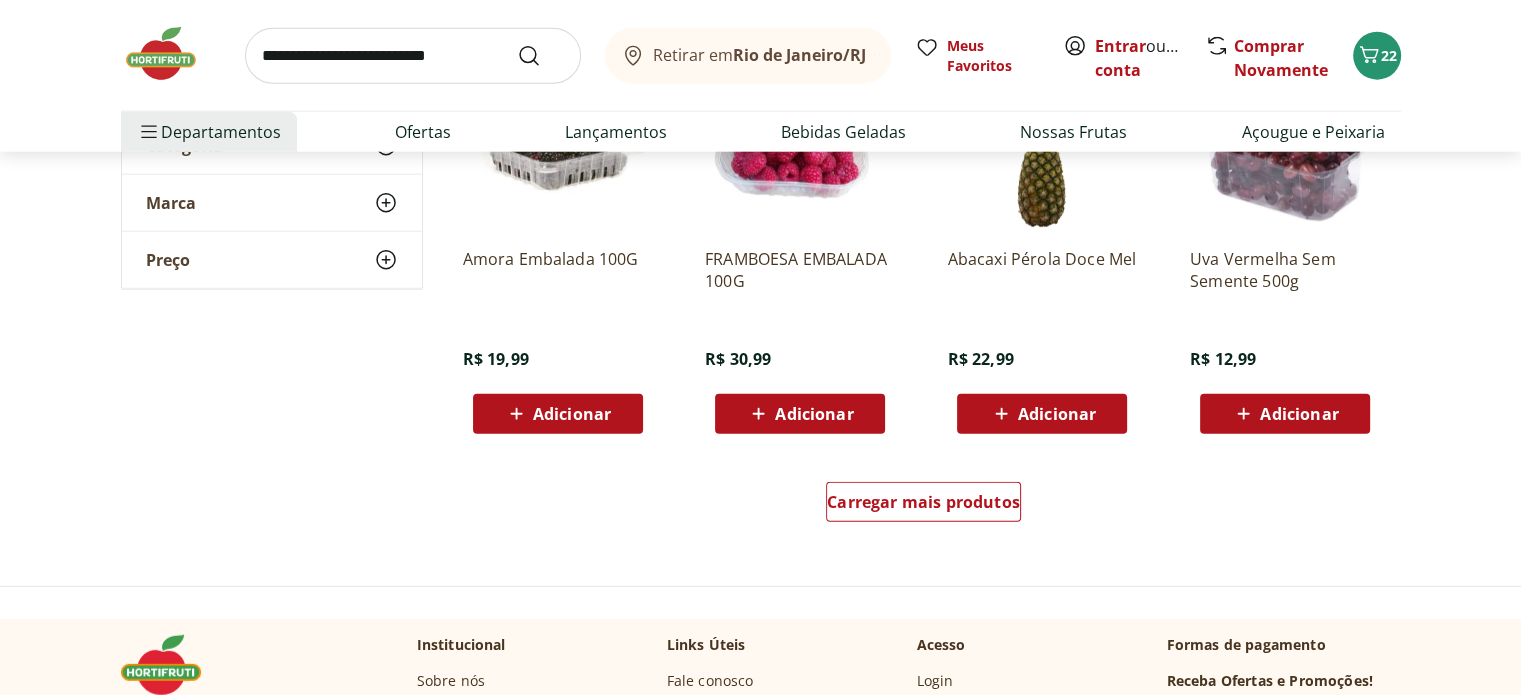 scroll, scrollTop: 5100, scrollLeft: 0, axis: vertical 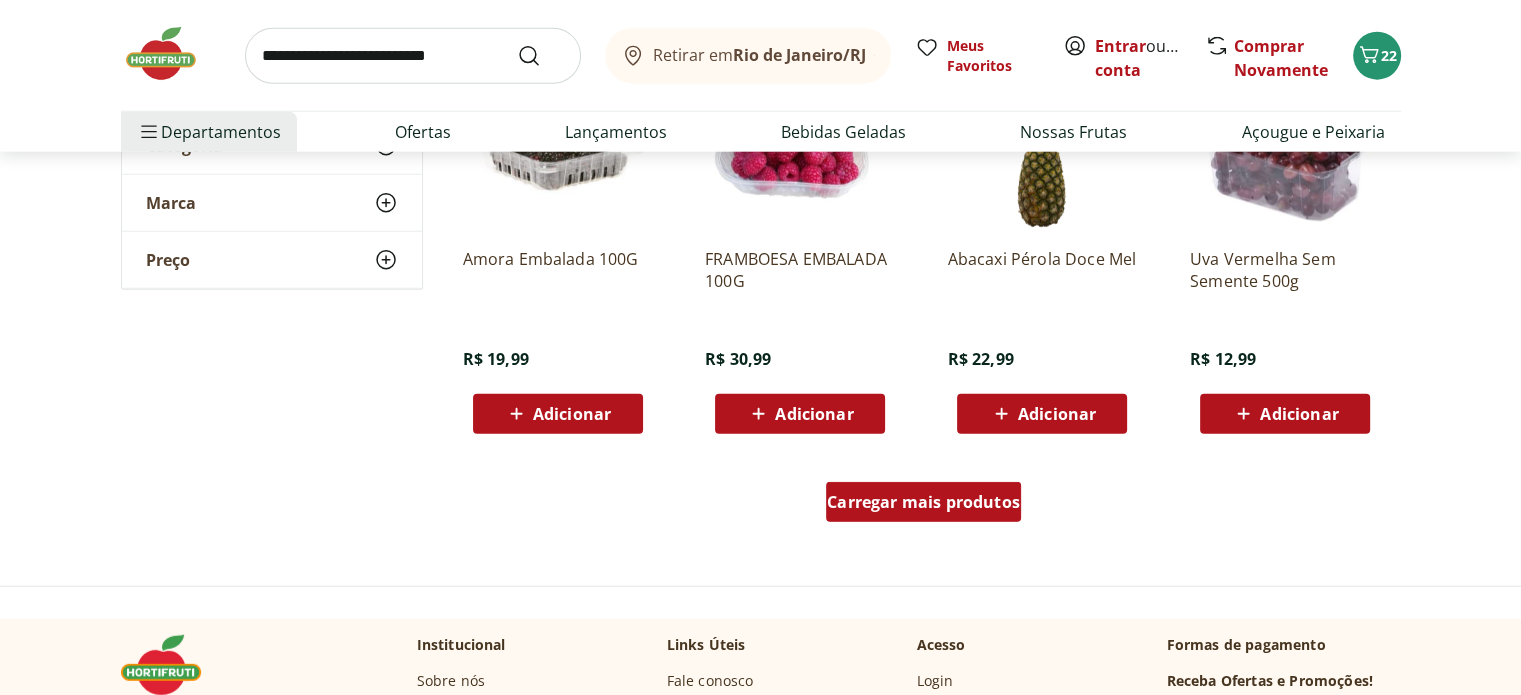 click on "Carregar mais produtos" at bounding box center [923, 502] 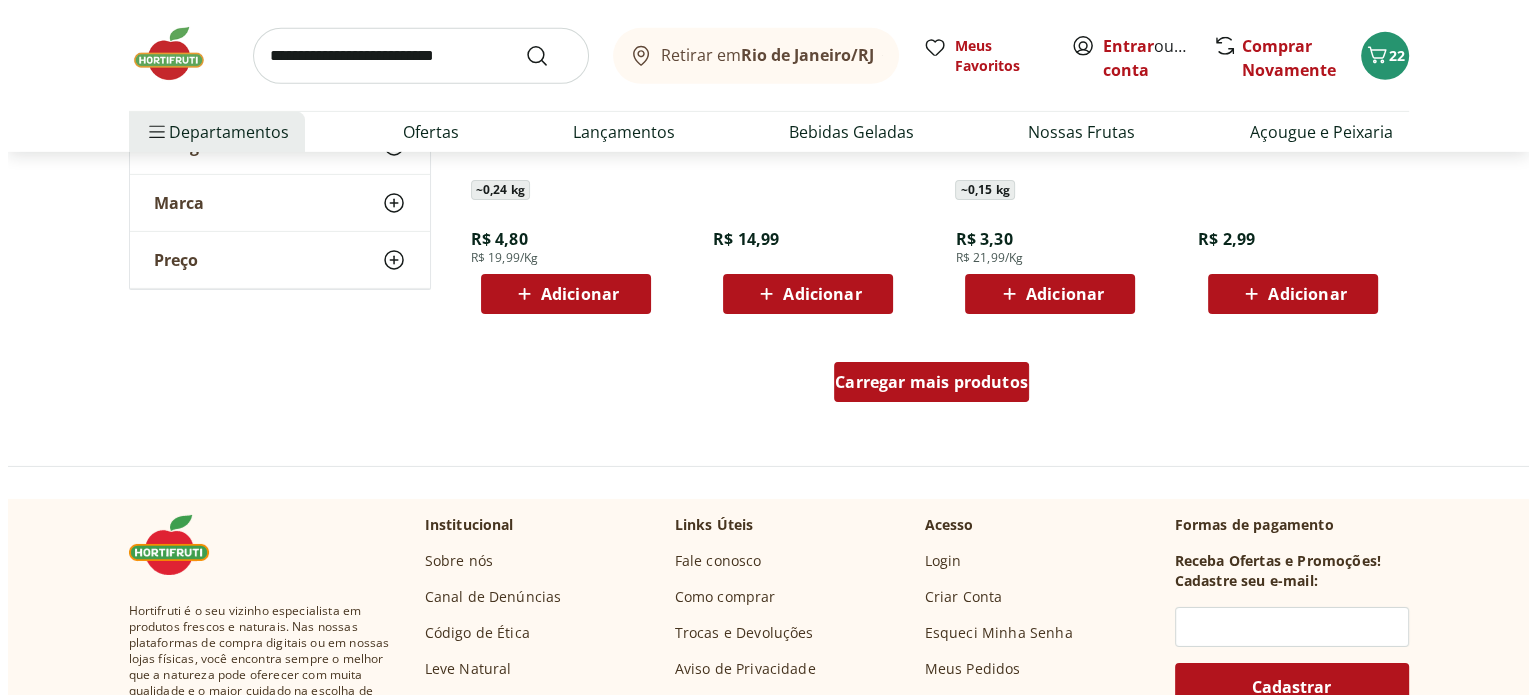 scroll, scrollTop: 6600, scrollLeft: 0, axis: vertical 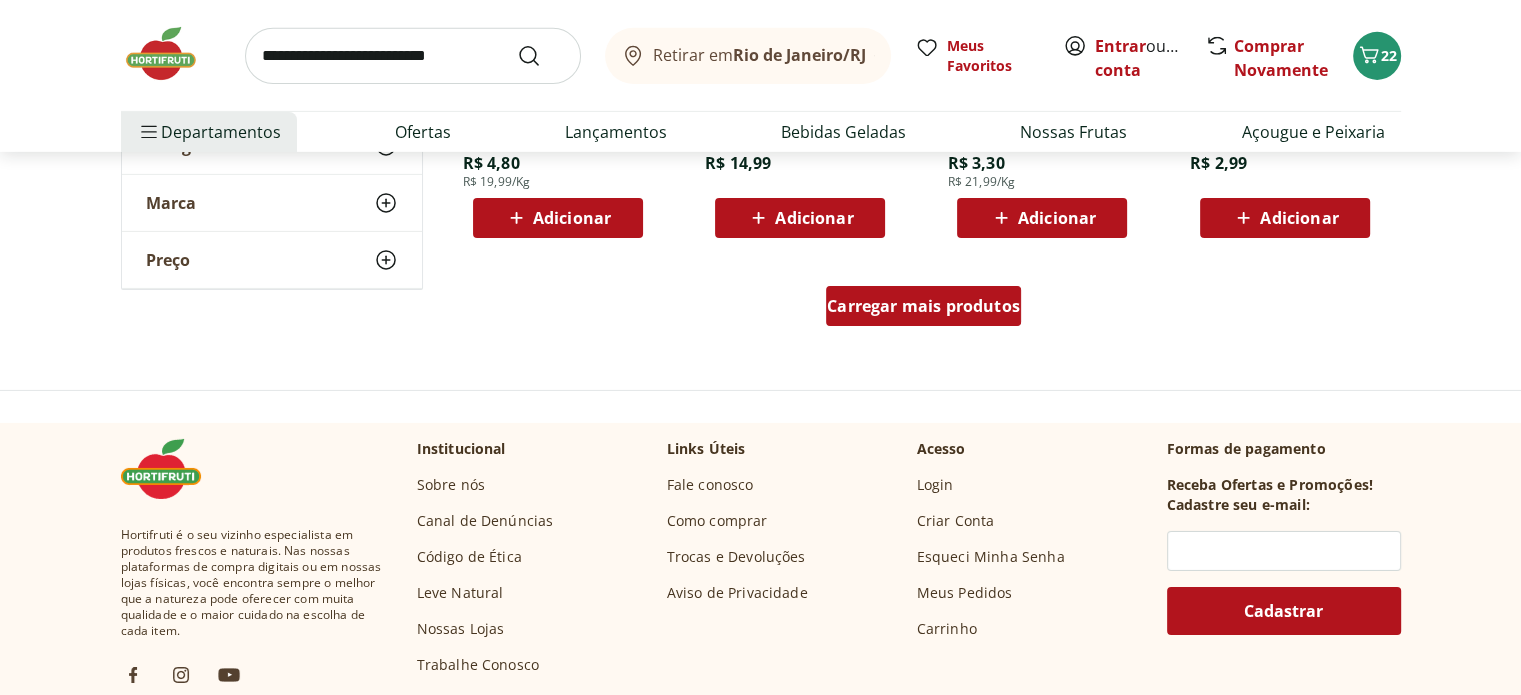 click on "Carregar mais produtos" at bounding box center [923, 306] 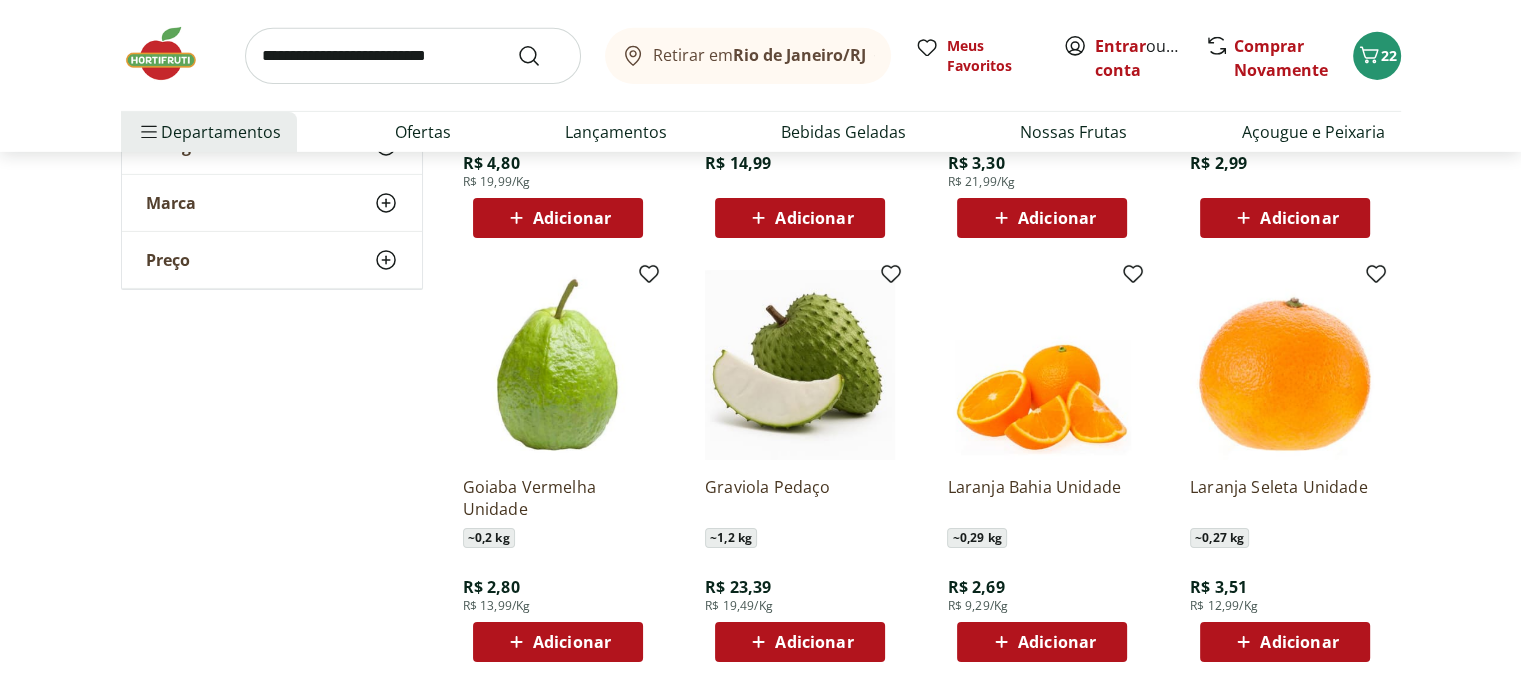 drag, startPoint x: 904, startPoint y: 411, endPoint x: 874, endPoint y: 450, distance: 49.20366 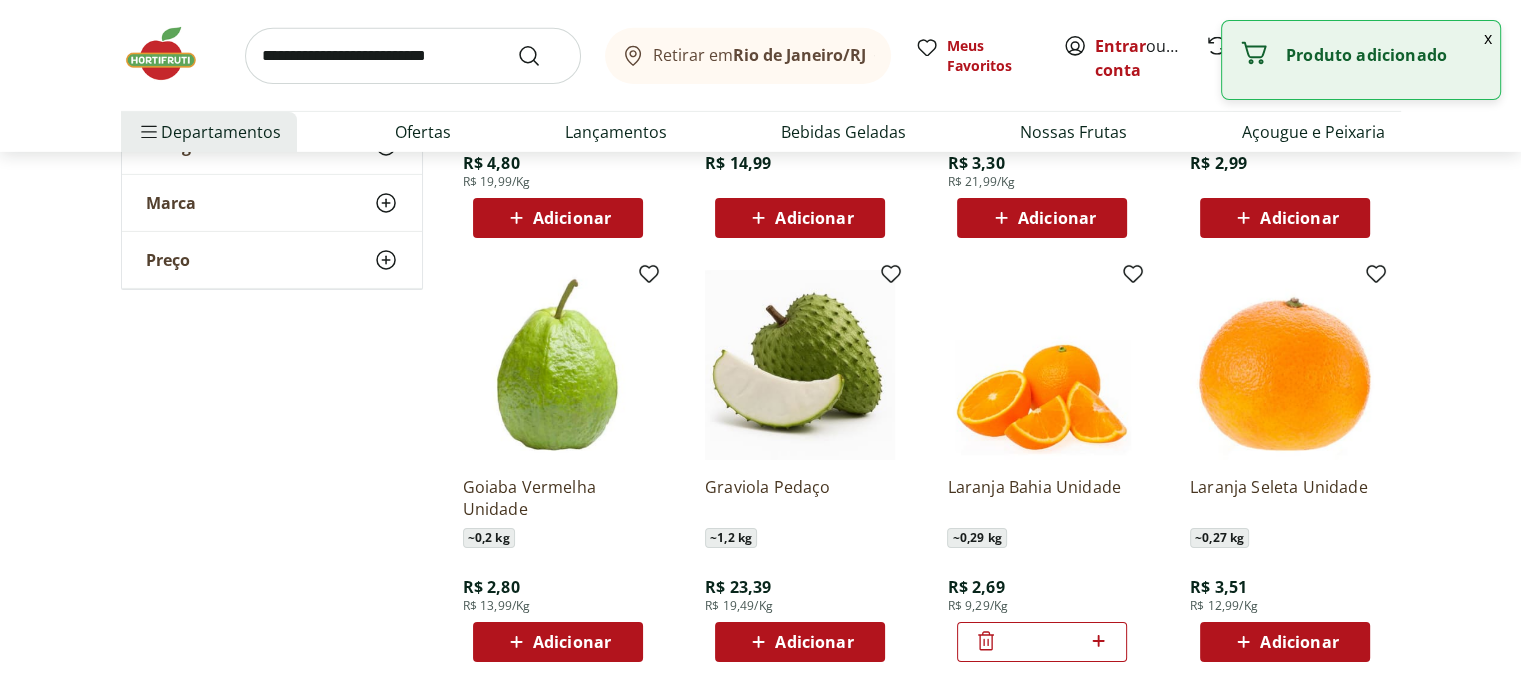 click 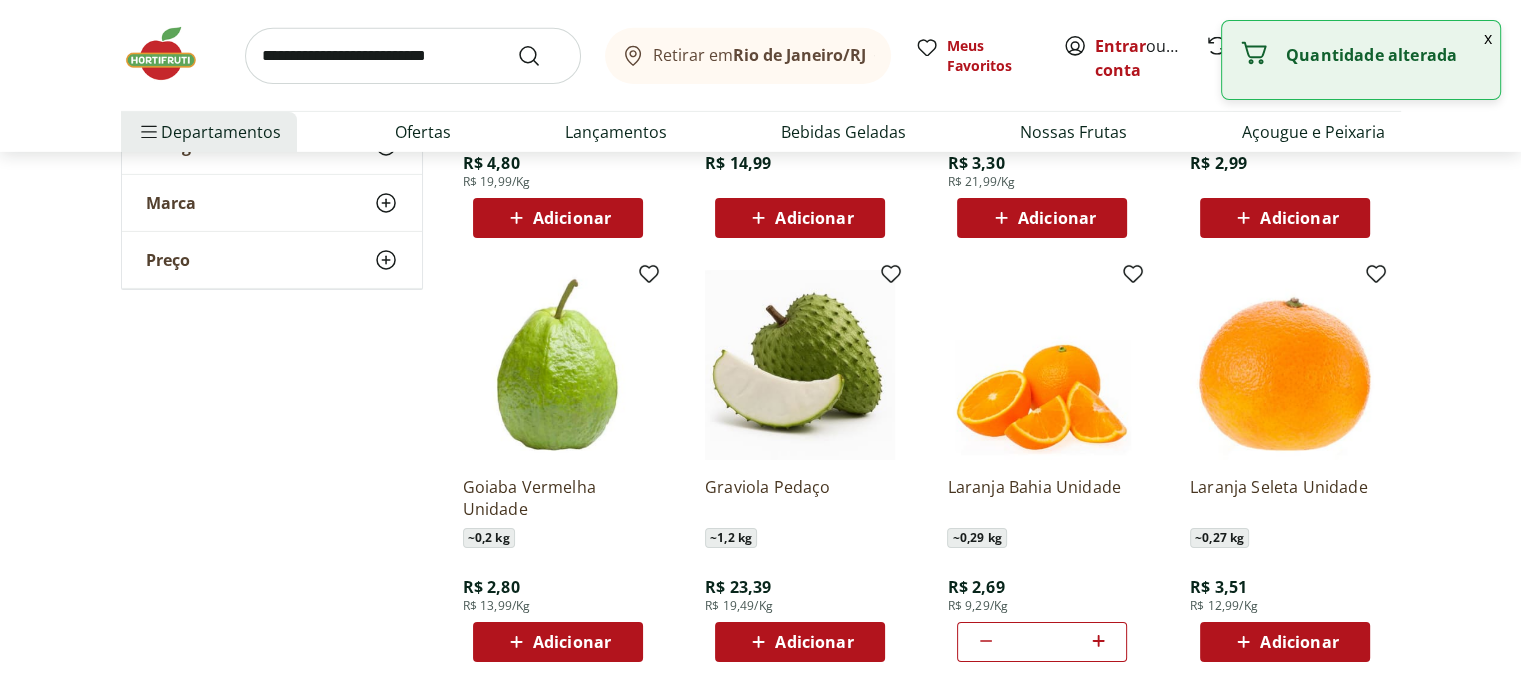 click on "x" at bounding box center [1488, 38] 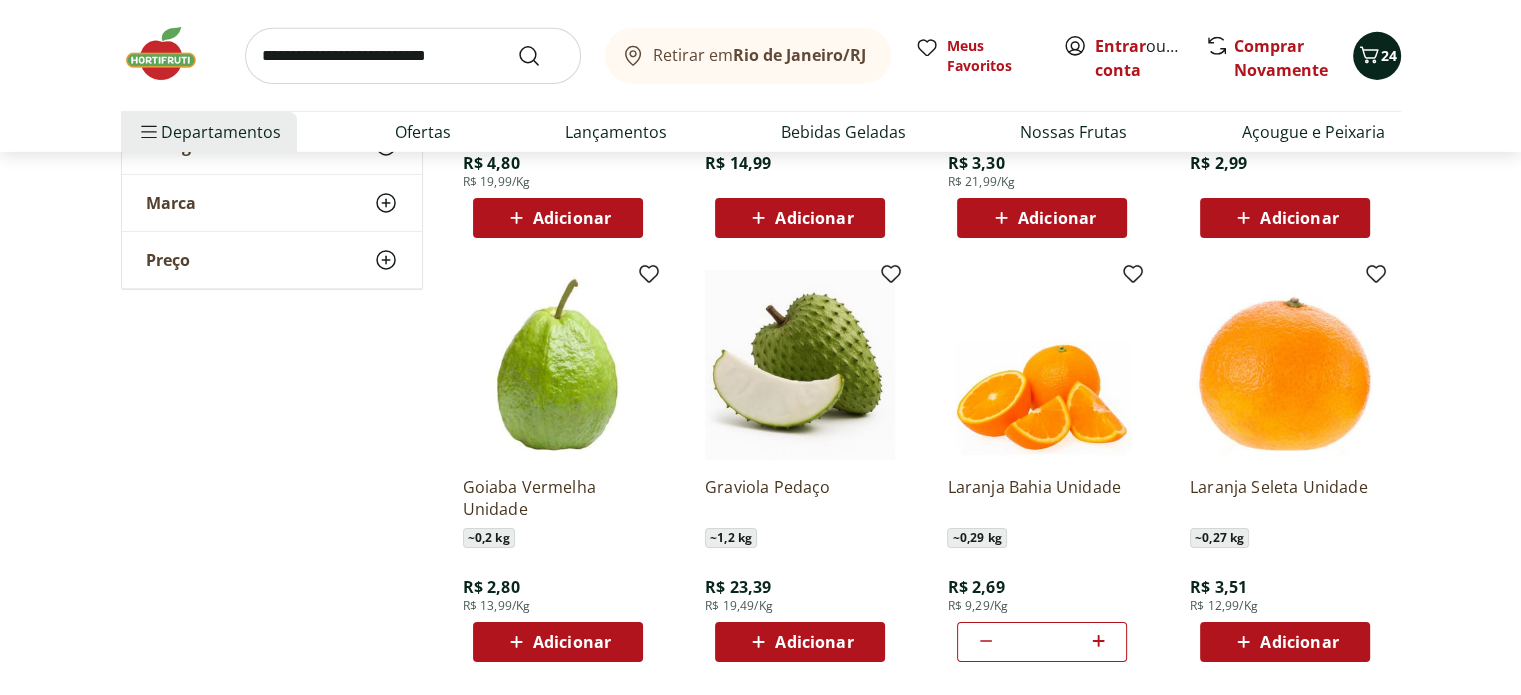 click 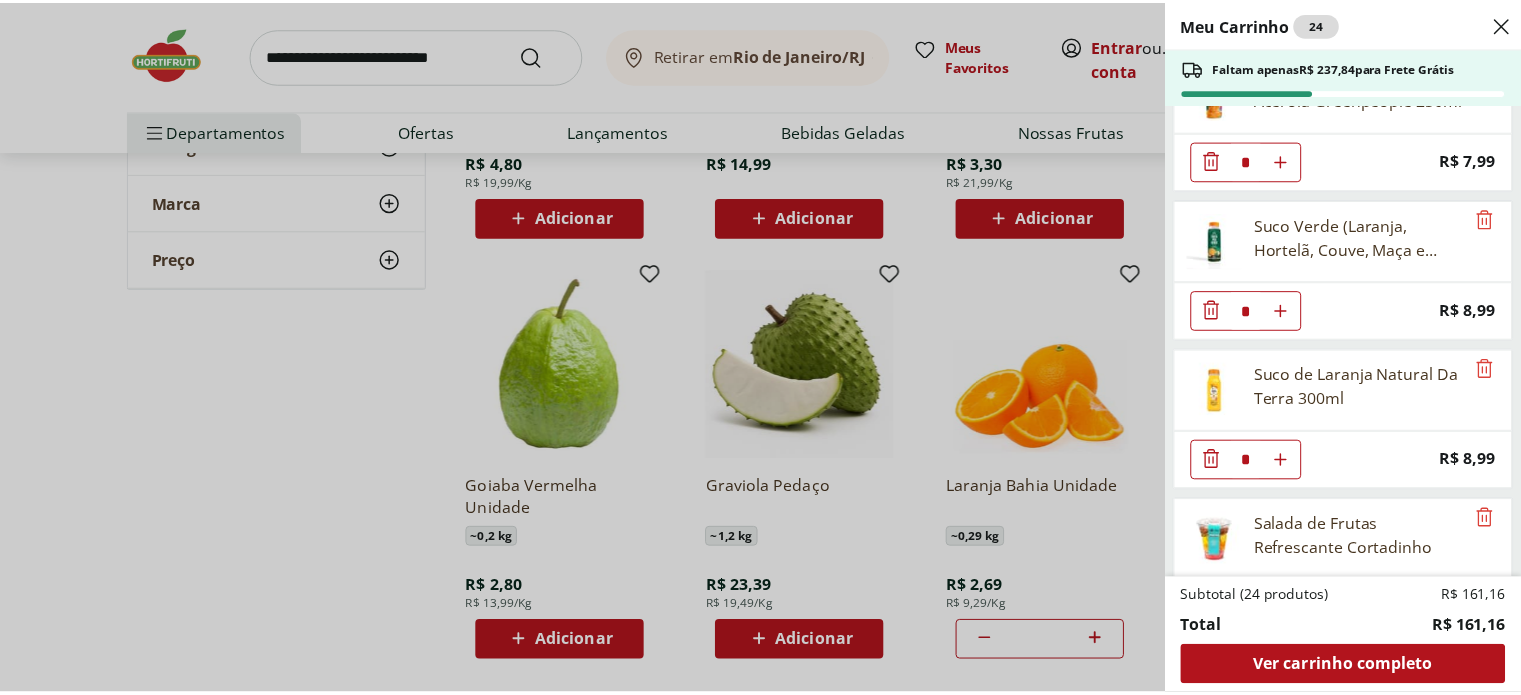 scroll, scrollTop: 300, scrollLeft: 0, axis: vertical 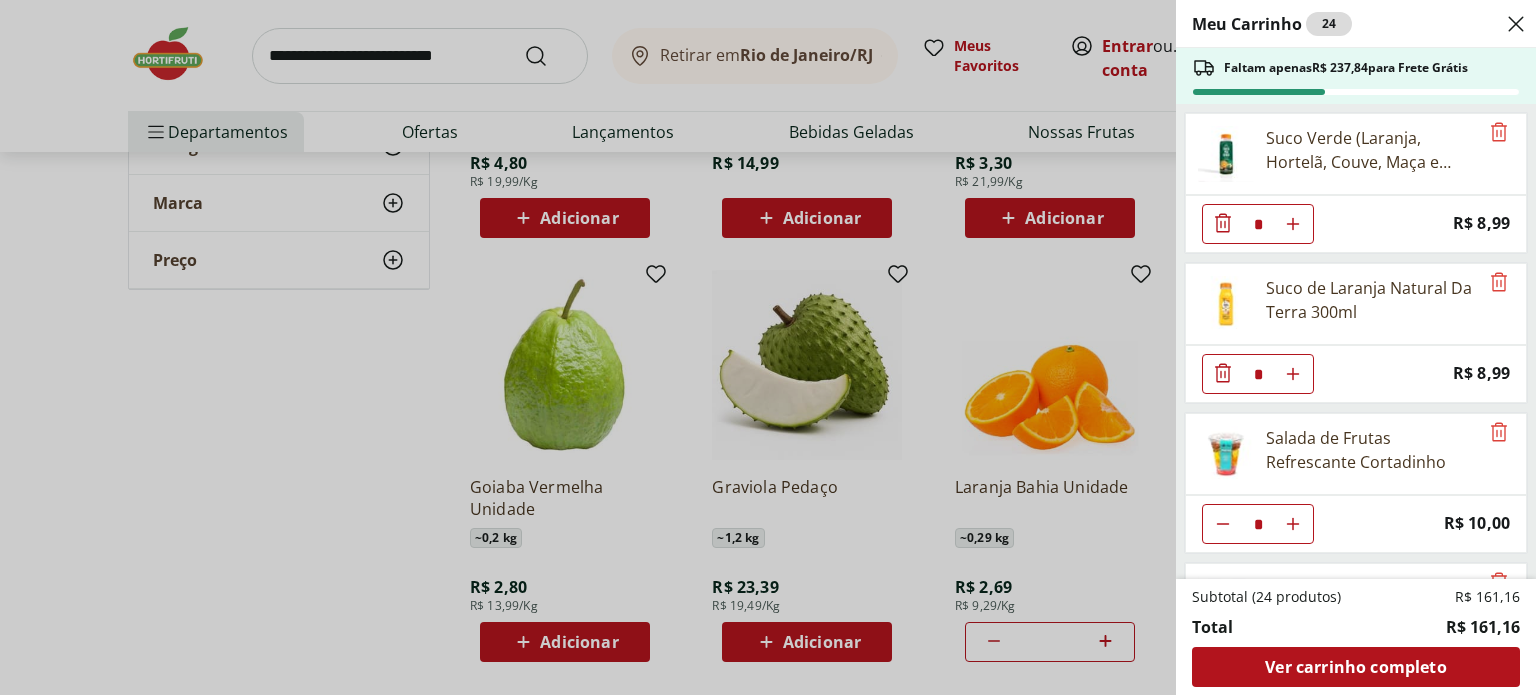 drag, startPoint x: 1396, startPoint y: 358, endPoint x: 516, endPoint y: 435, distance: 883.3623 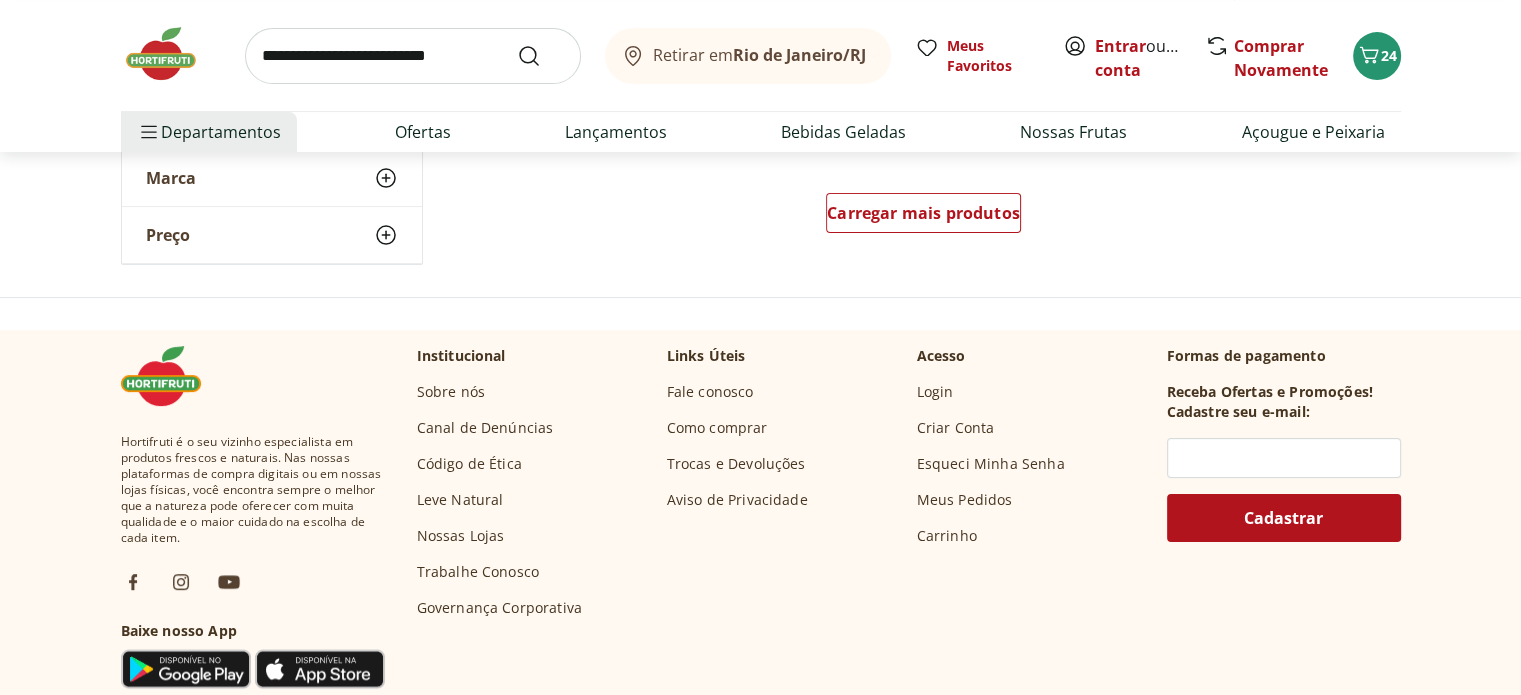 scroll, scrollTop: 8000, scrollLeft: 0, axis: vertical 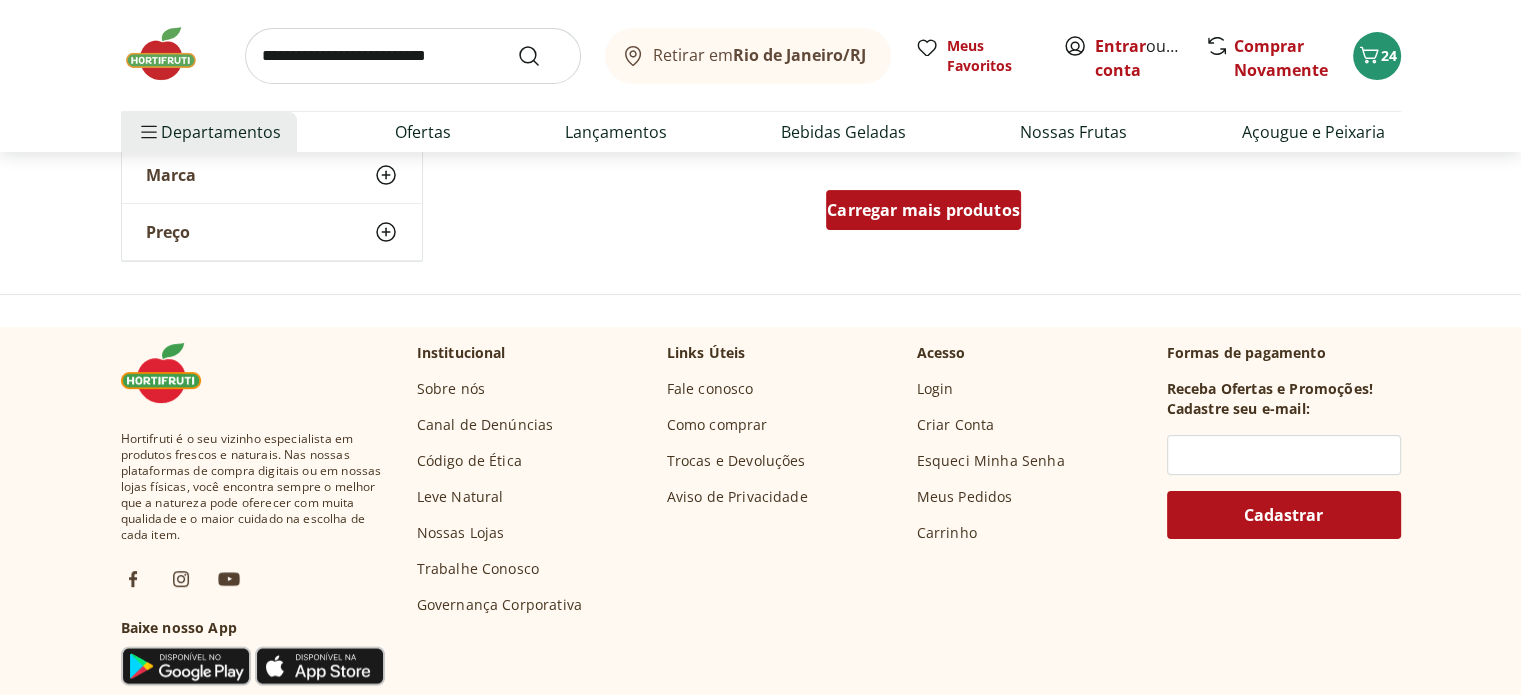 click on "Carregar mais produtos" at bounding box center (923, 210) 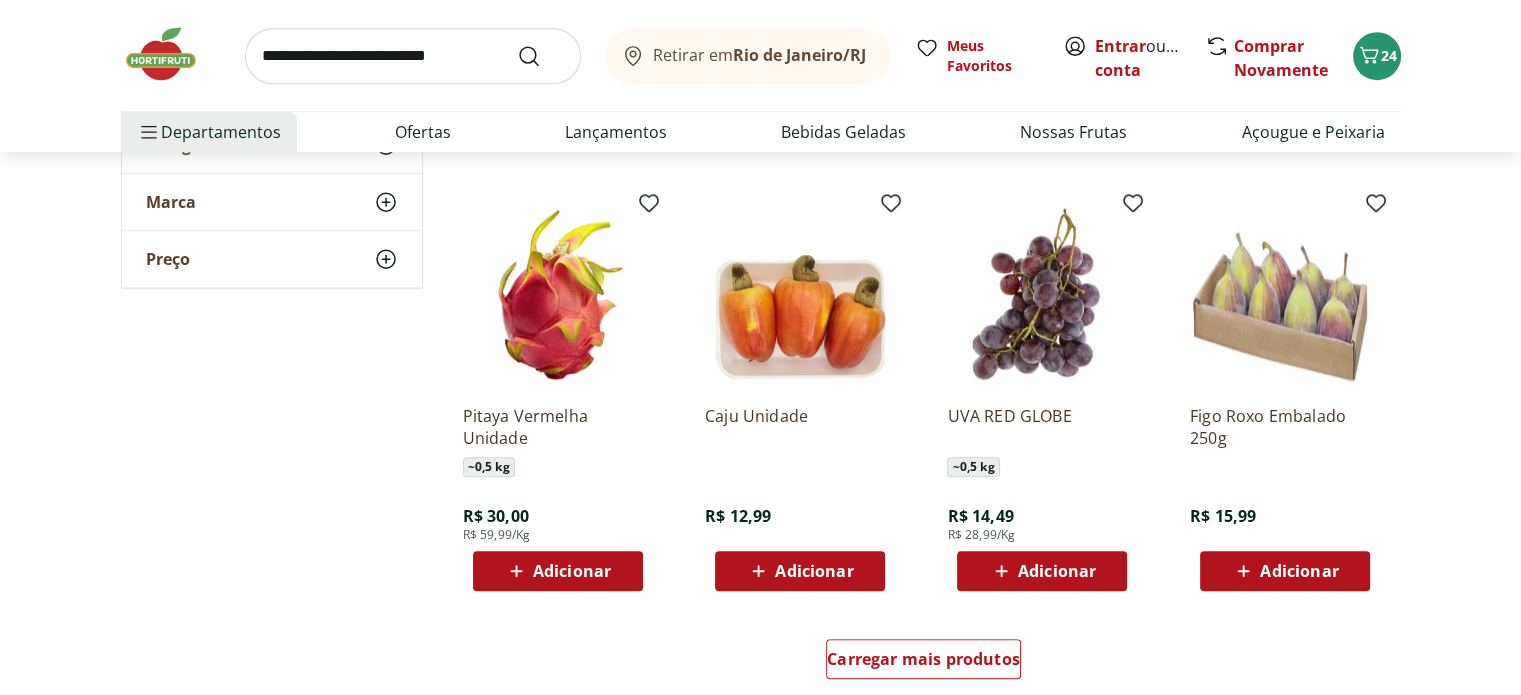 scroll, scrollTop: 8900, scrollLeft: 0, axis: vertical 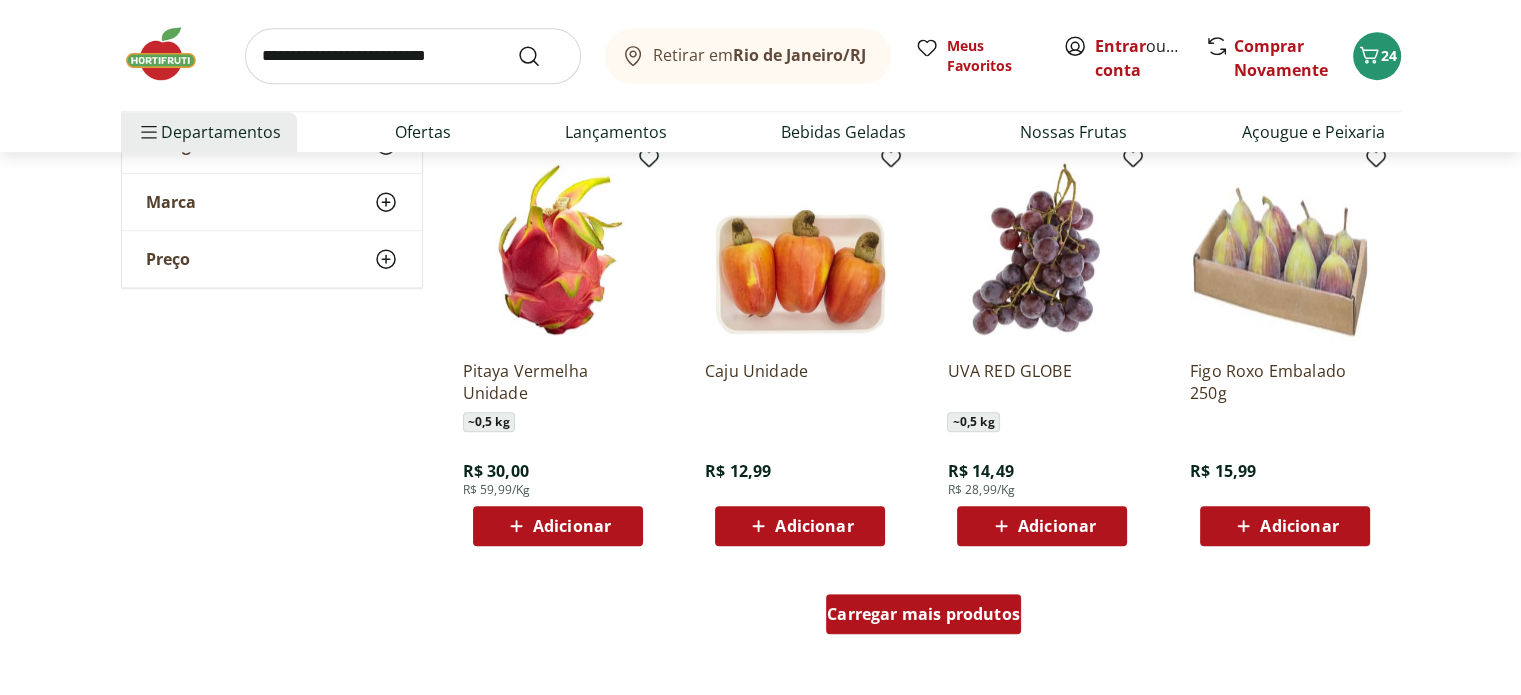 click on "Carregar mais produtos" at bounding box center (923, 614) 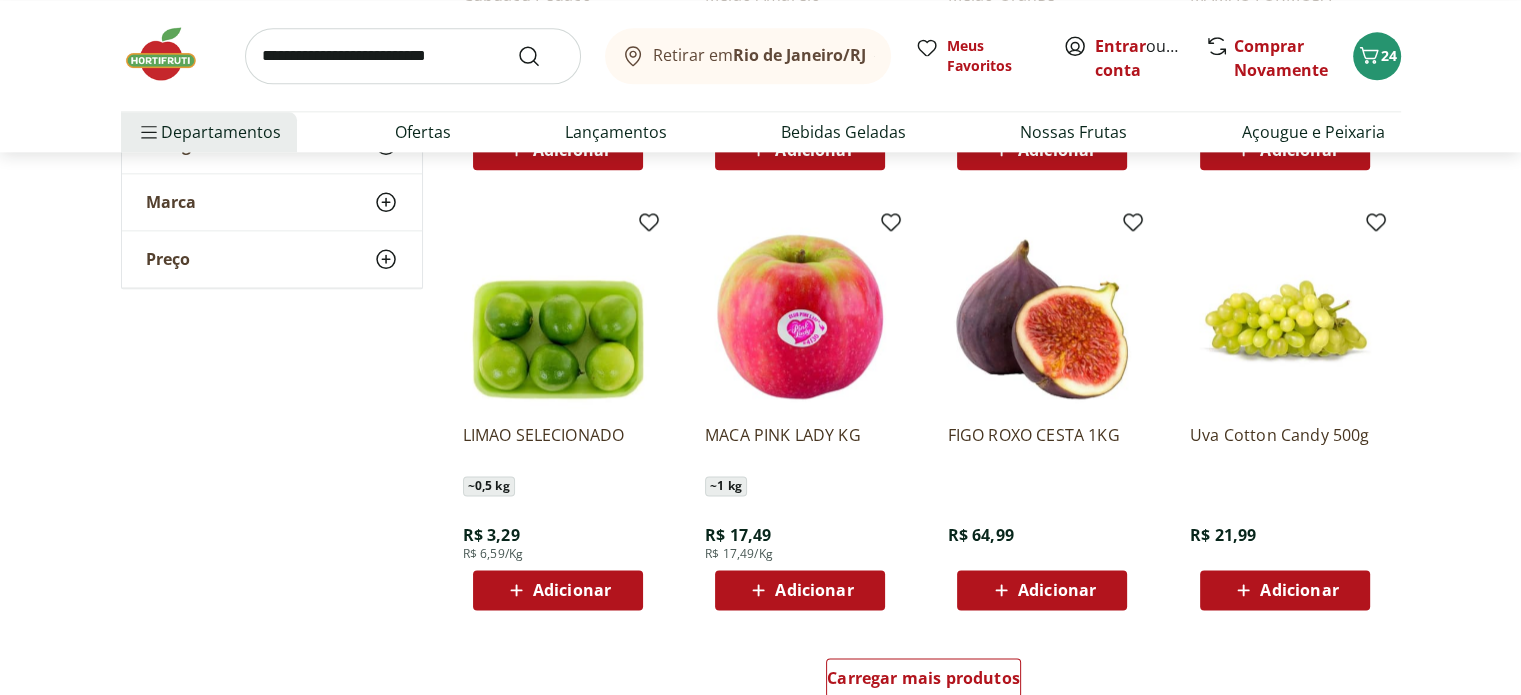 scroll, scrollTop: 10200, scrollLeft: 0, axis: vertical 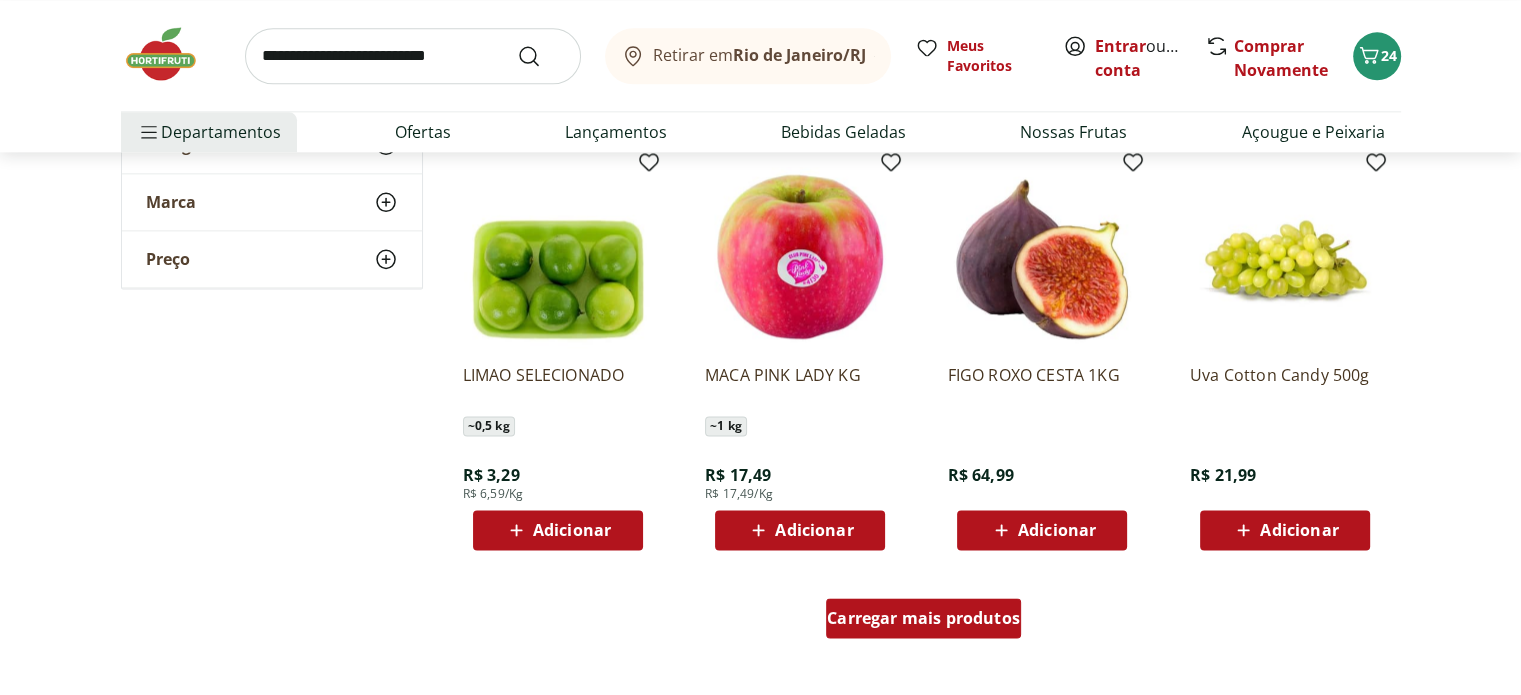 click on "Carregar mais produtos" at bounding box center [923, 618] 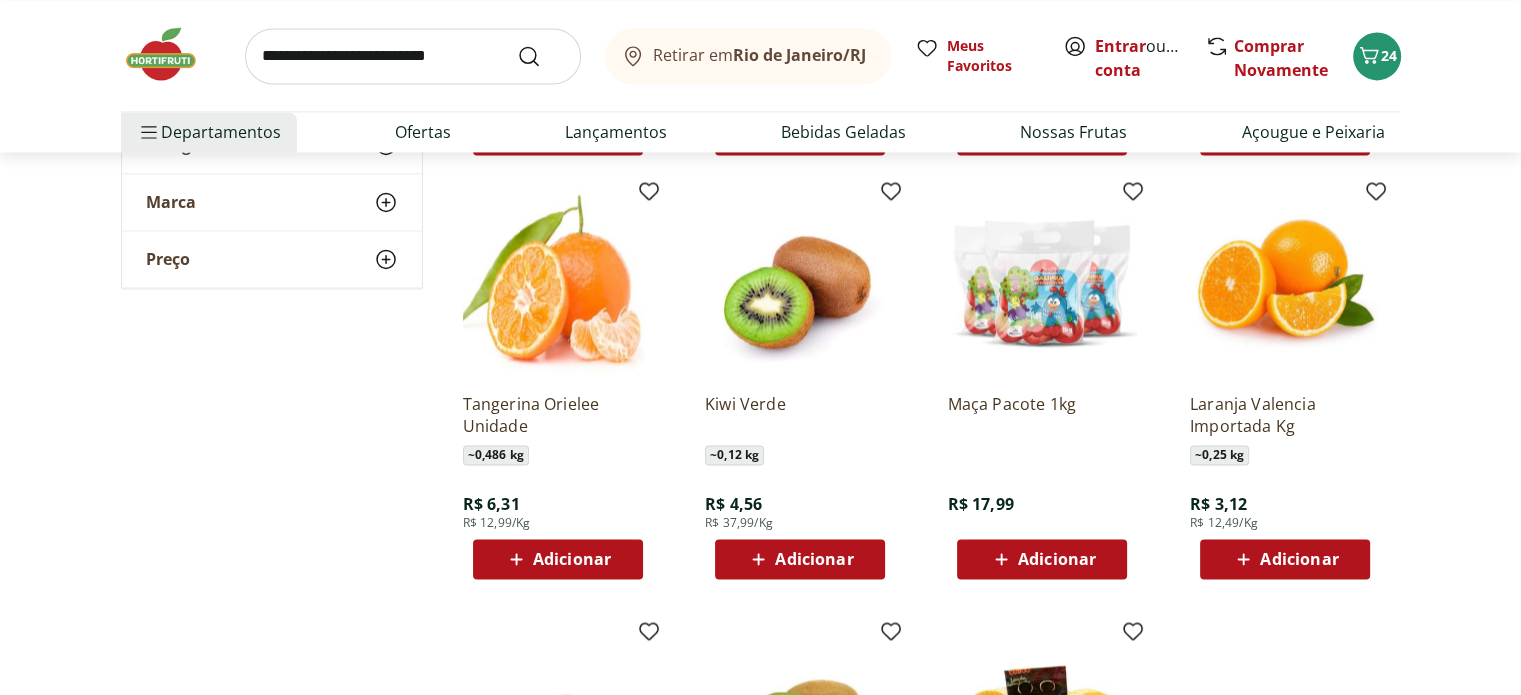 scroll, scrollTop: 10600, scrollLeft: 0, axis: vertical 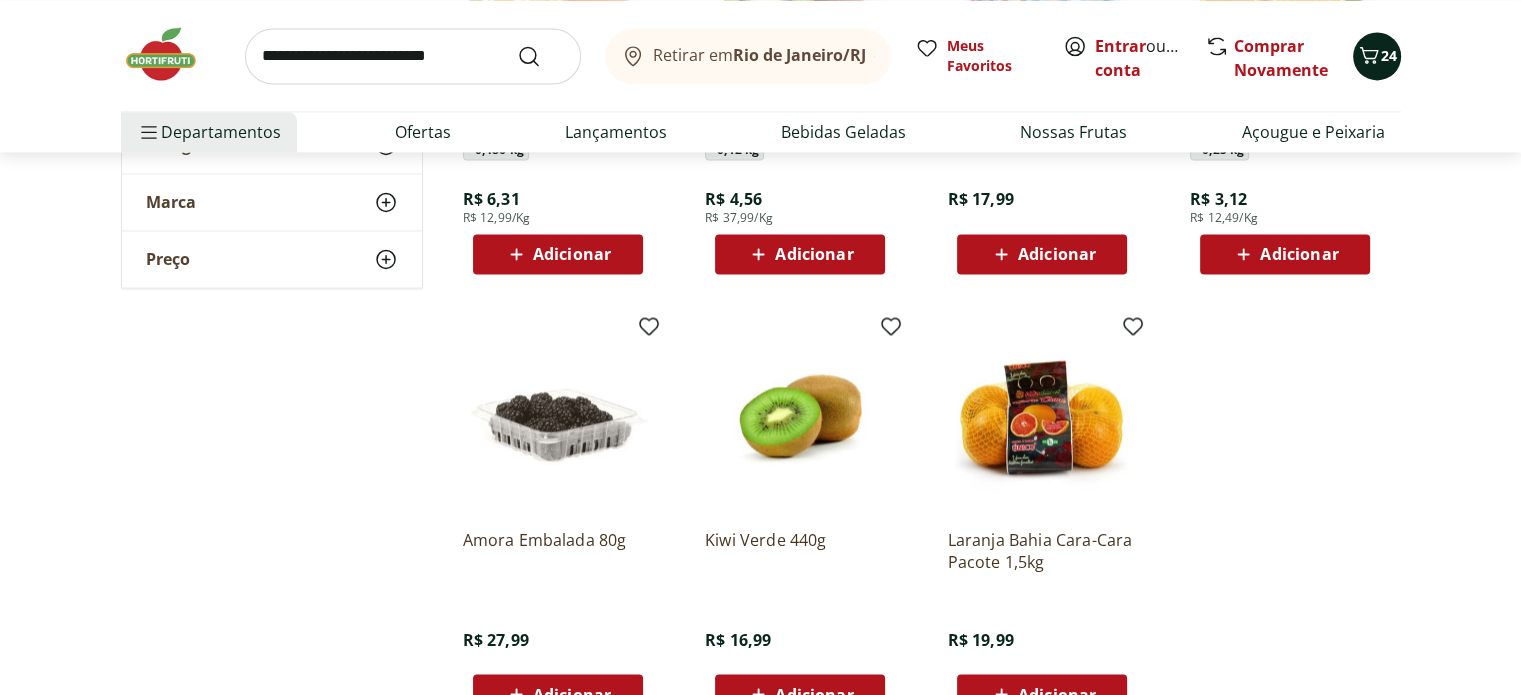 click 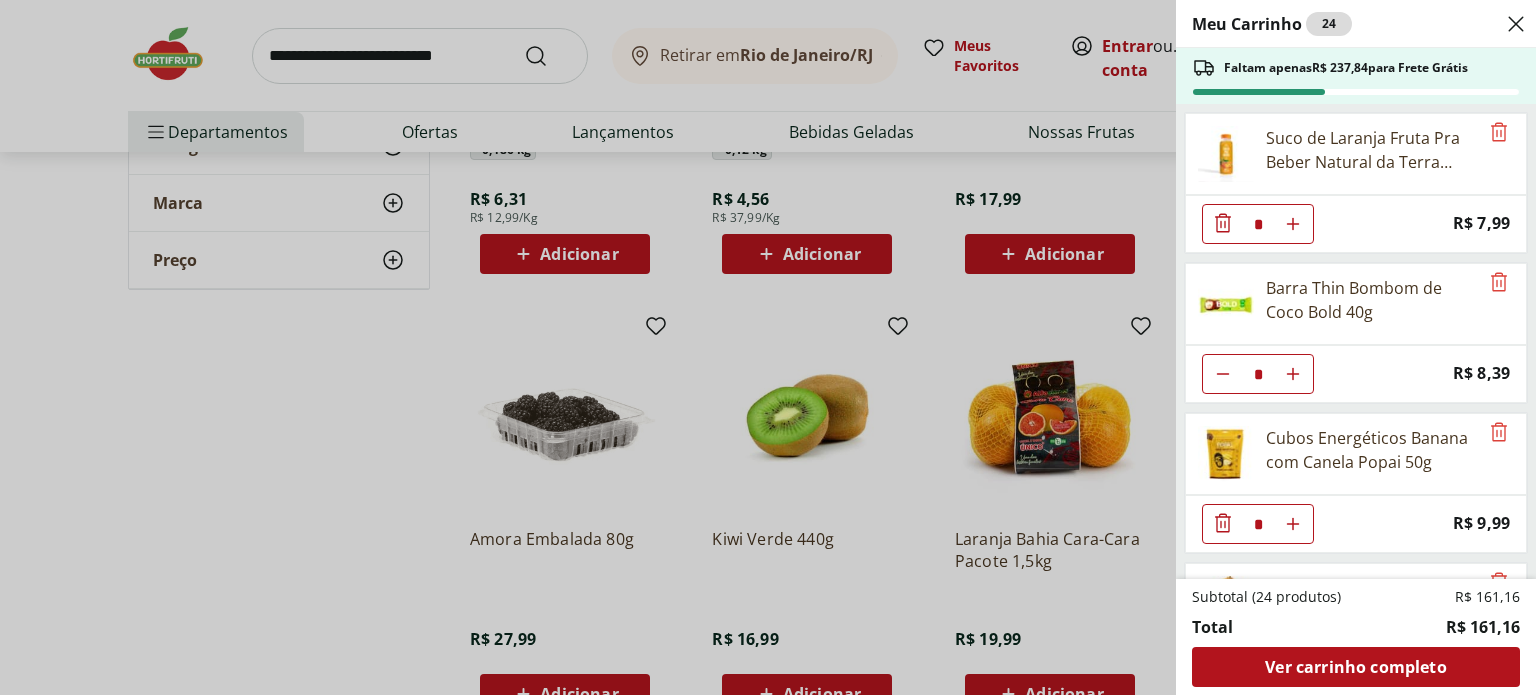 drag, startPoint x: 1405, startPoint y: 441, endPoint x: 1394, endPoint y: 465, distance: 26.400757 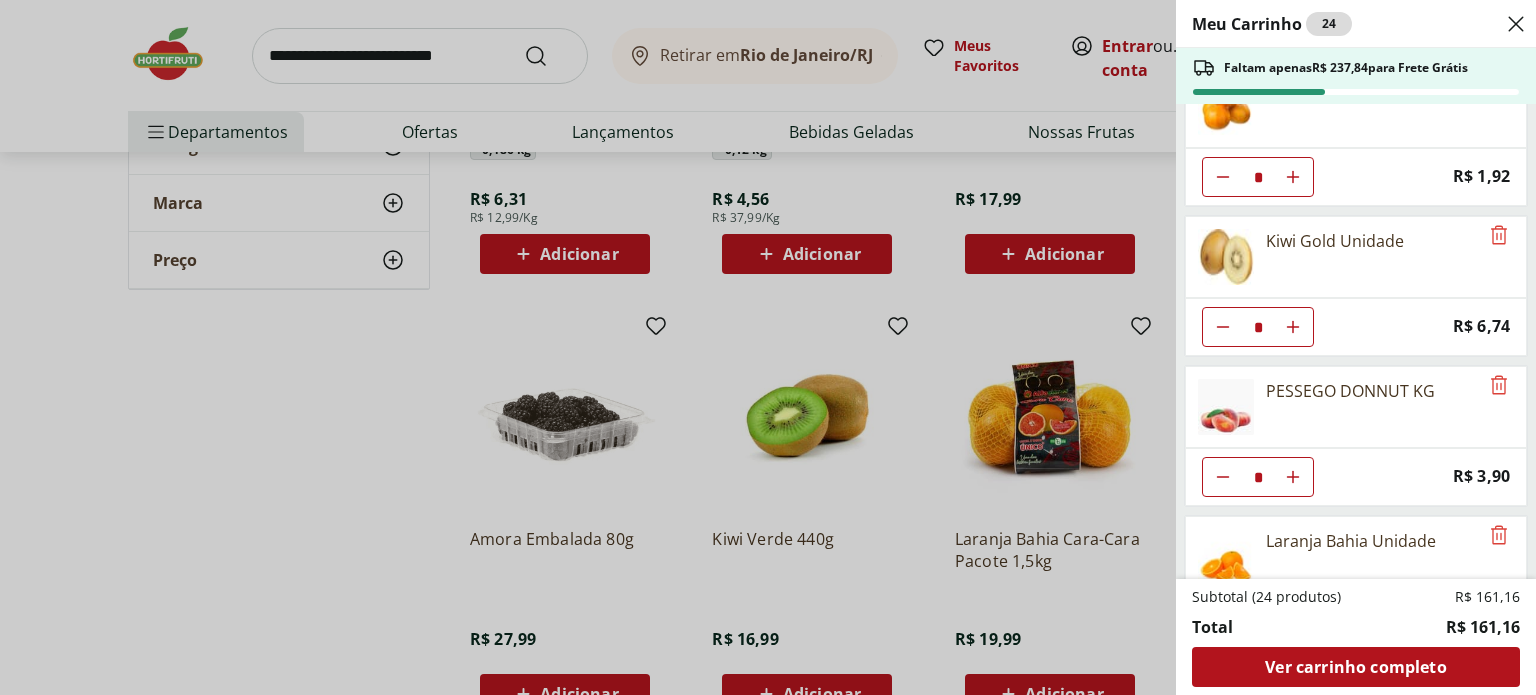 scroll, scrollTop: 2000, scrollLeft: 0, axis: vertical 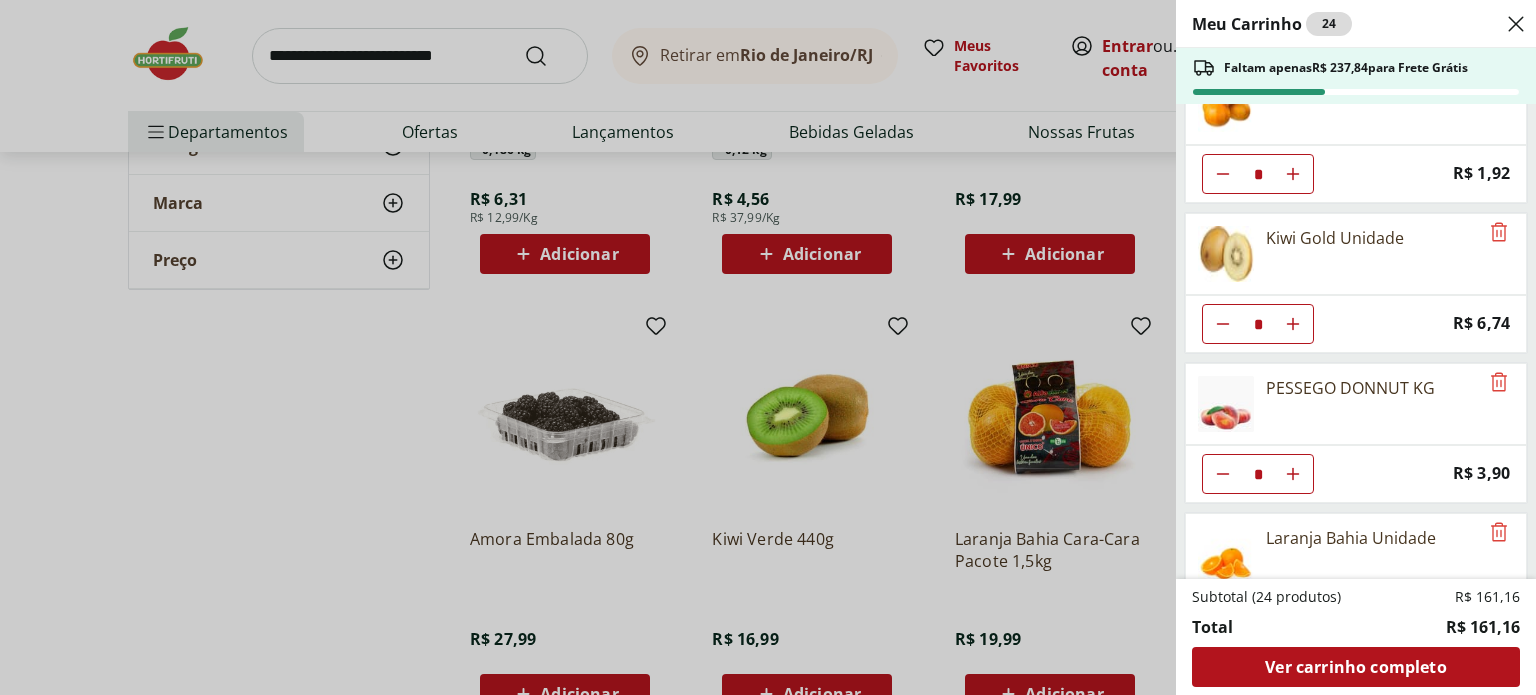 click 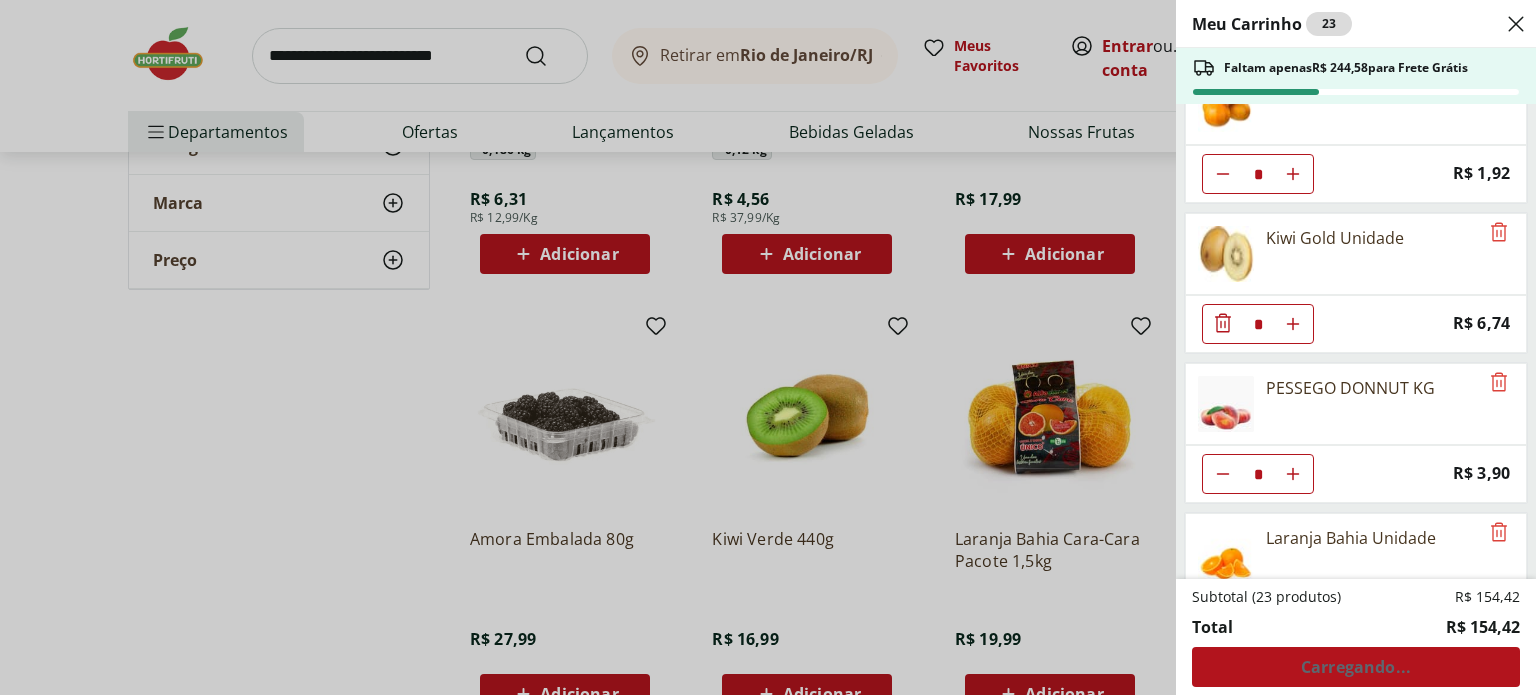 click 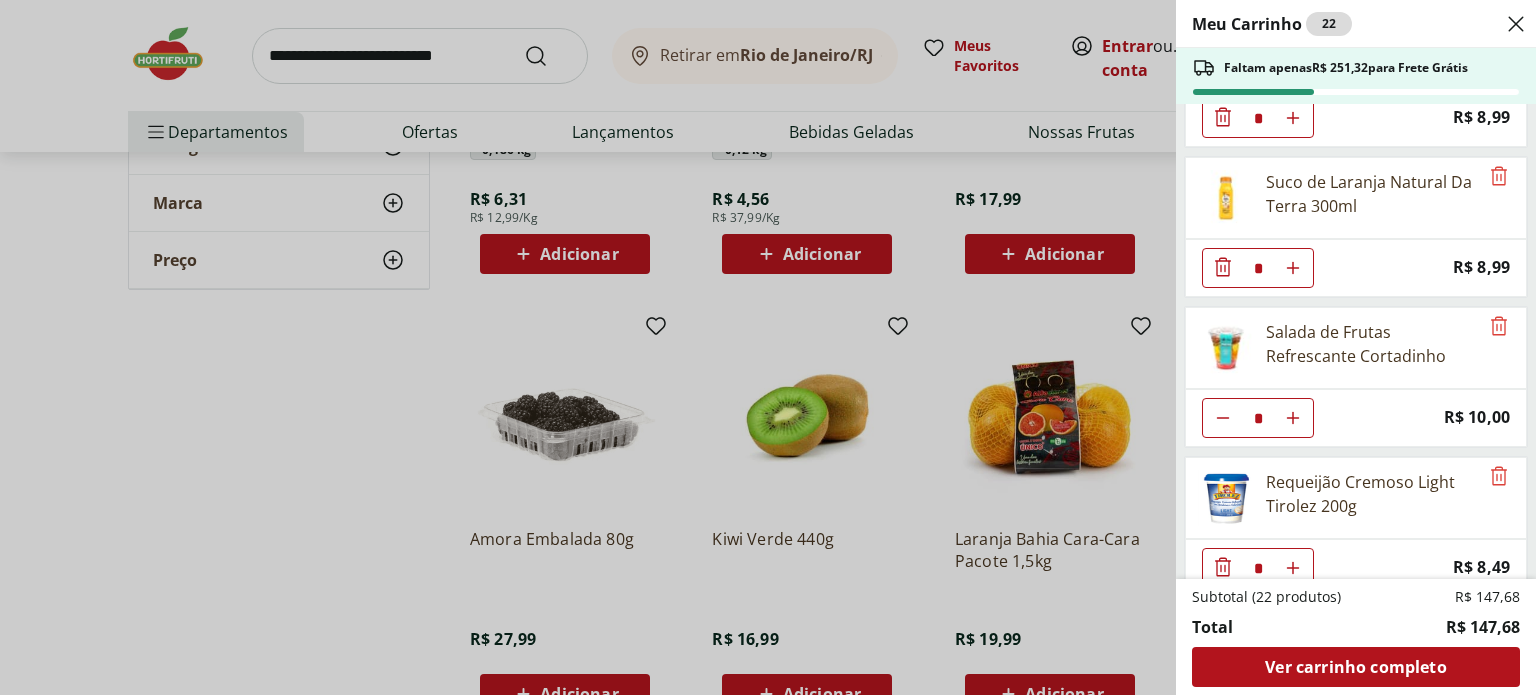 scroll, scrollTop: 413, scrollLeft: 0, axis: vertical 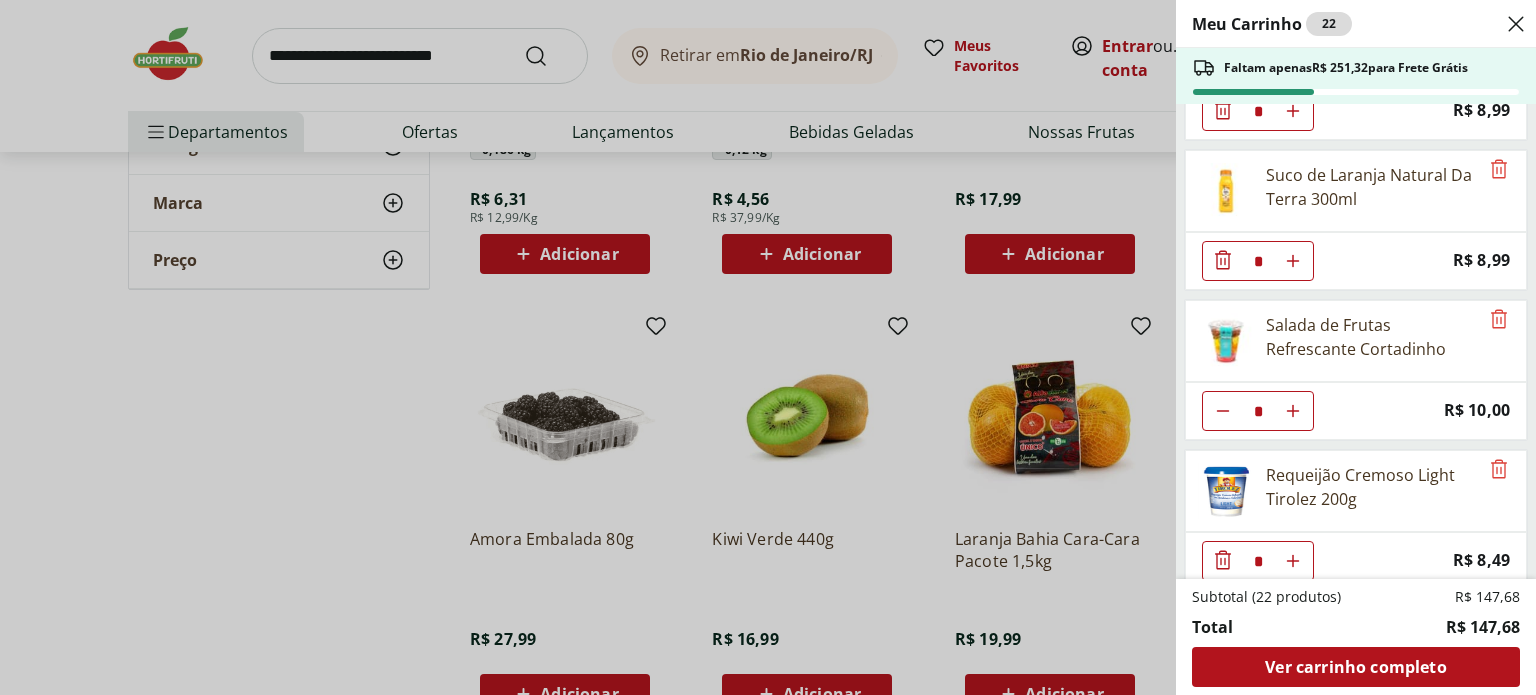 click 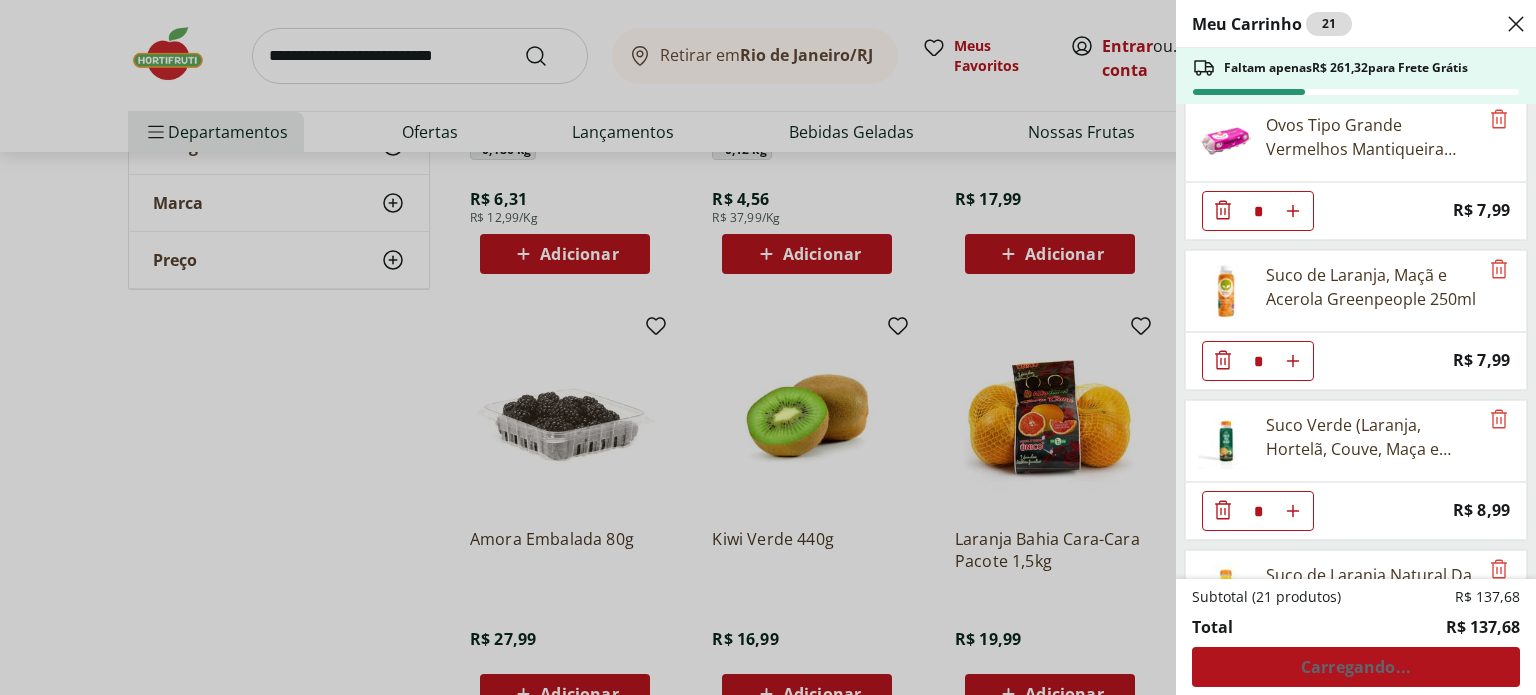scroll, scrollTop: 0, scrollLeft: 0, axis: both 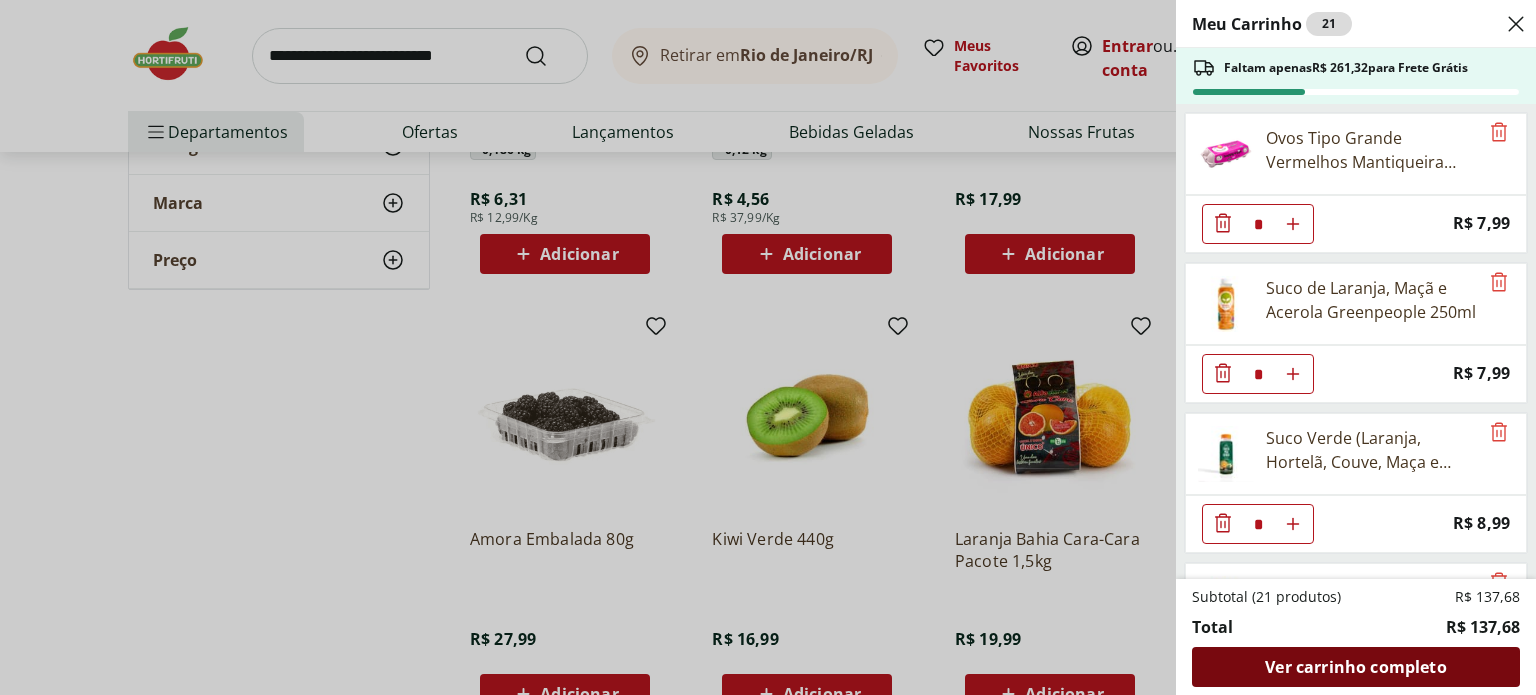 click on "Ver carrinho completo" at bounding box center [1355, 667] 